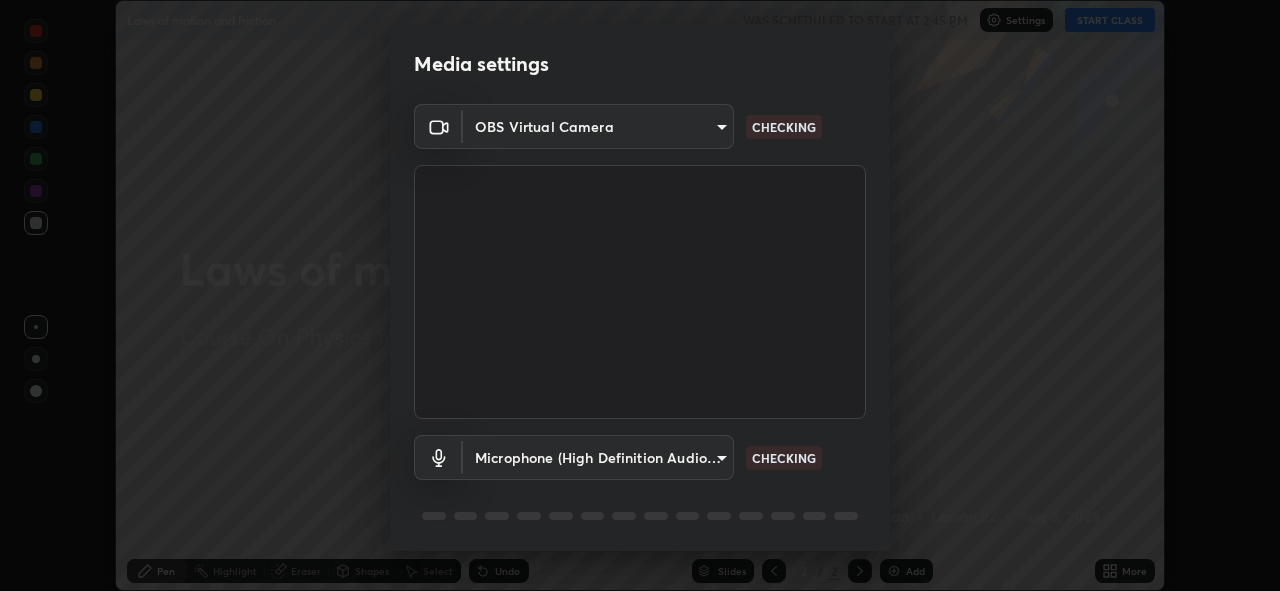 scroll, scrollTop: 0, scrollLeft: 0, axis: both 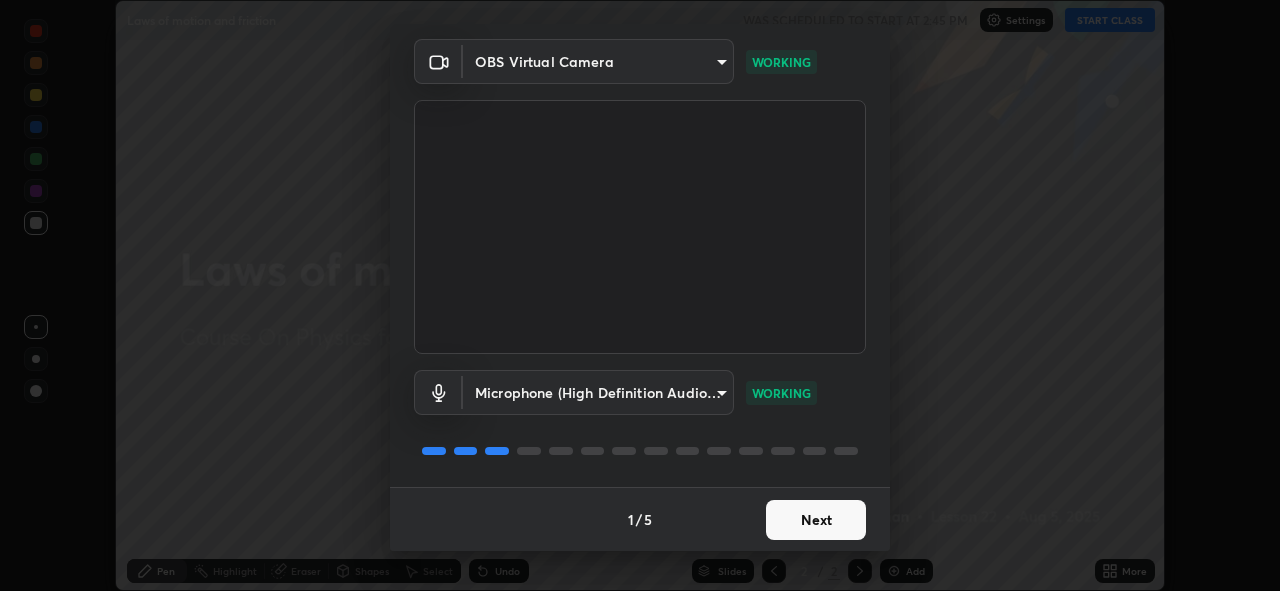 click on "Next" at bounding box center (816, 520) 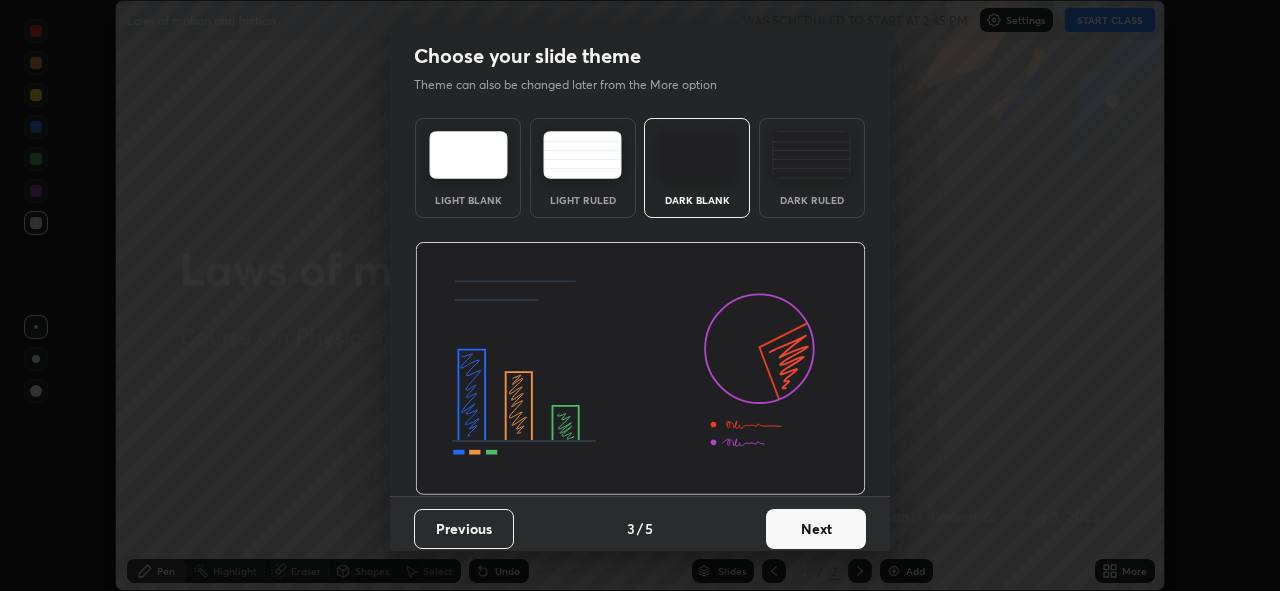 click on "Next" at bounding box center [816, 529] 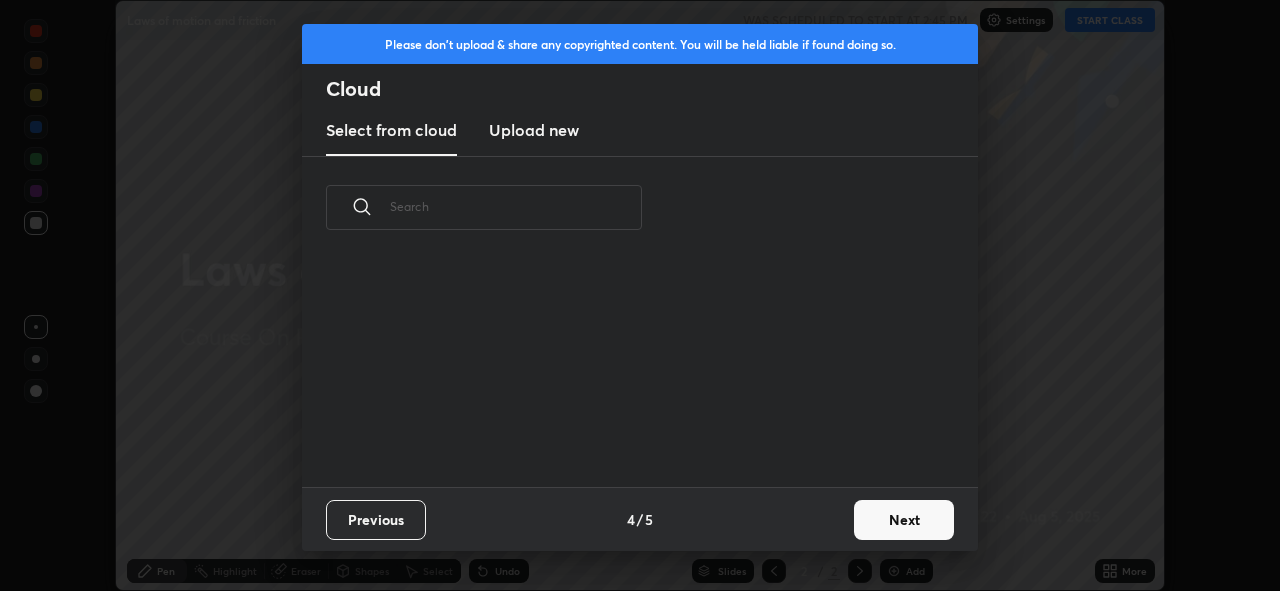 click on "Next" at bounding box center (904, 520) 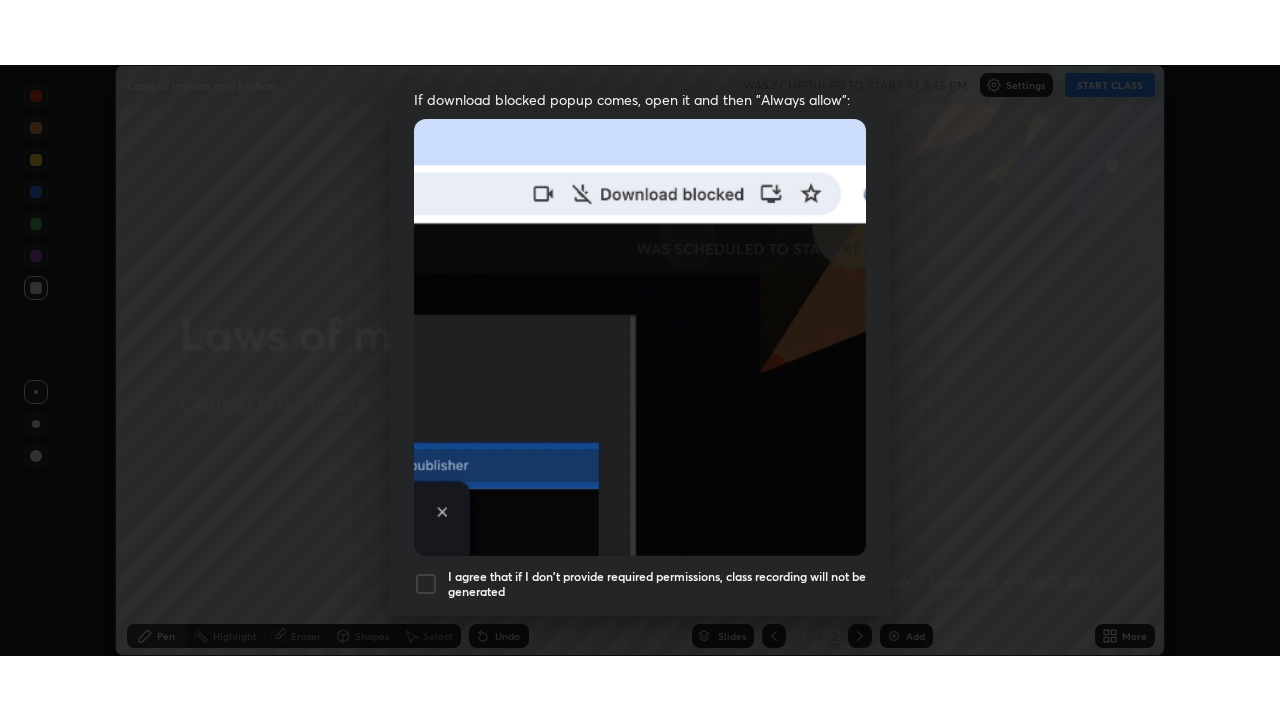 scroll, scrollTop: 473, scrollLeft: 0, axis: vertical 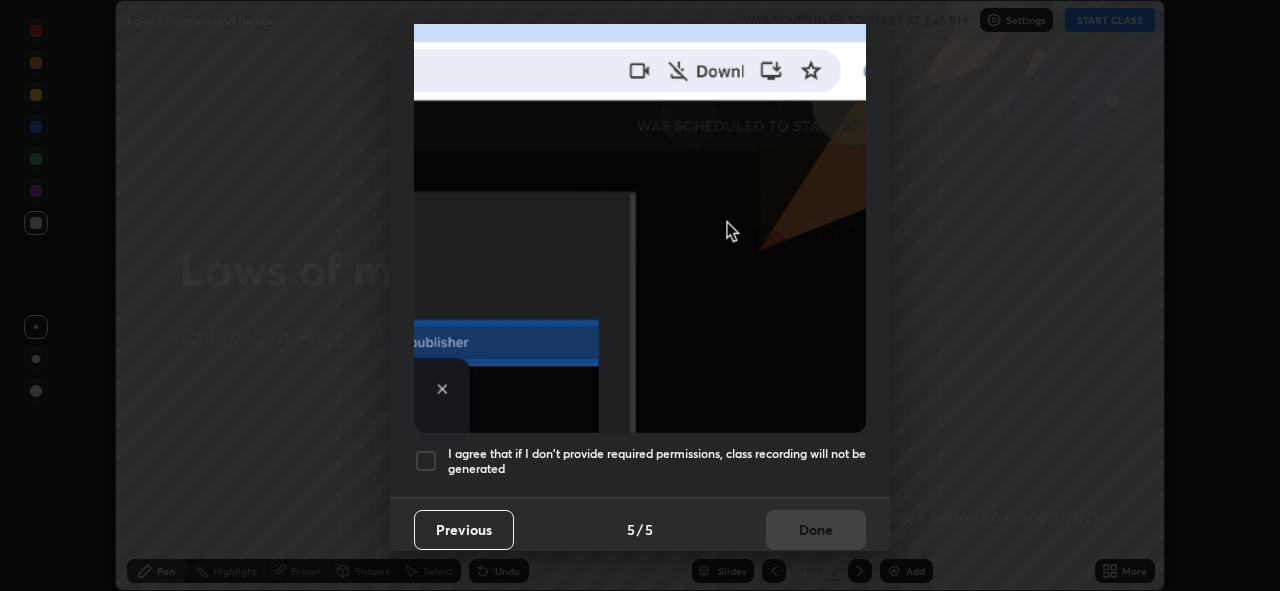 click on "I agree that if I don't provide required permissions, class recording will not be generated" at bounding box center [657, 461] 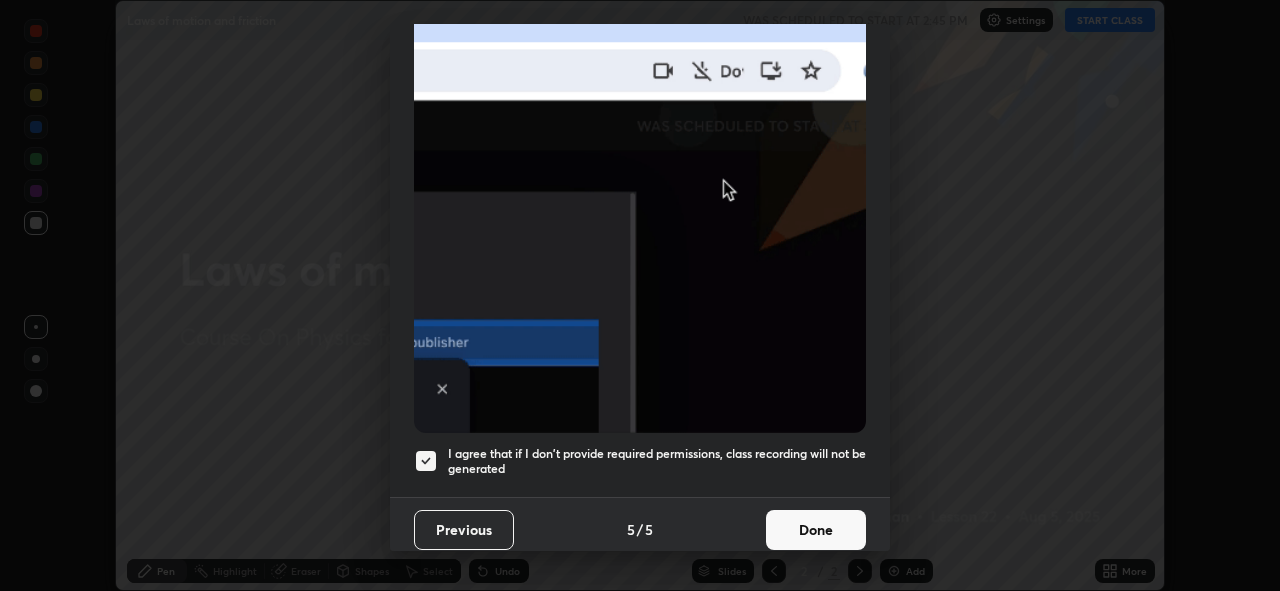 click on "Done" at bounding box center (816, 530) 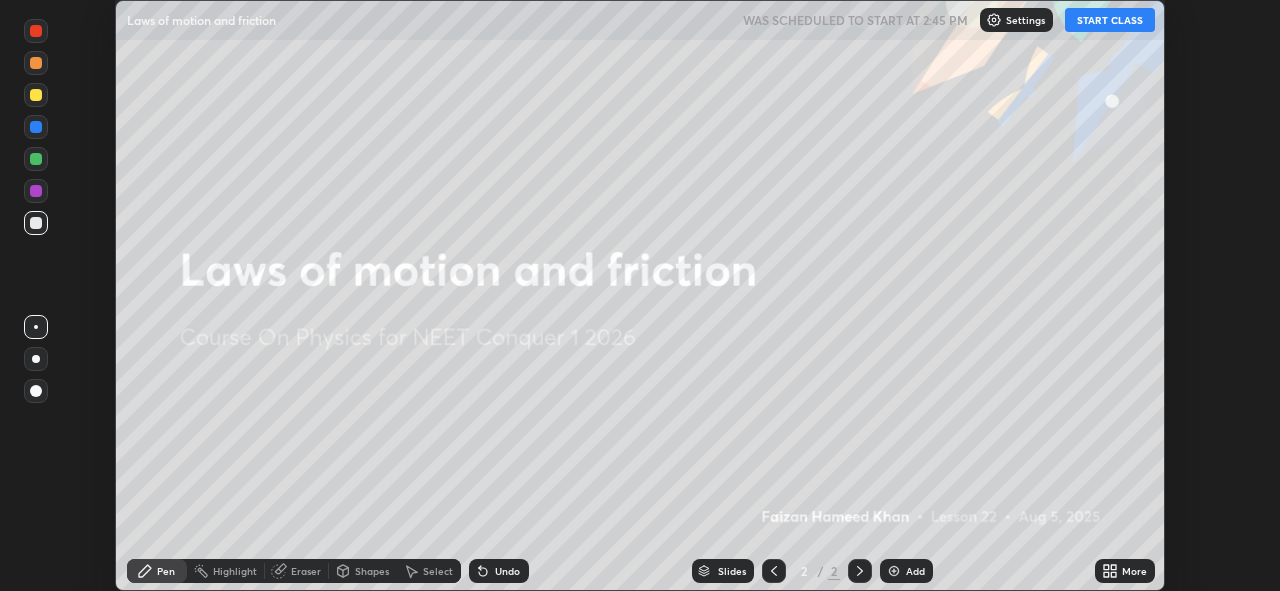 click 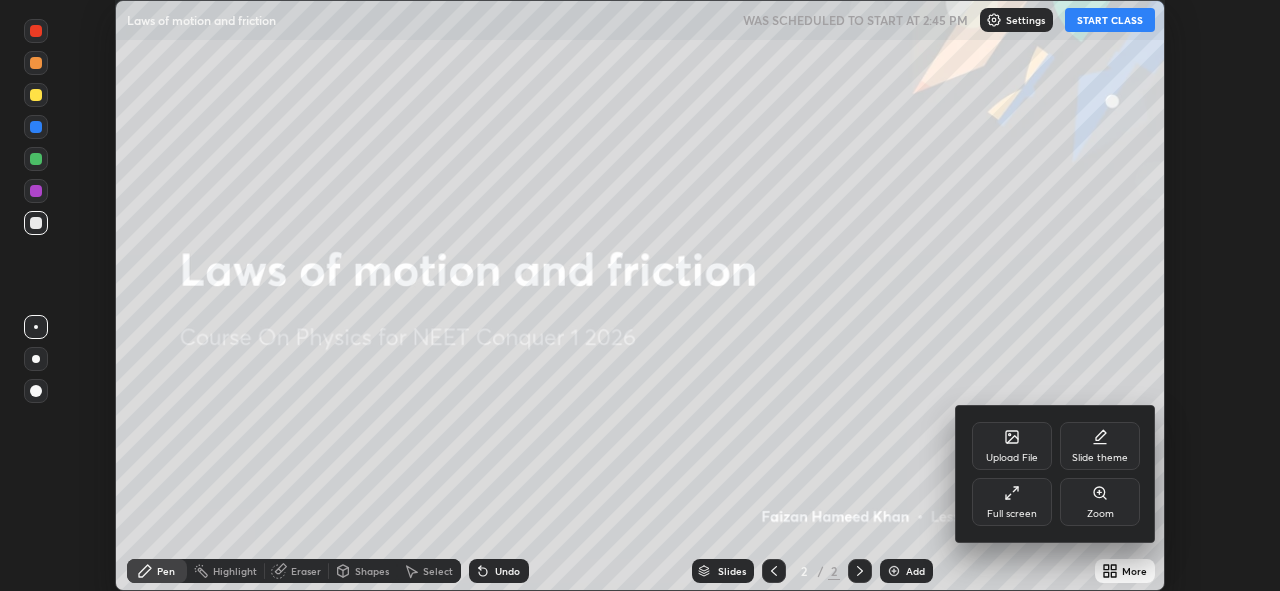 click on "Full screen" at bounding box center (1012, 514) 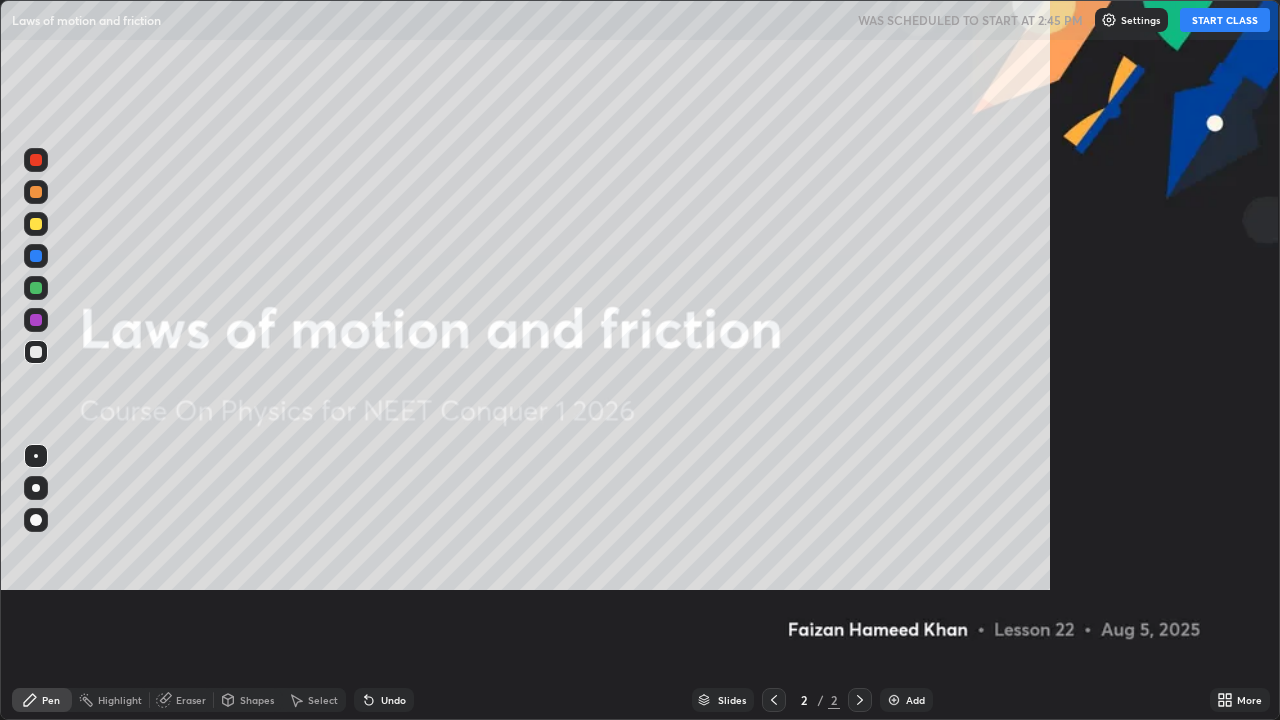scroll, scrollTop: 99280, scrollLeft: 98720, axis: both 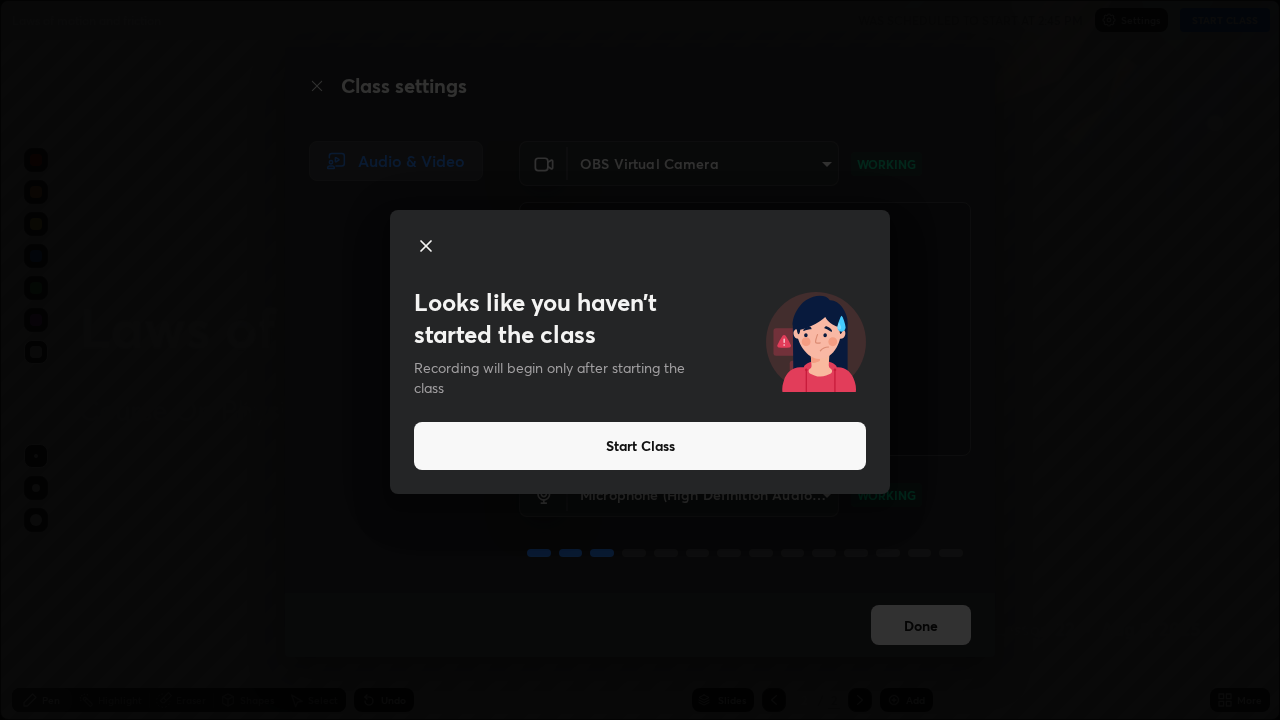 click on "Start Class" at bounding box center [640, 446] 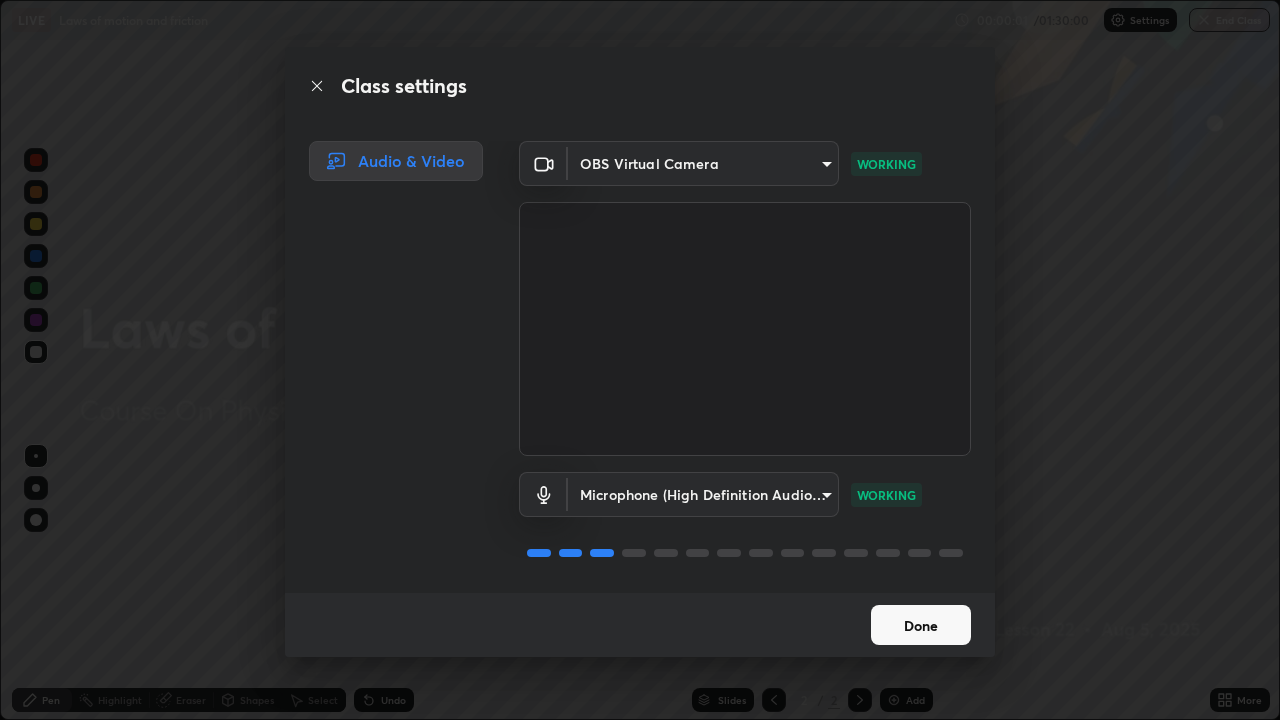 click on "Done" at bounding box center (921, 625) 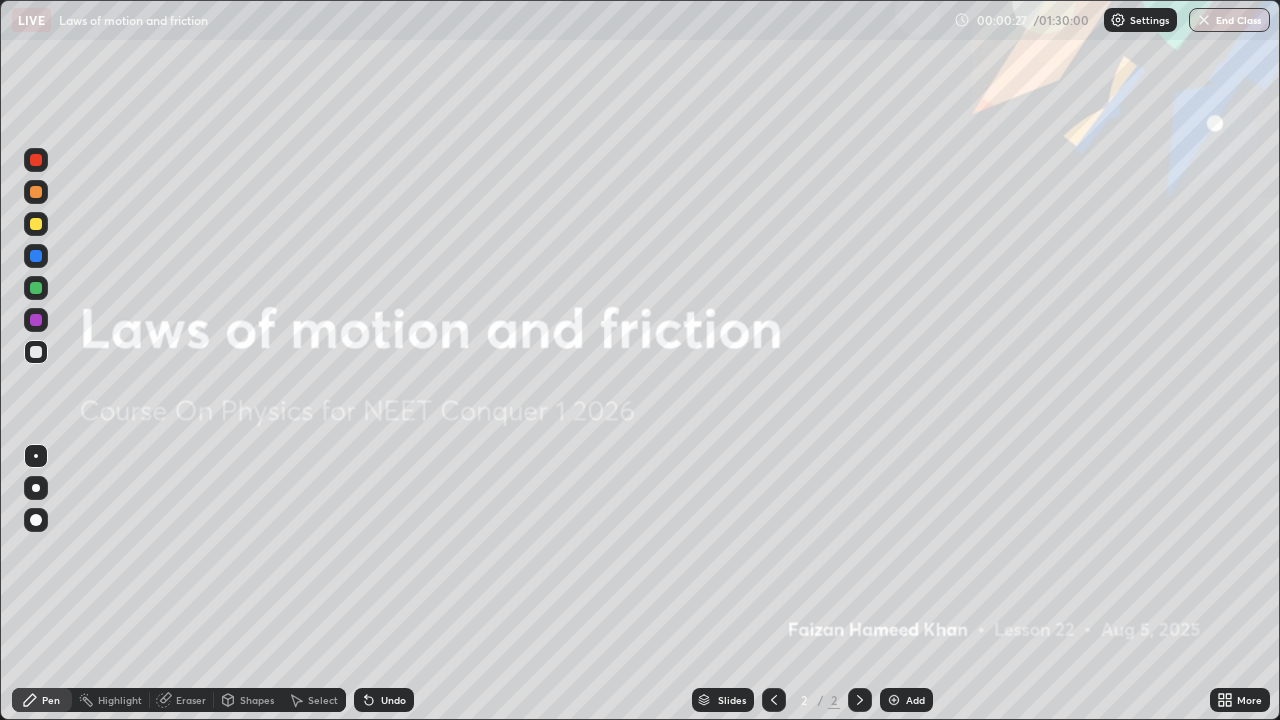 click 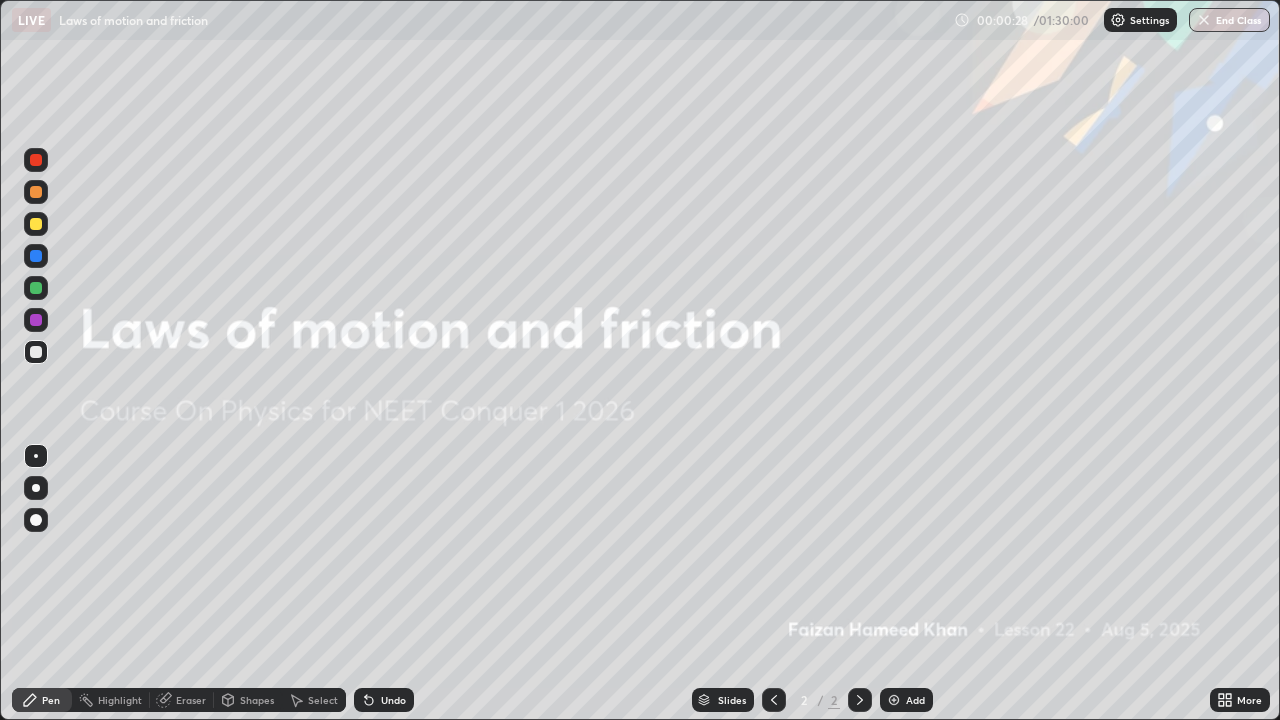 click at bounding box center [894, 700] 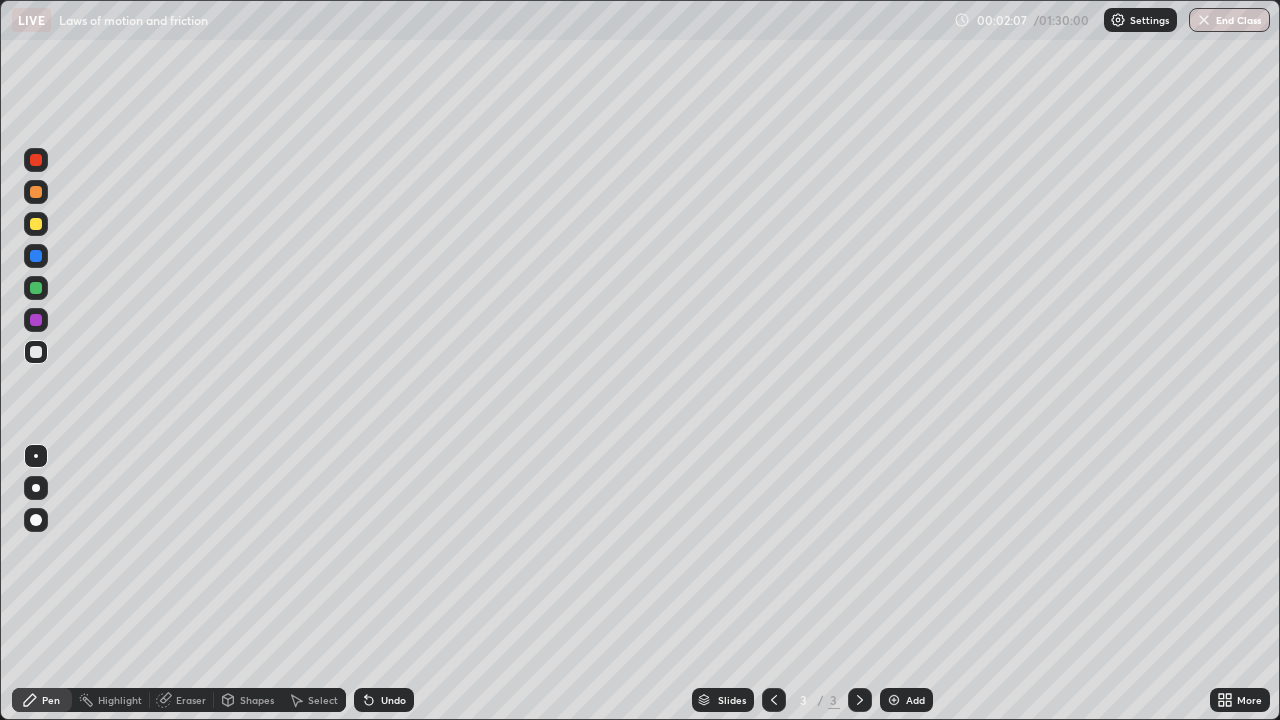 click on "Shapes" at bounding box center [257, 700] 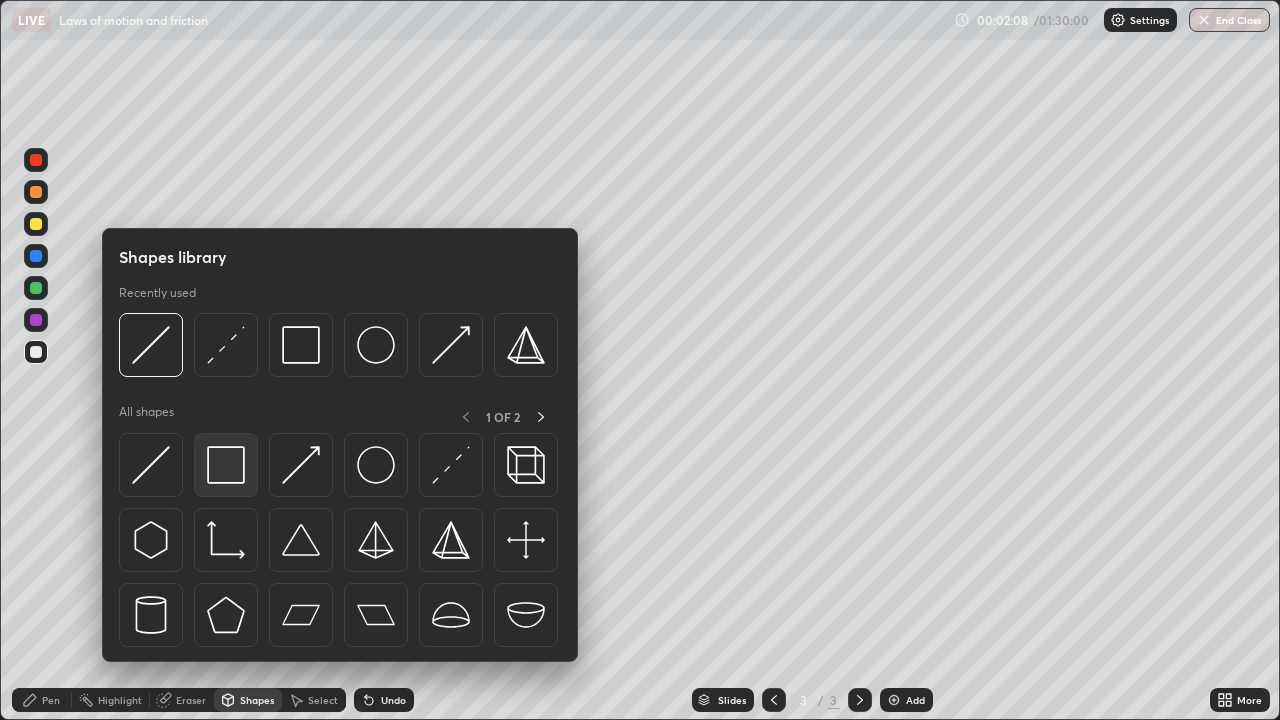 click at bounding box center [226, 465] 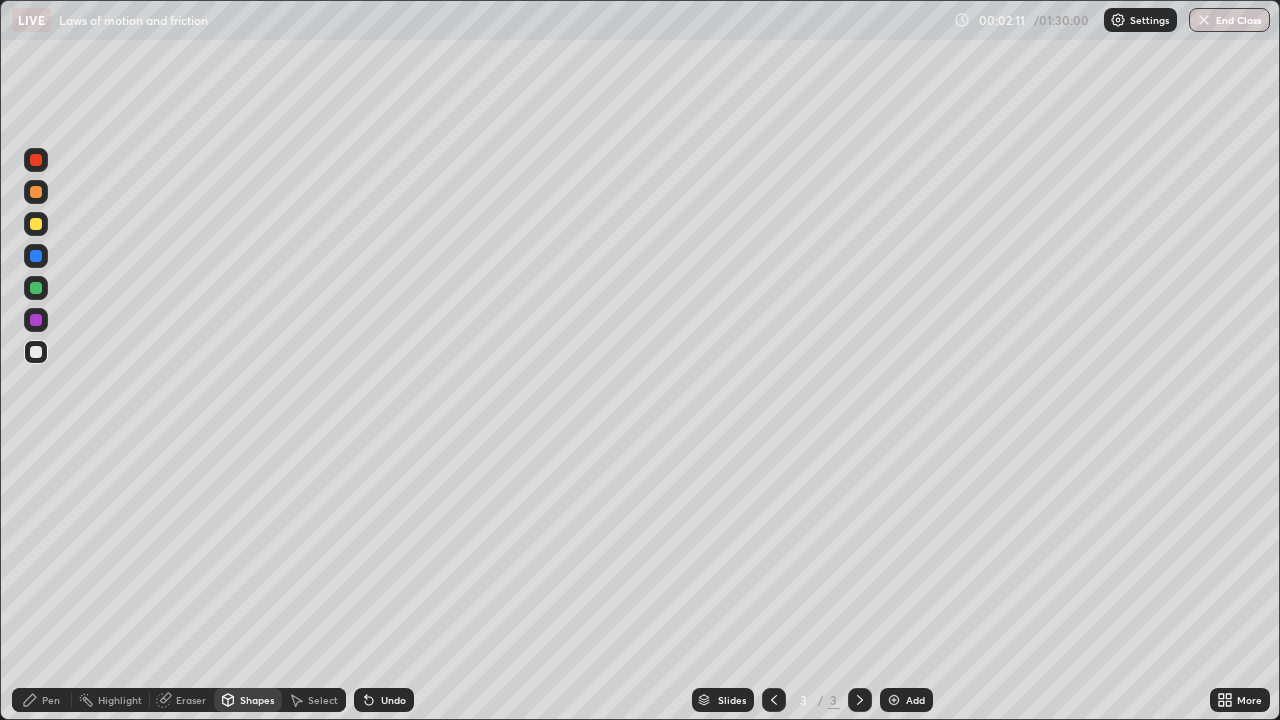 click on "Undo" at bounding box center [384, 700] 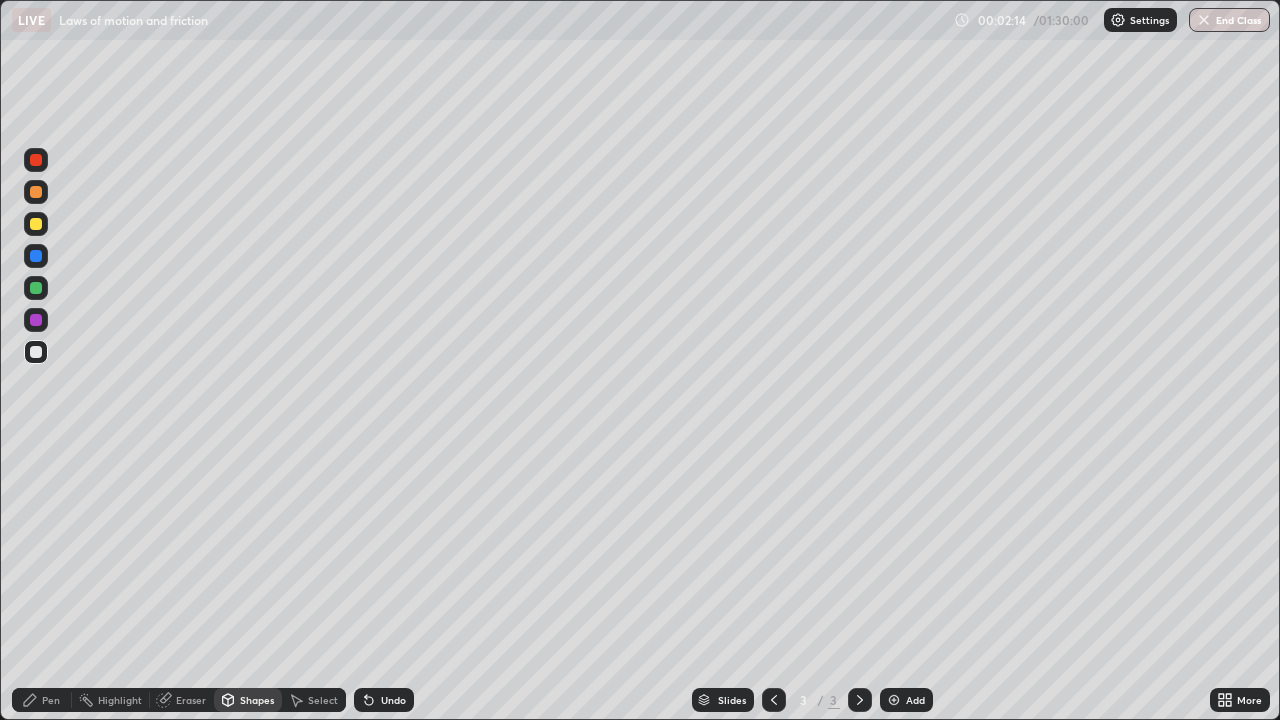 click at bounding box center [36, 288] 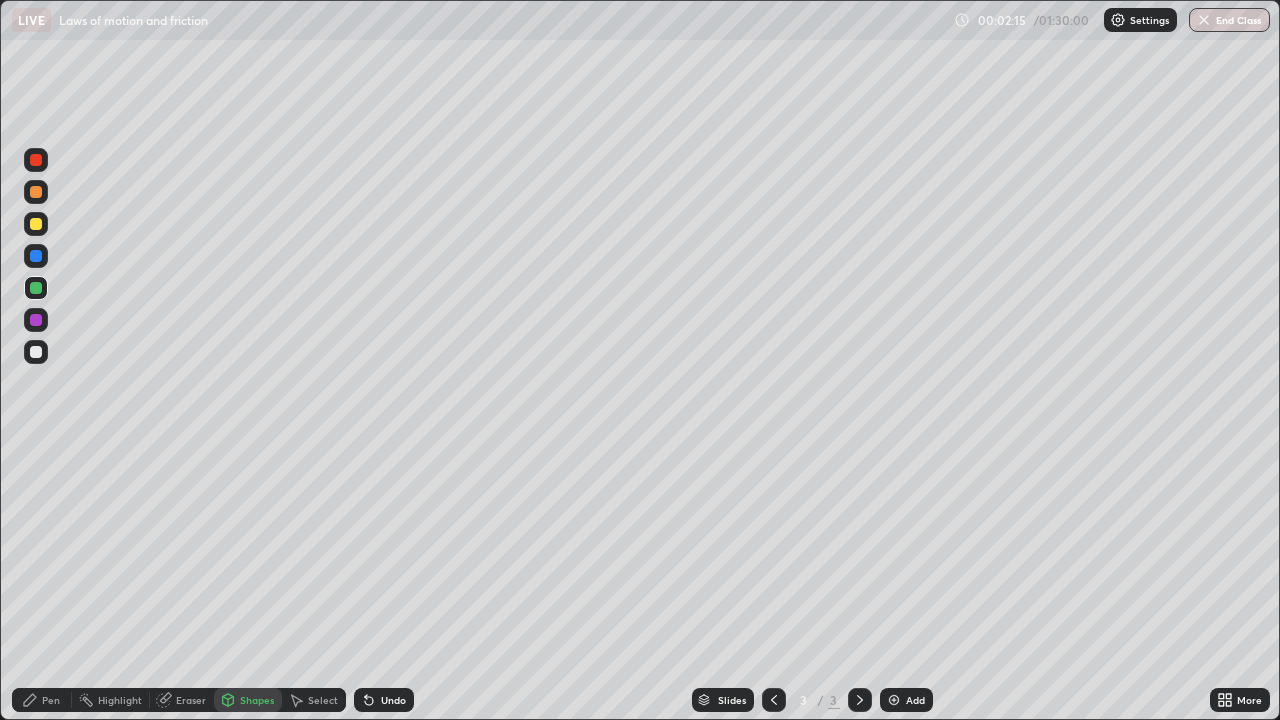 click on "Pen" at bounding box center [42, 700] 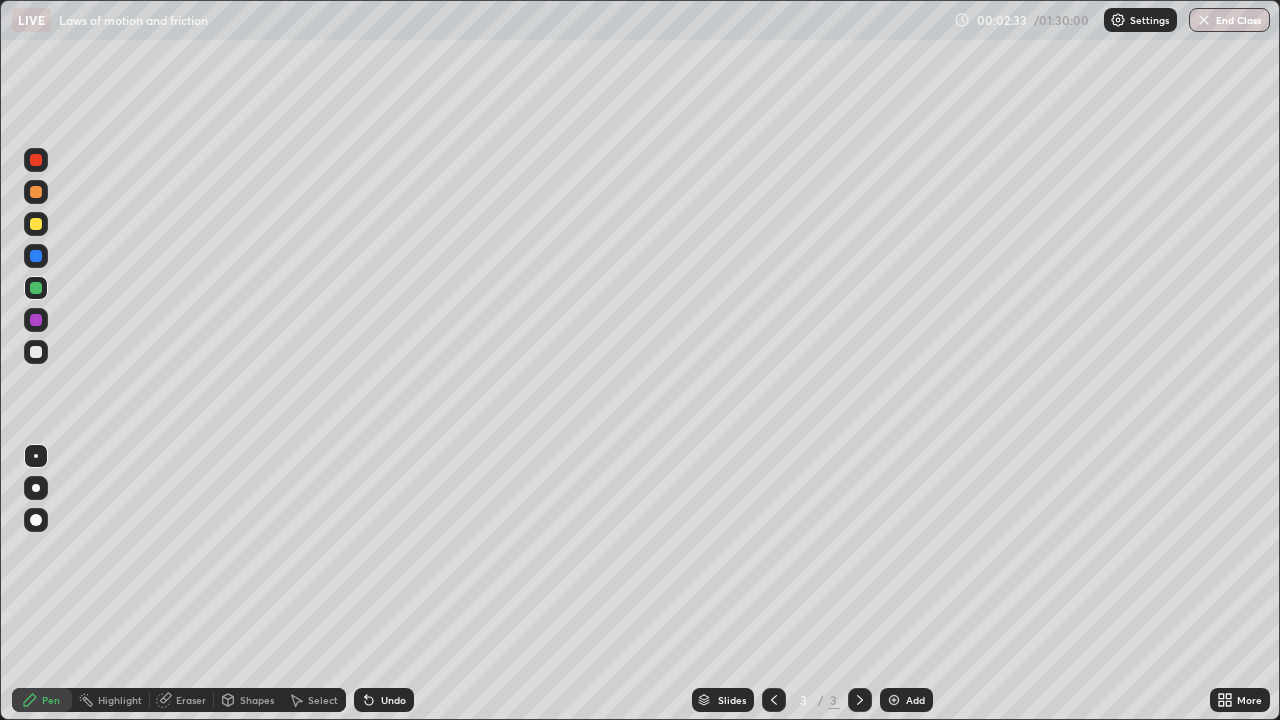click at bounding box center [36, 224] 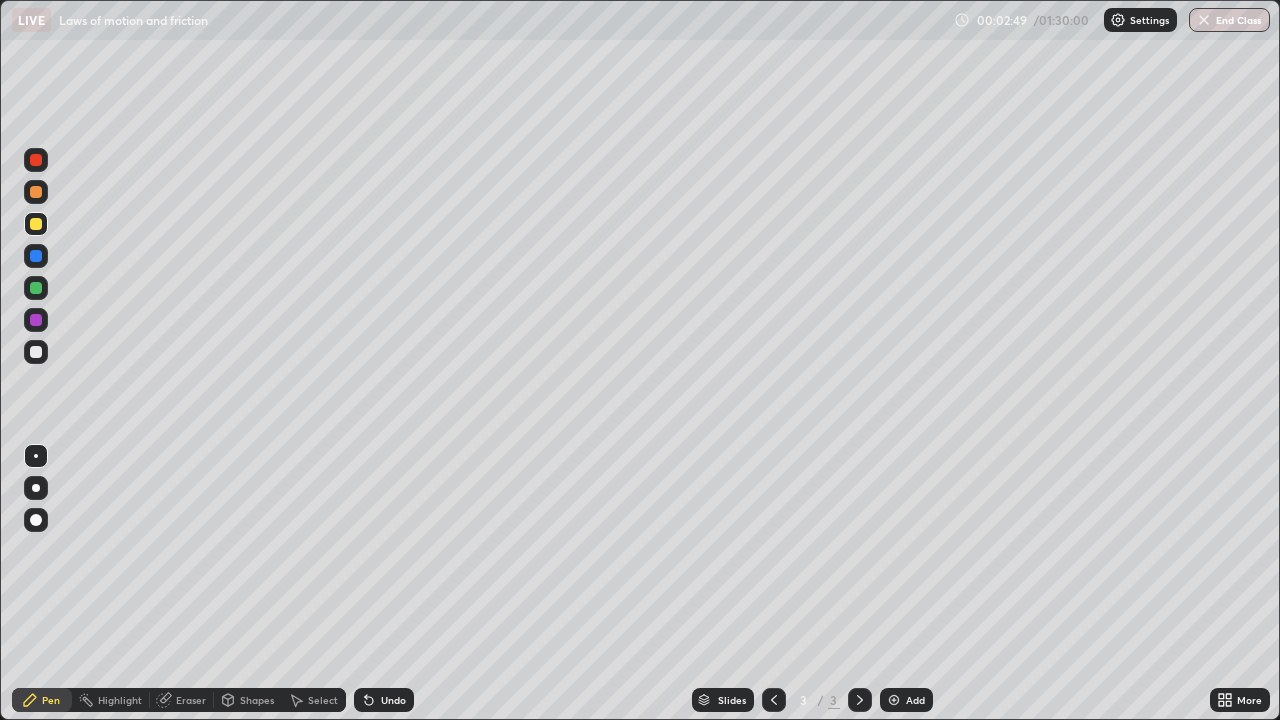click 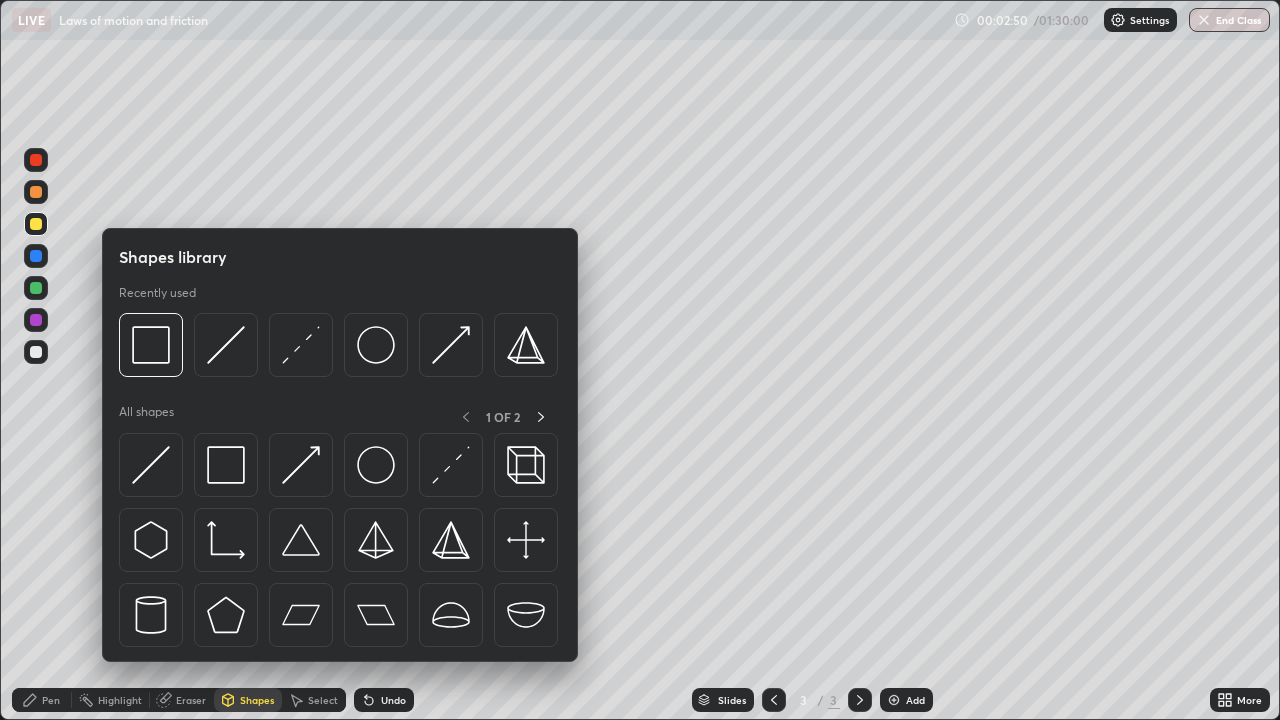 click at bounding box center [451, 465] 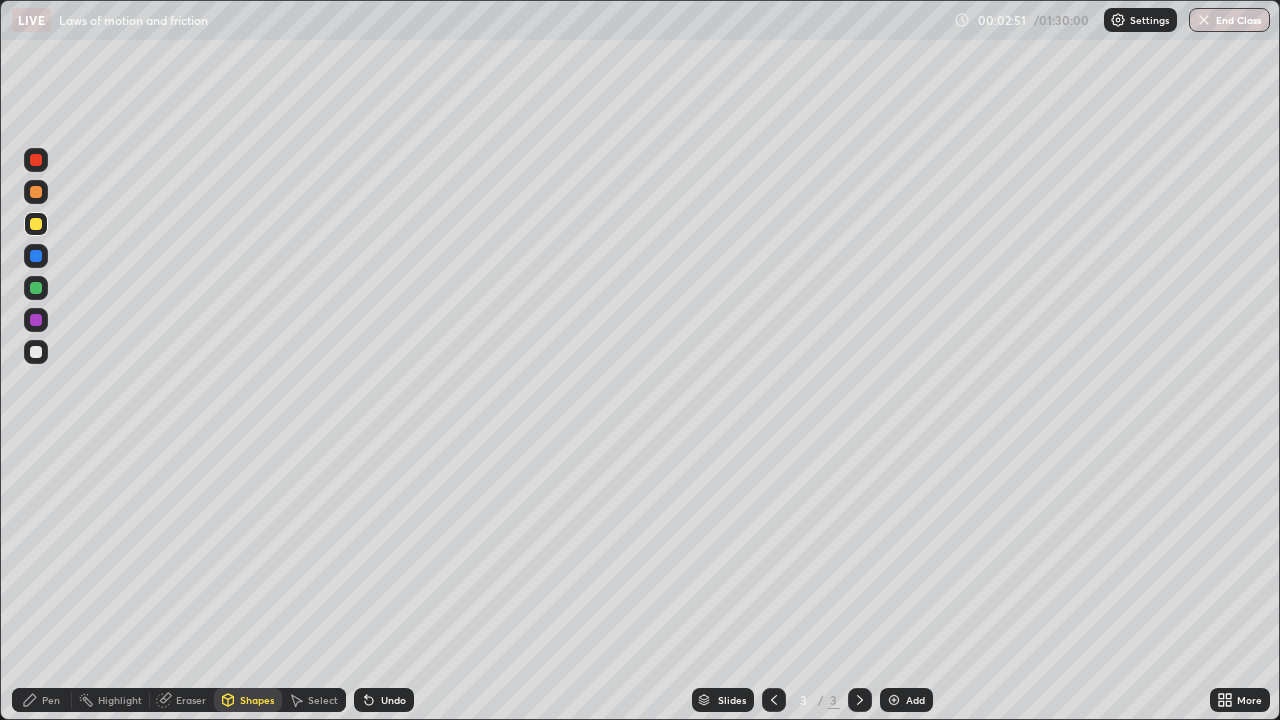 click at bounding box center [36, 320] 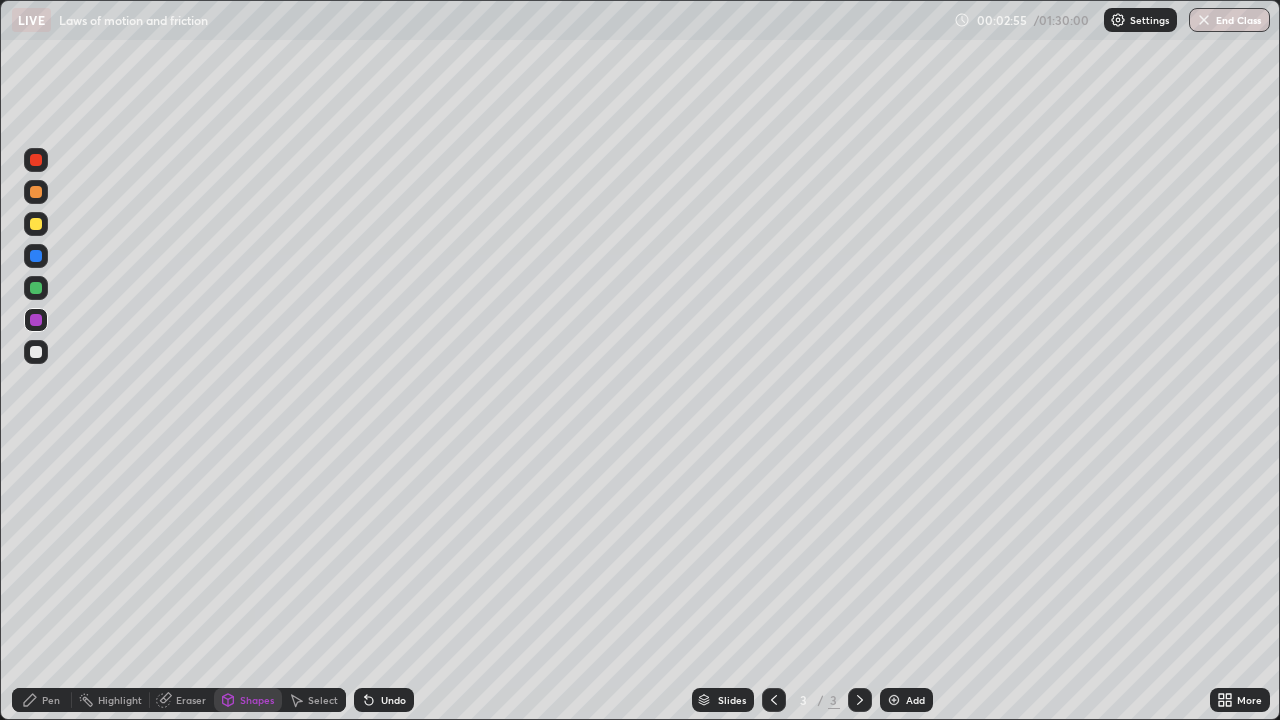 click on "Undo" at bounding box center [393, 700] 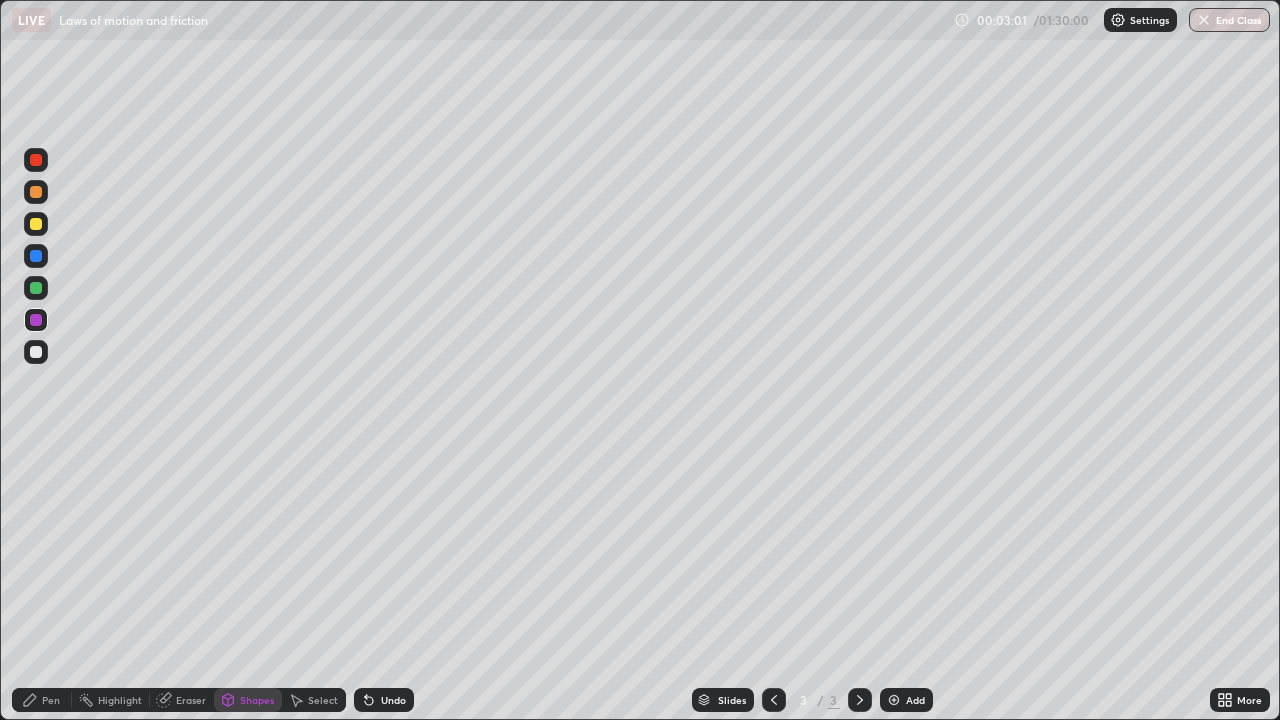 click on "Select" at bounding box center [323, 700] 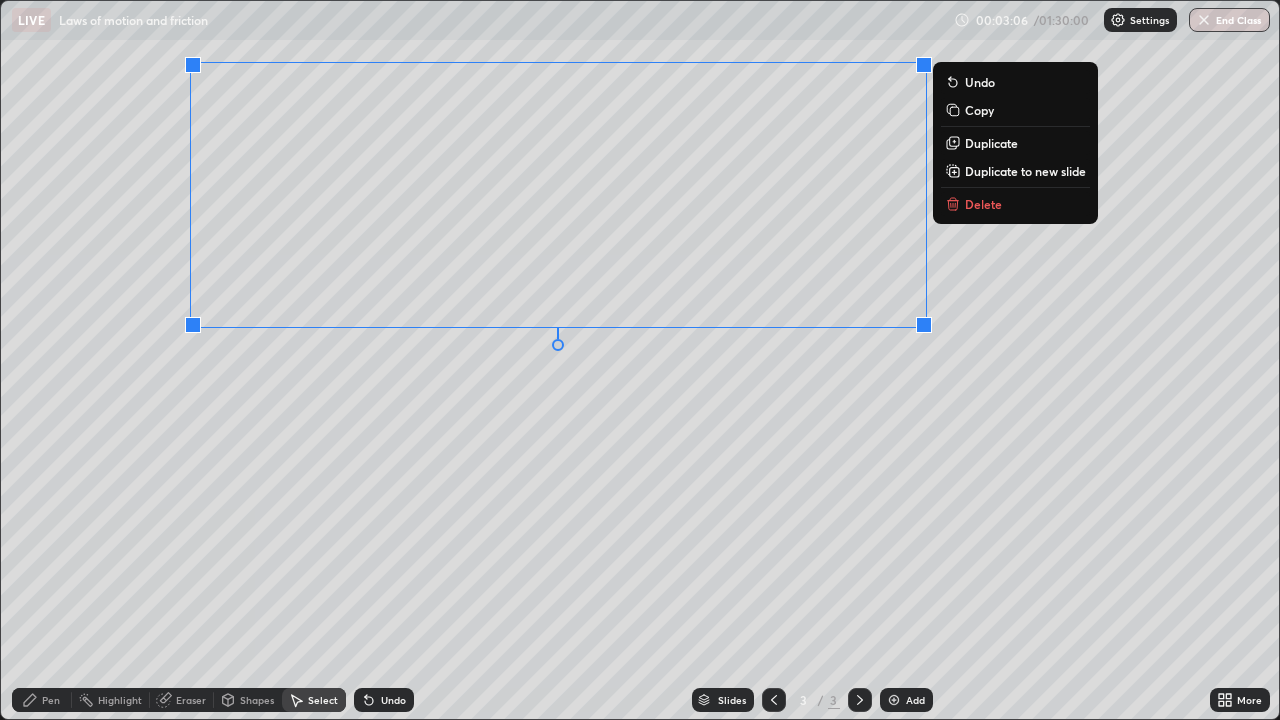 click on "0 ° Undo Copy Duplicate Duplicate to new slide Delete" at bounding box center (640, 360) 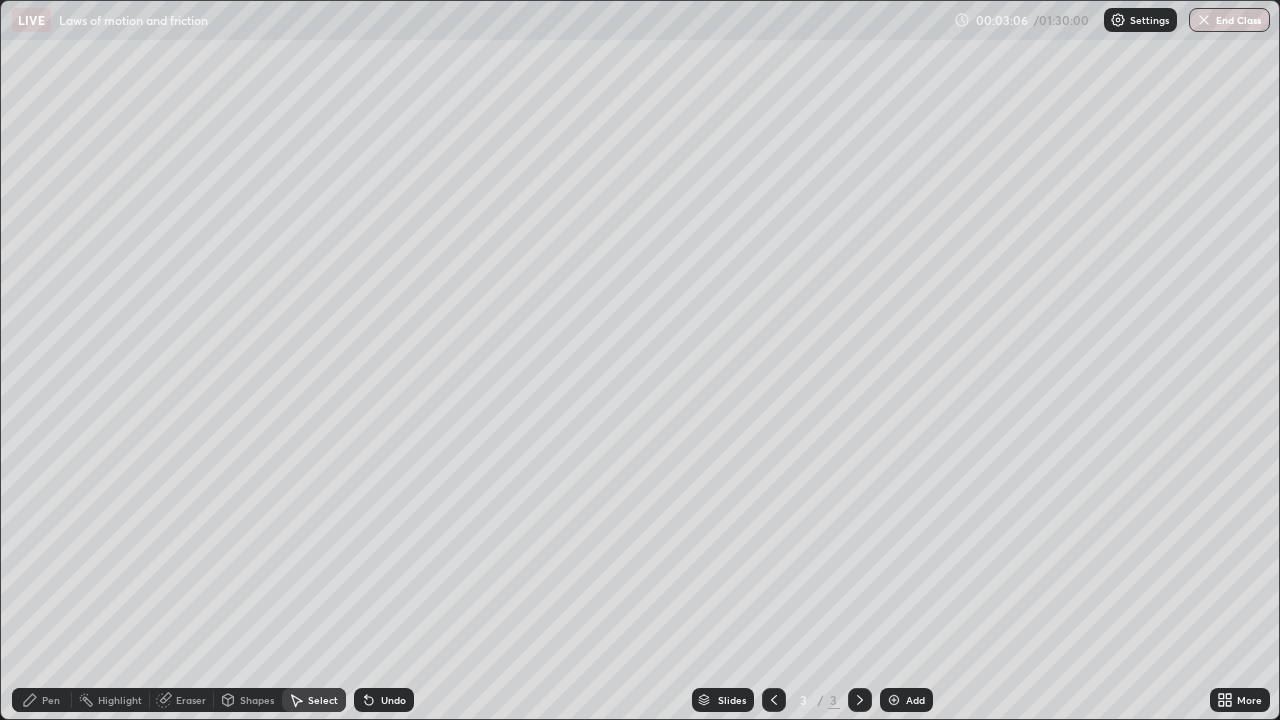 click on "Pen" at bounding box center [42, 700] 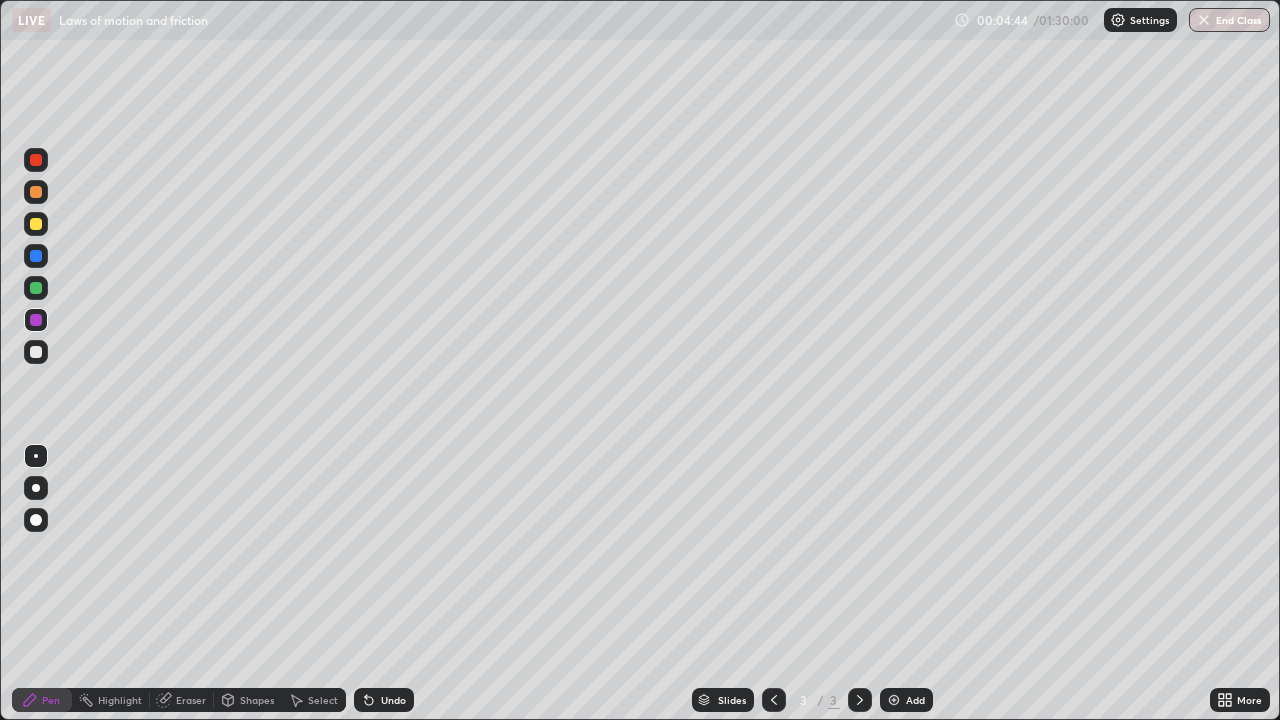 click at bounding box center (36, 192) 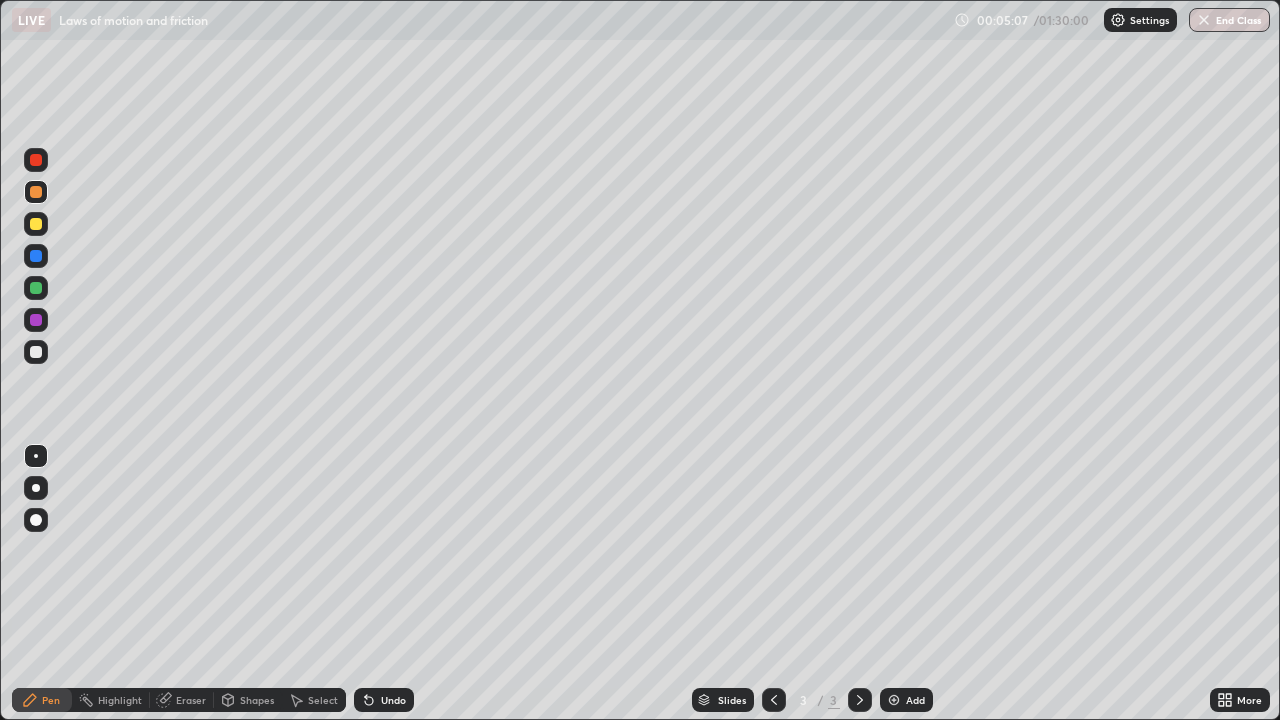 click 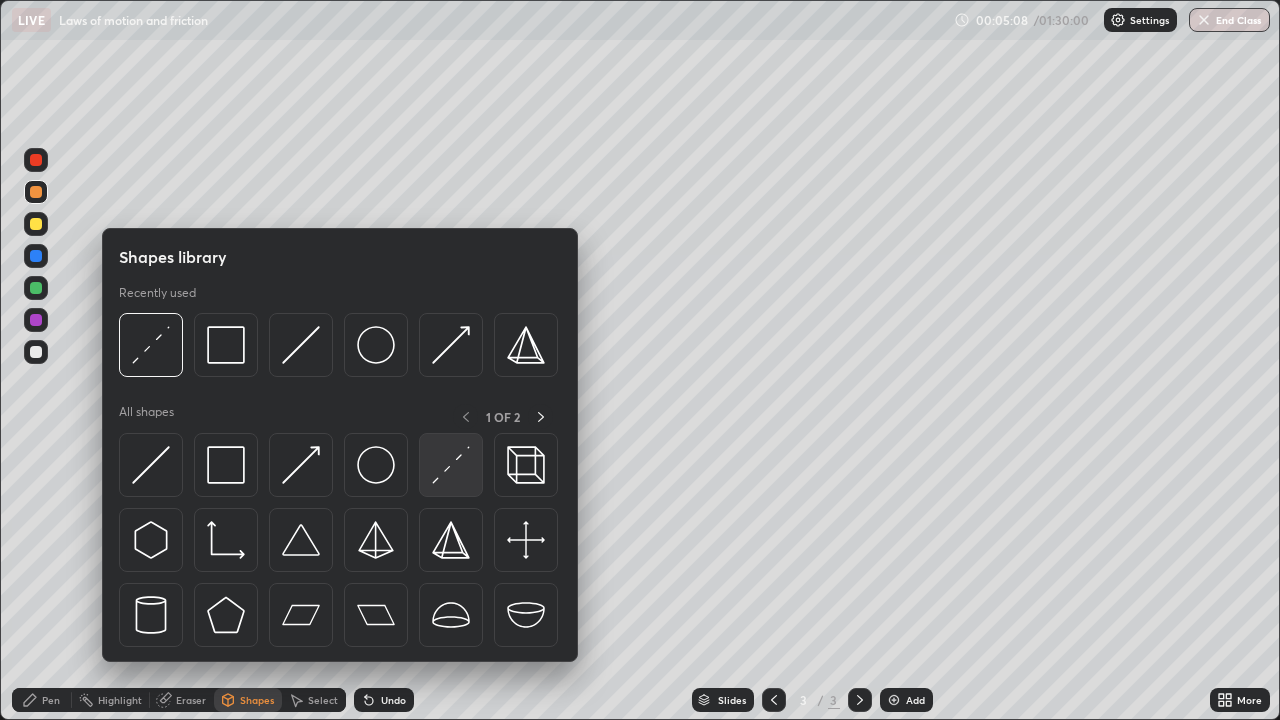 click at bounding box center (451, 465) 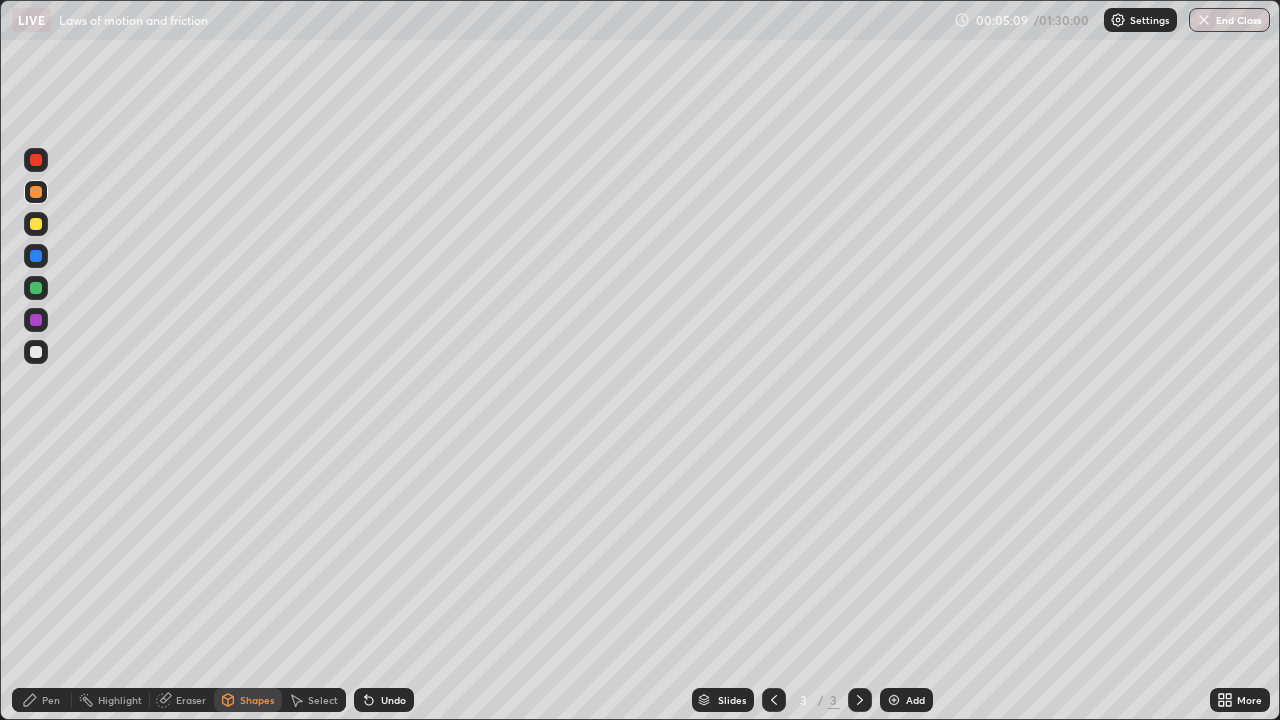 click at bounding box center (36, 224) 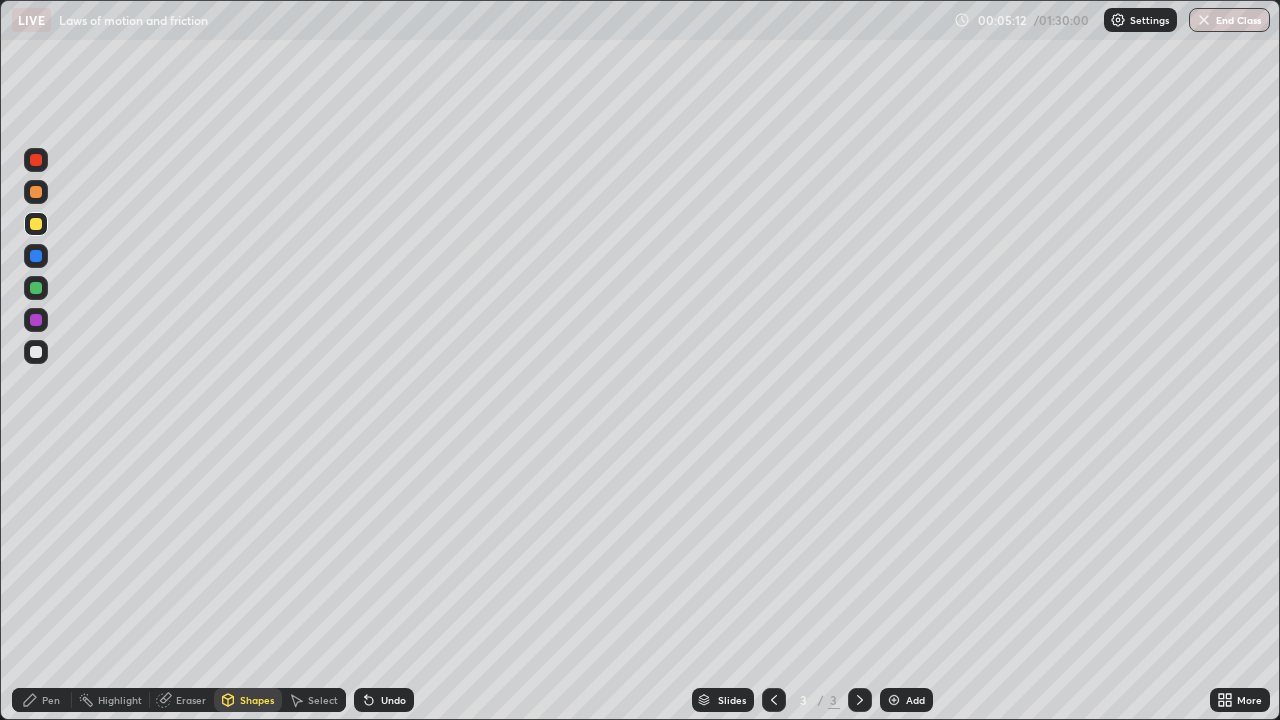 click on "Undo" at bounding box center (393, 700) 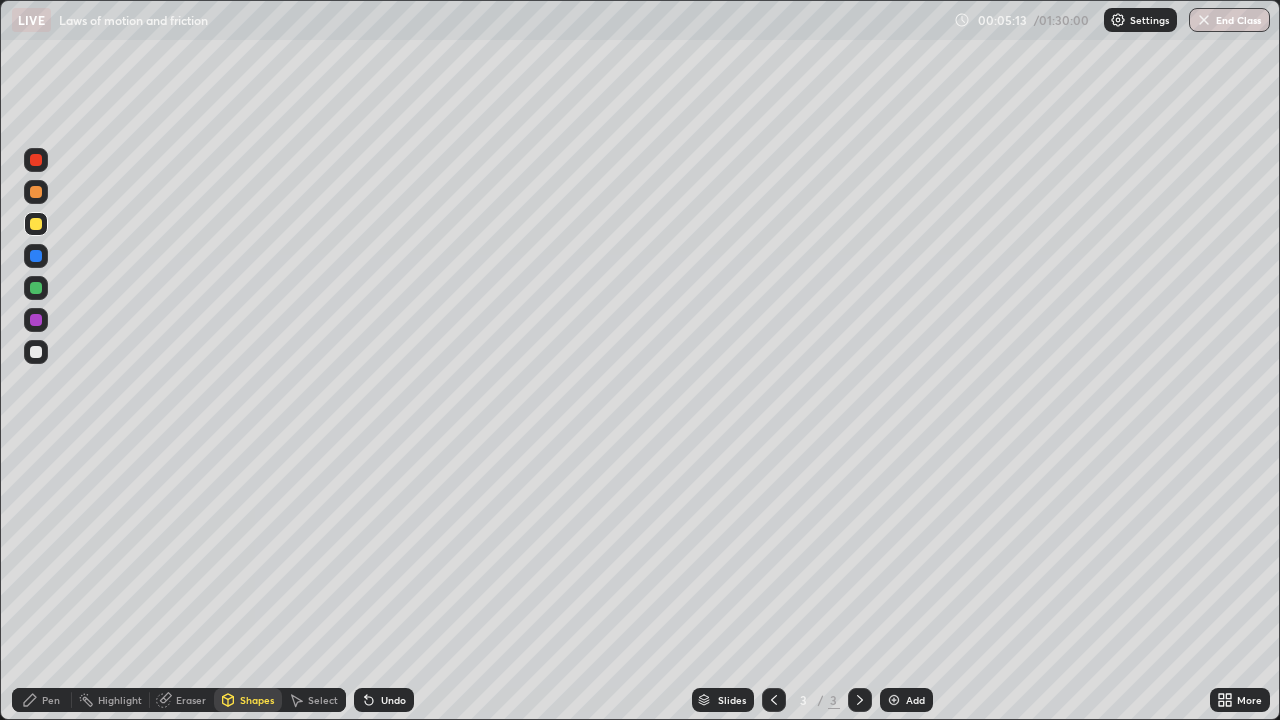 click at bounding box center (36, 320) 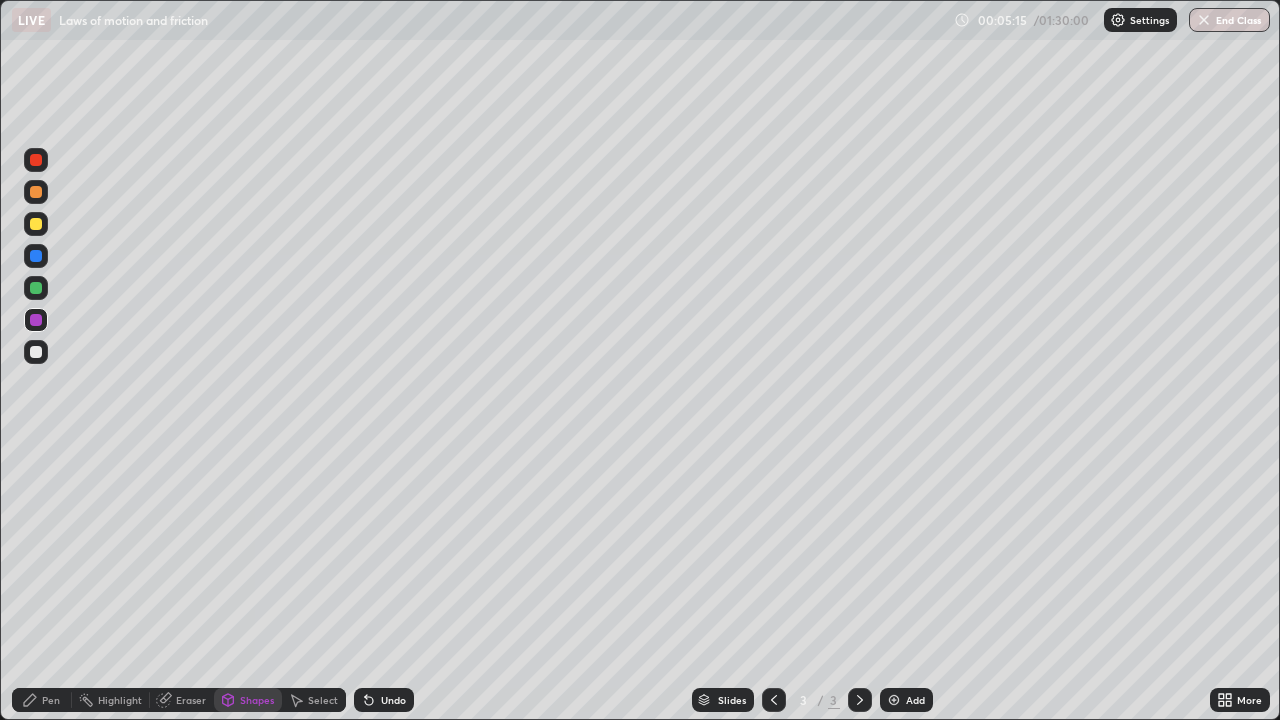 click on "Shapes" at bounding box center (257, 700) 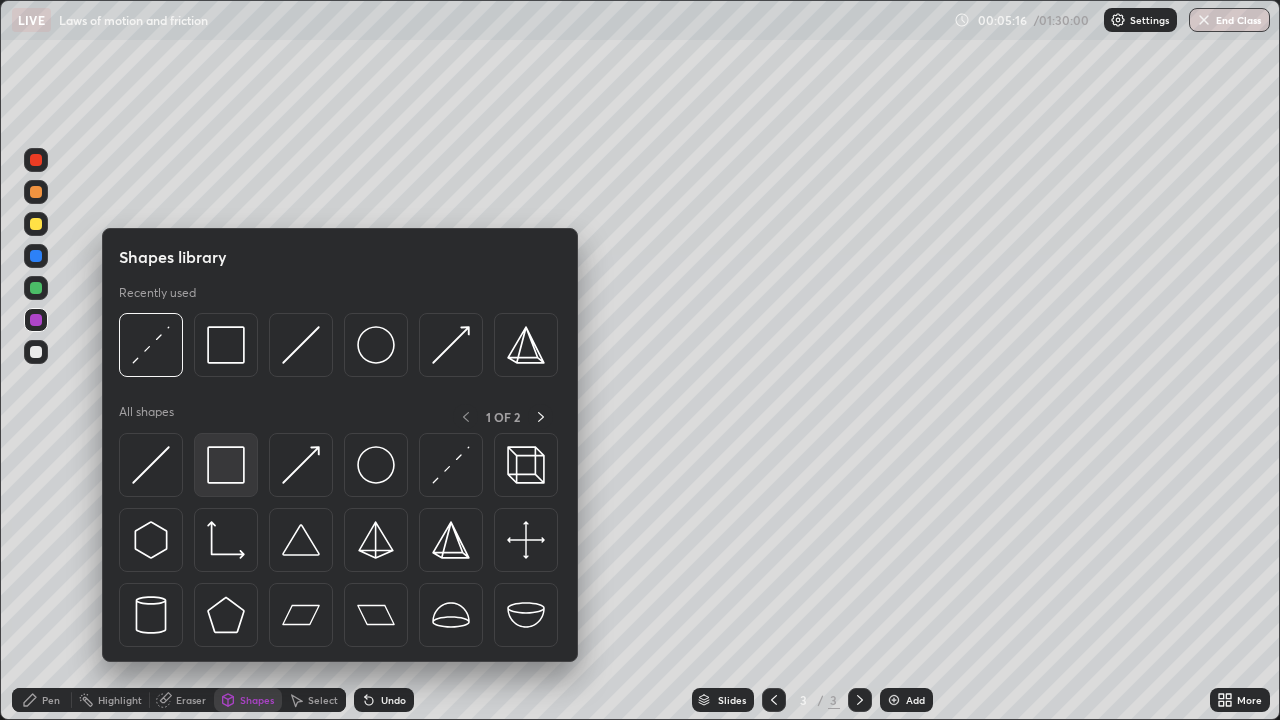 click at bounding box center [226, 465] 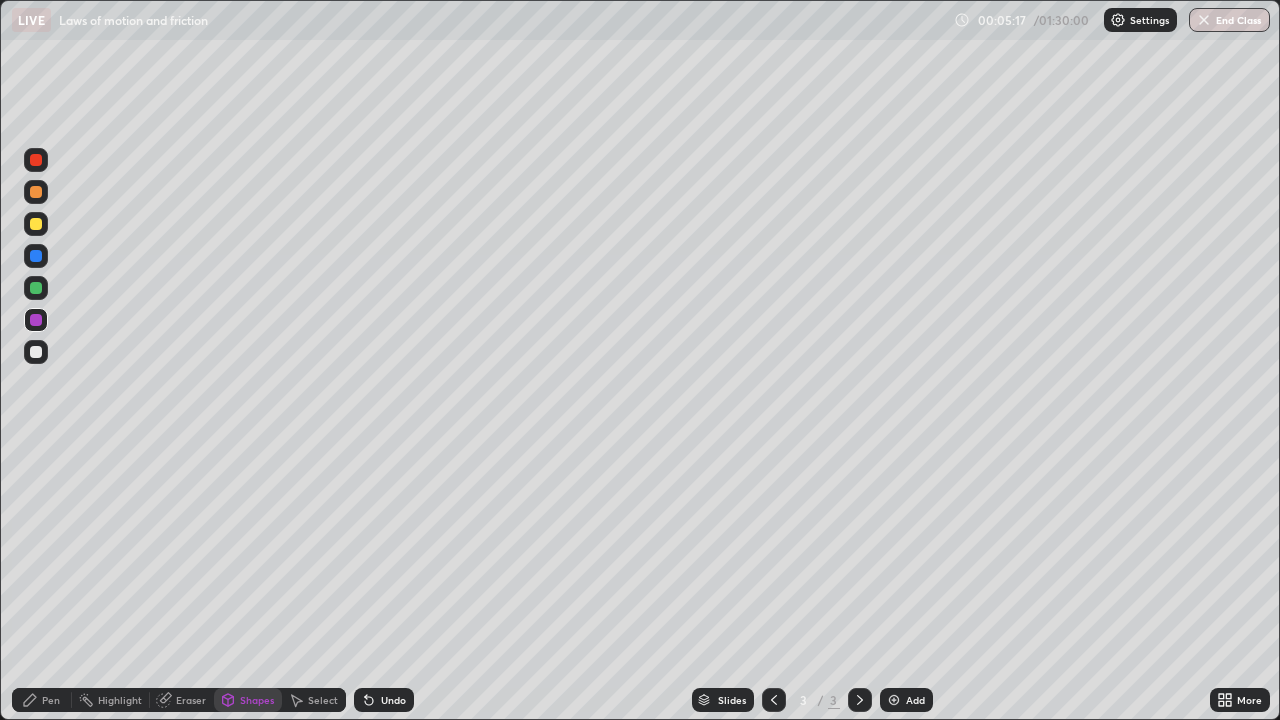 click at bounding box center [36, 352] 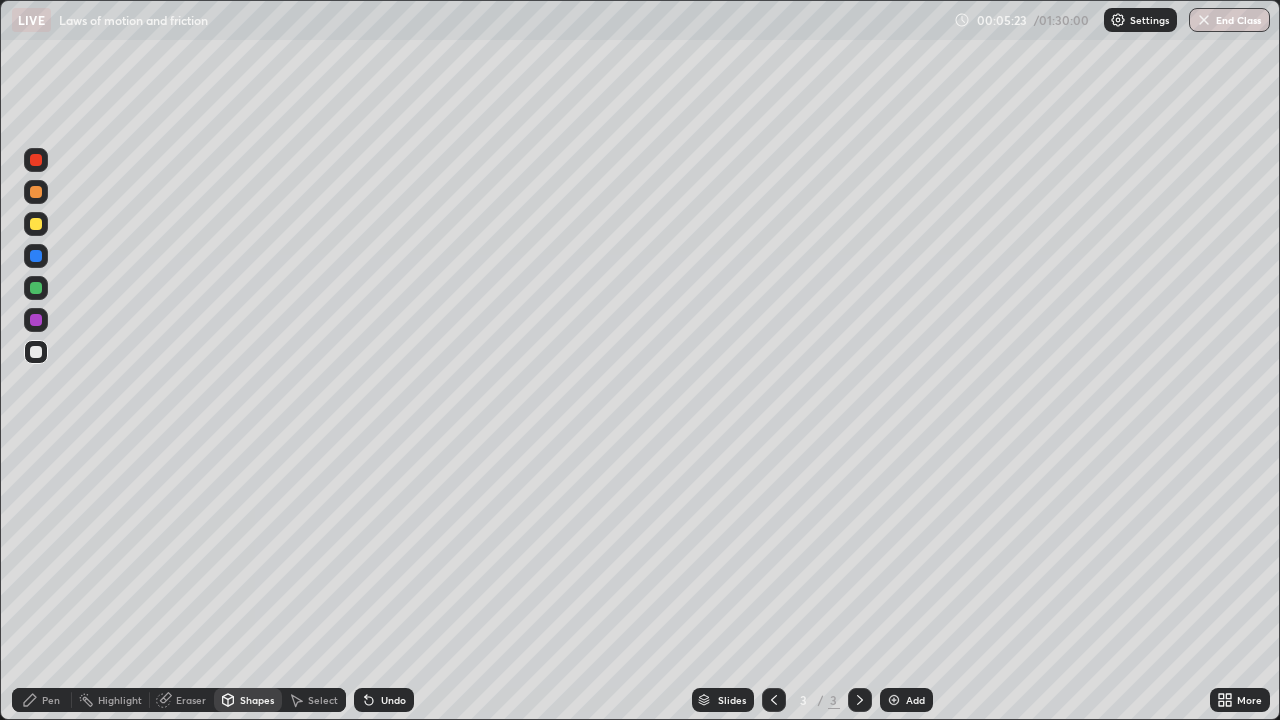 click on "Pen" at bounding box center [42, 700] 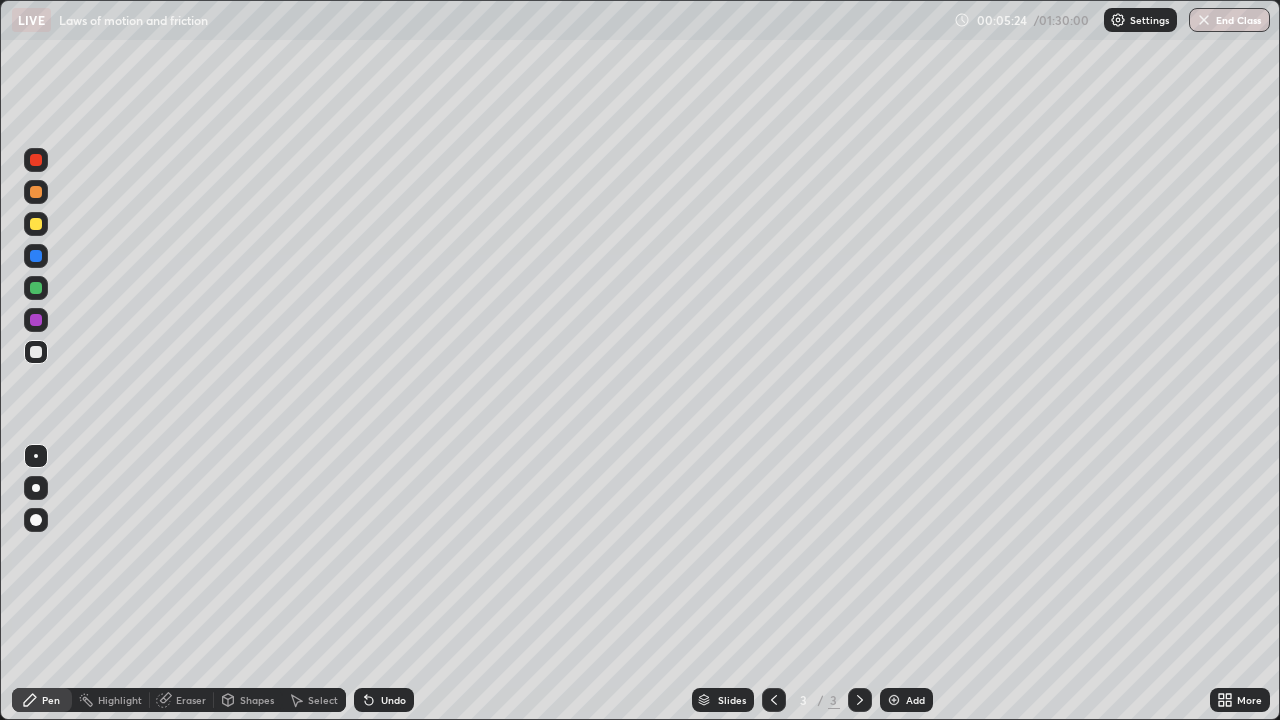 click at bounding box center [36, 288] 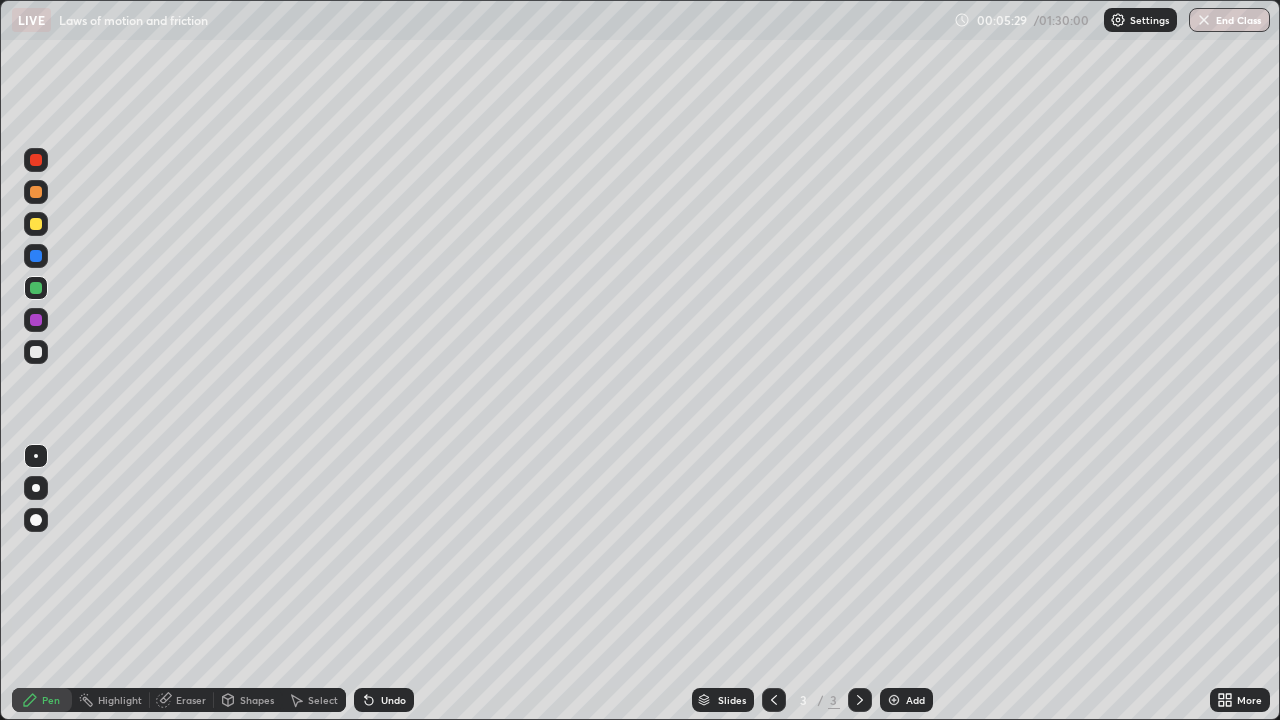 click at bounding box center (36, 224) 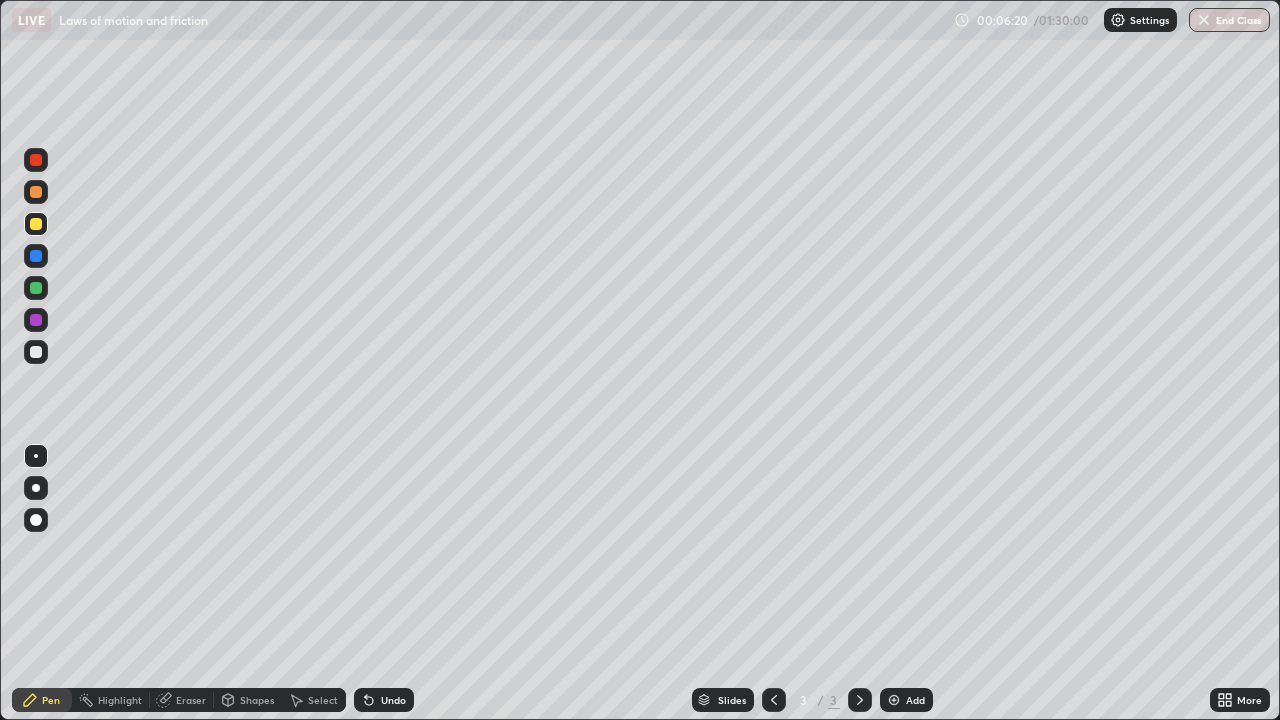 click on "Undo" at bounding box center [393, 700] 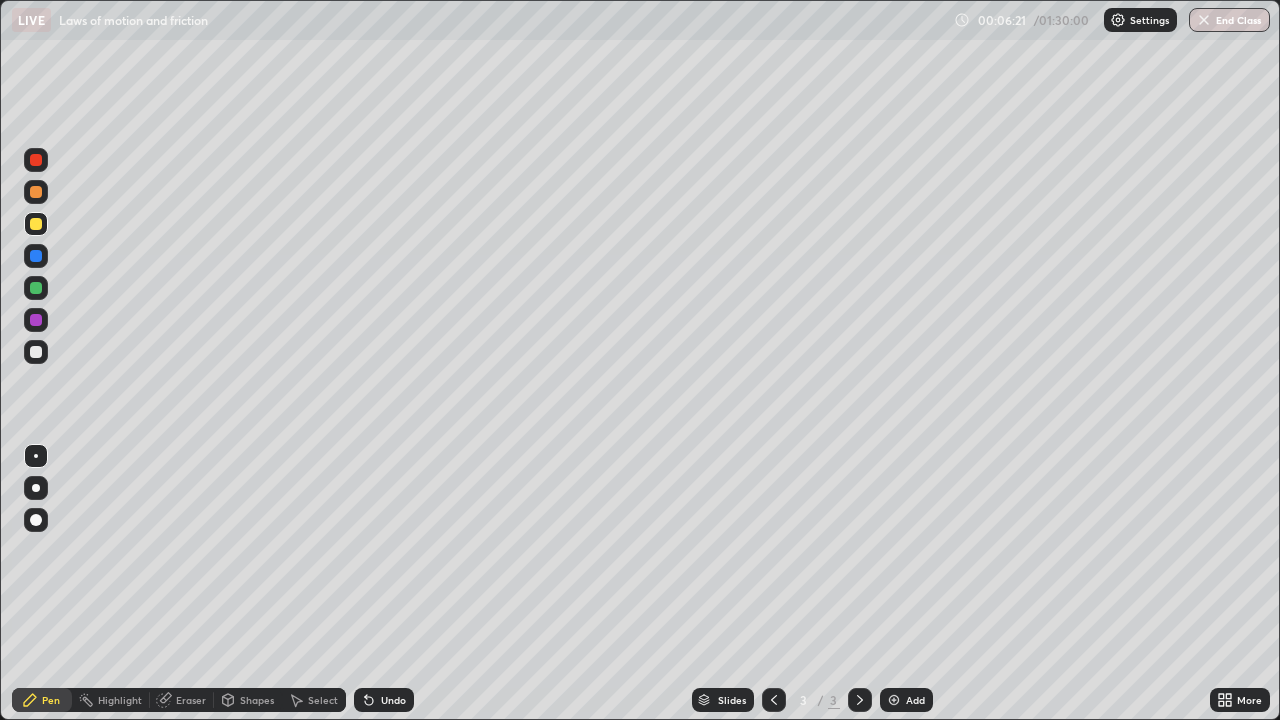 click on "Undo" at bounding box center (393, 700) 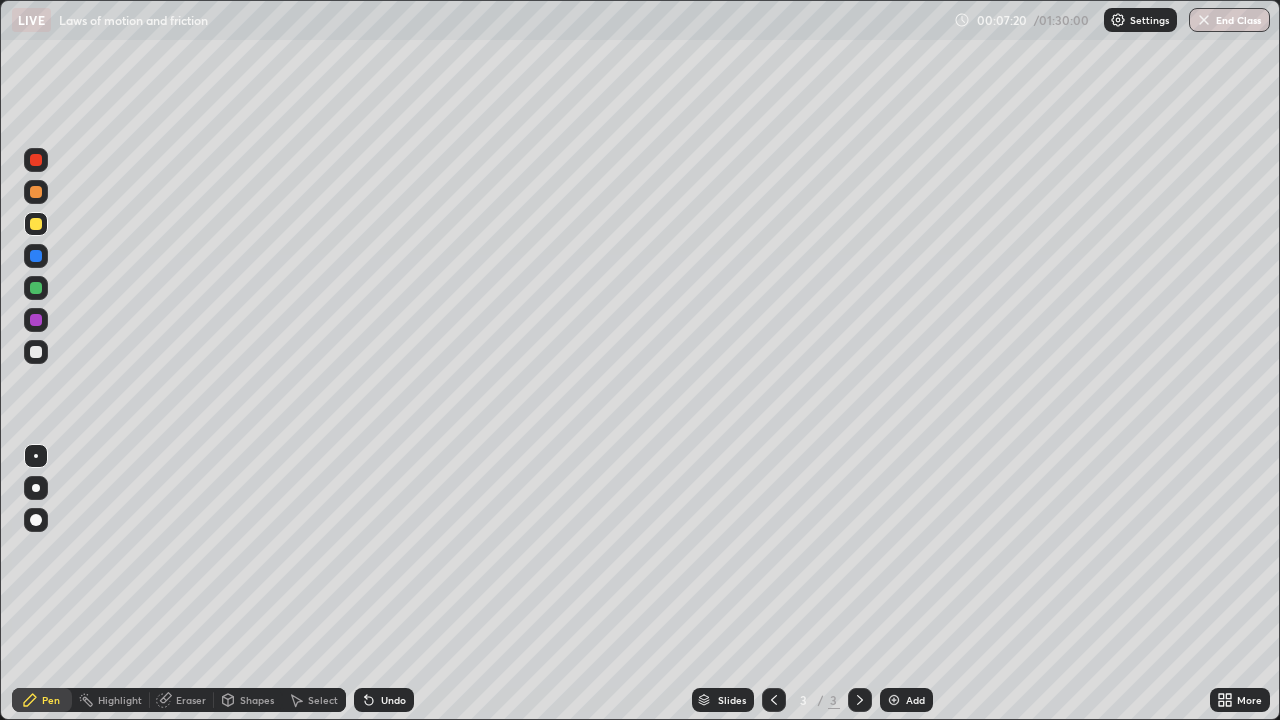 click at bounding box center (36, 352) 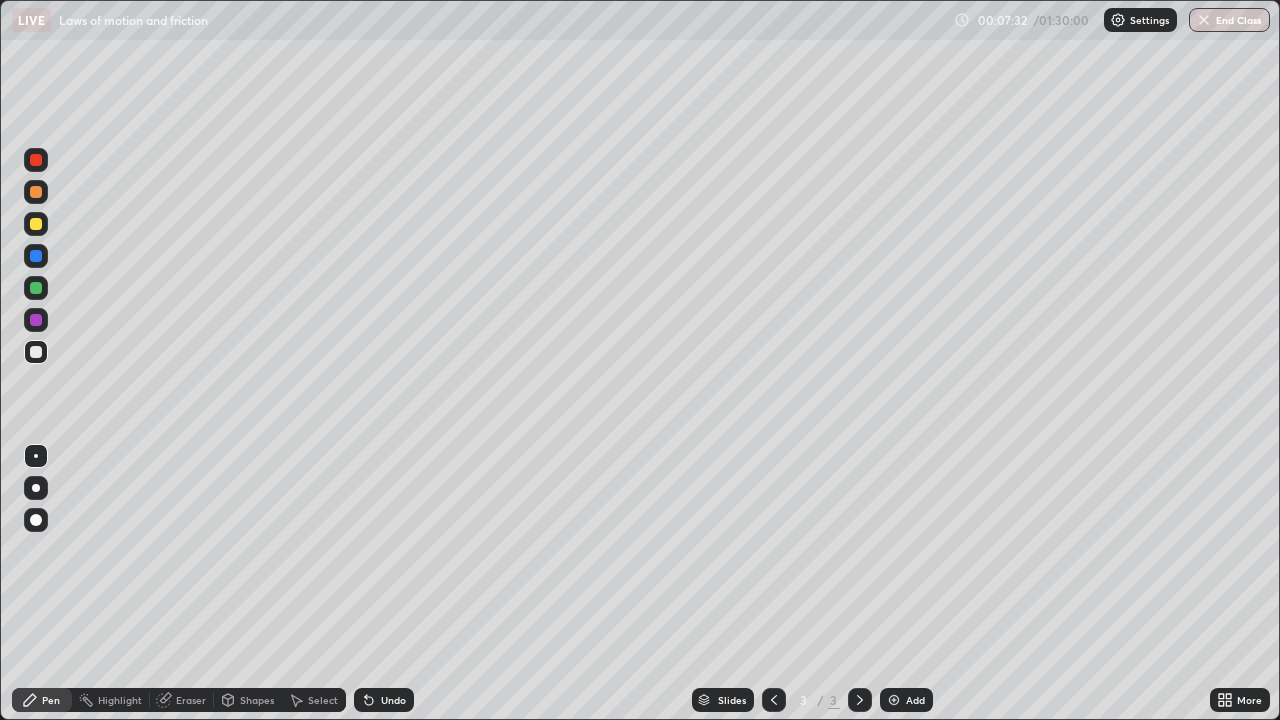 click on "Undo" at bounding box center (393, 700) 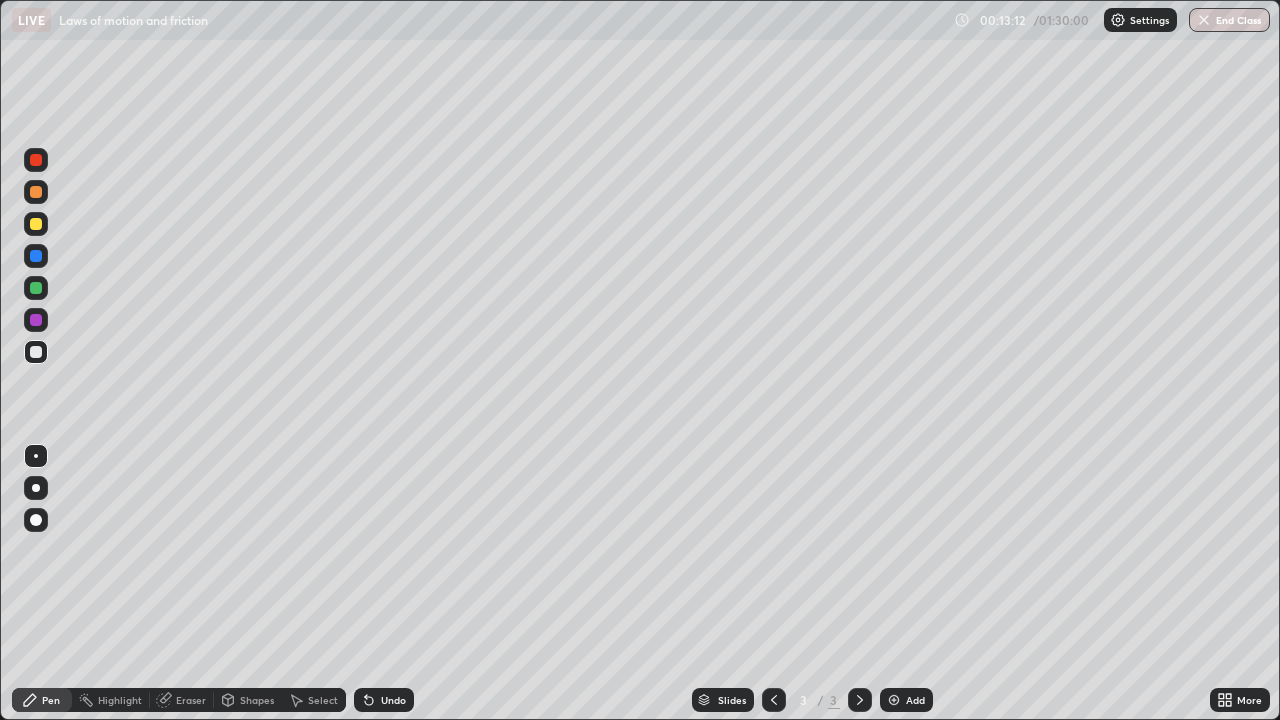 click 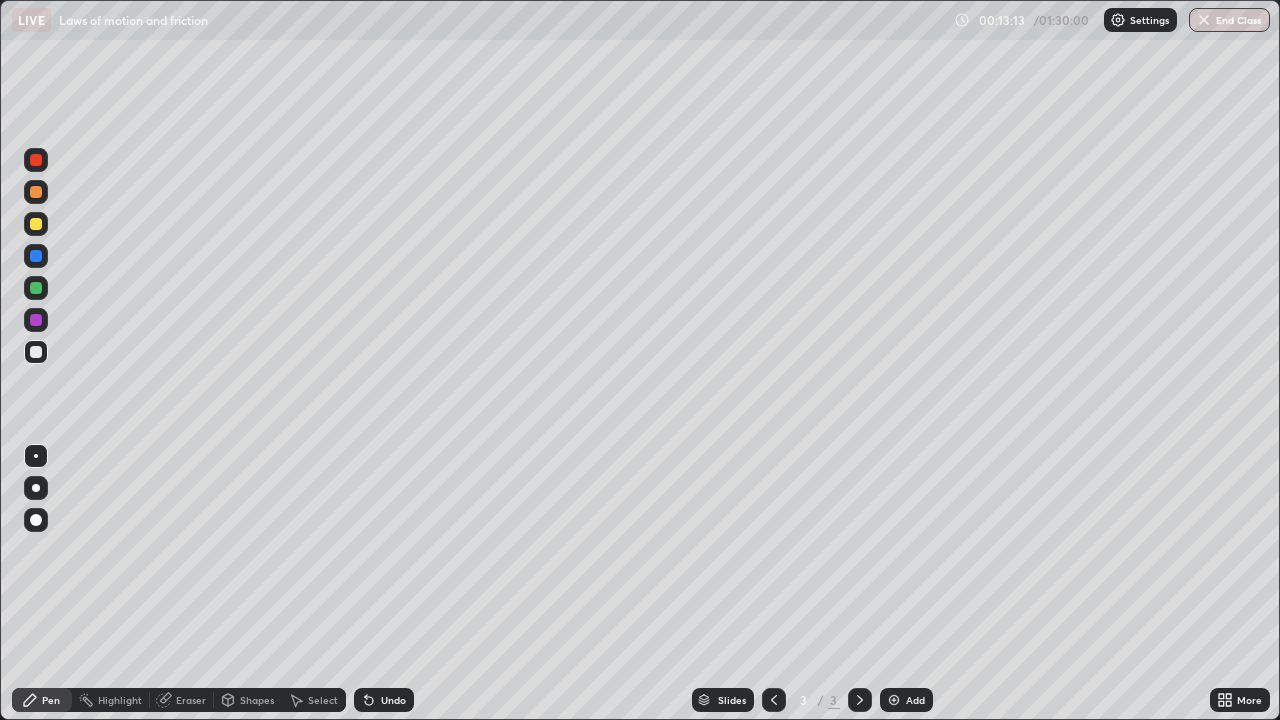 click at bounding box center [894, 700] 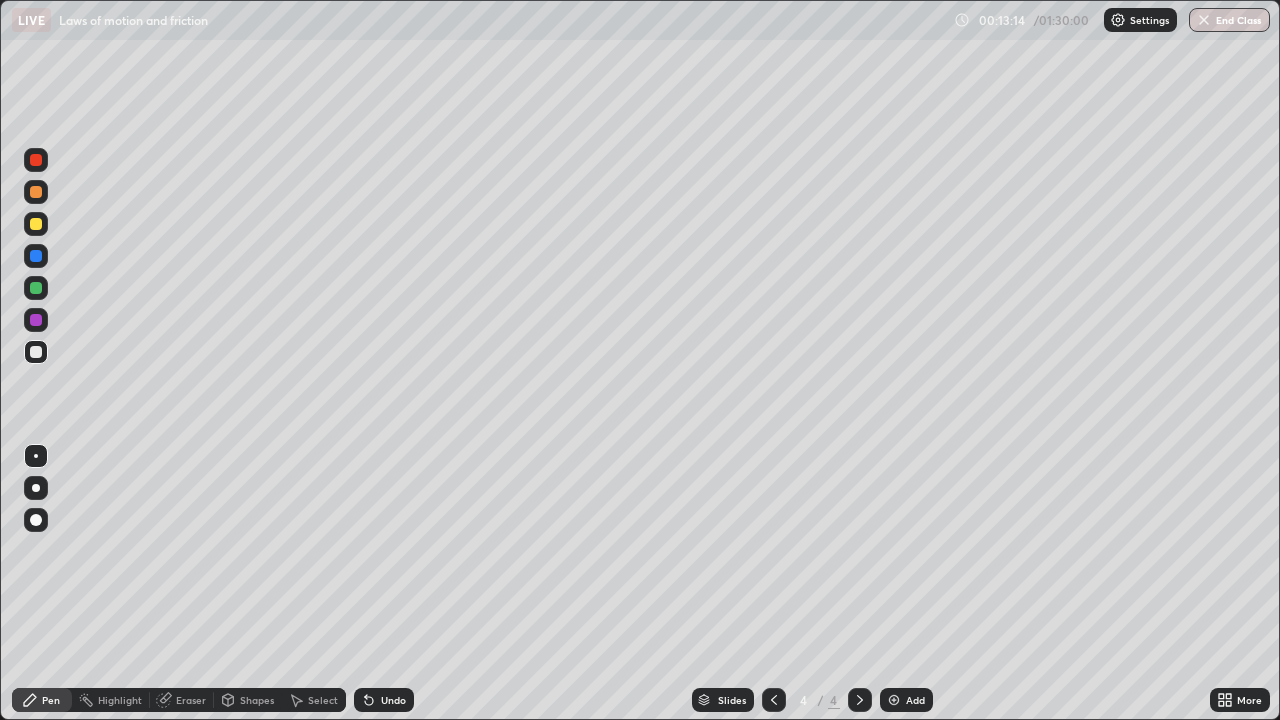 click on "Shapes" at bounding box center (257, 700) 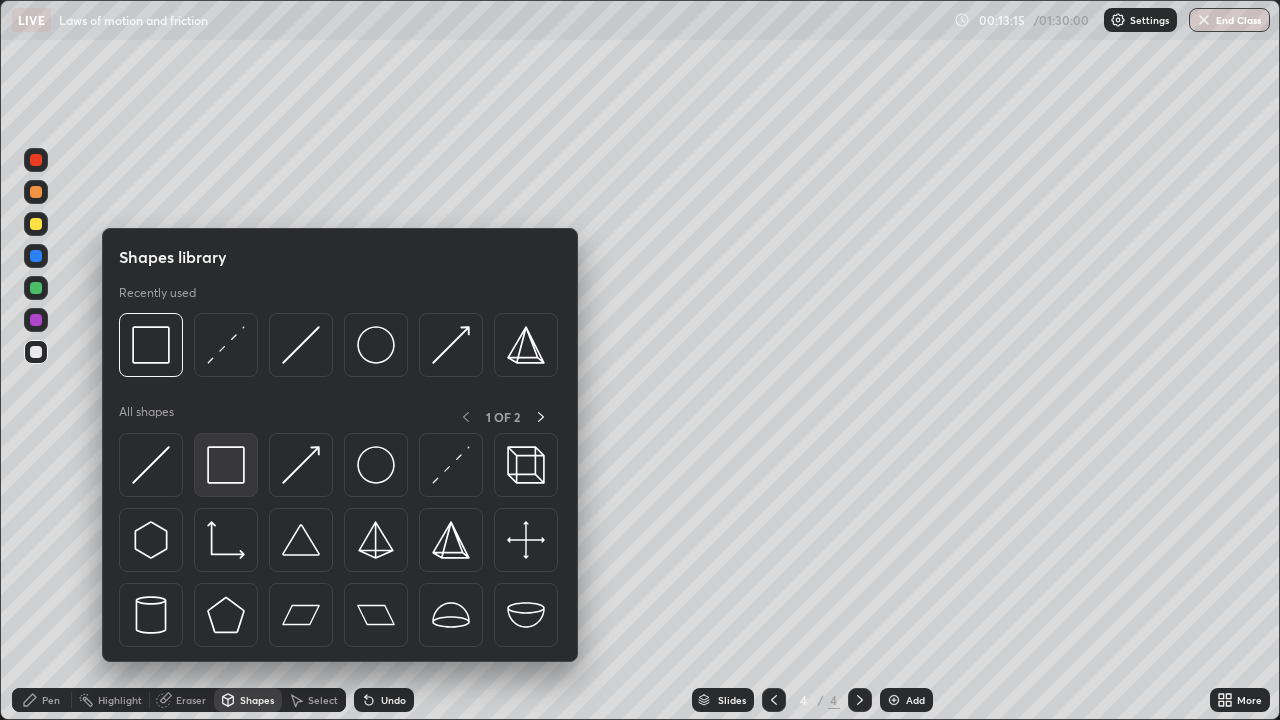 click at bounding box center [226, 465] 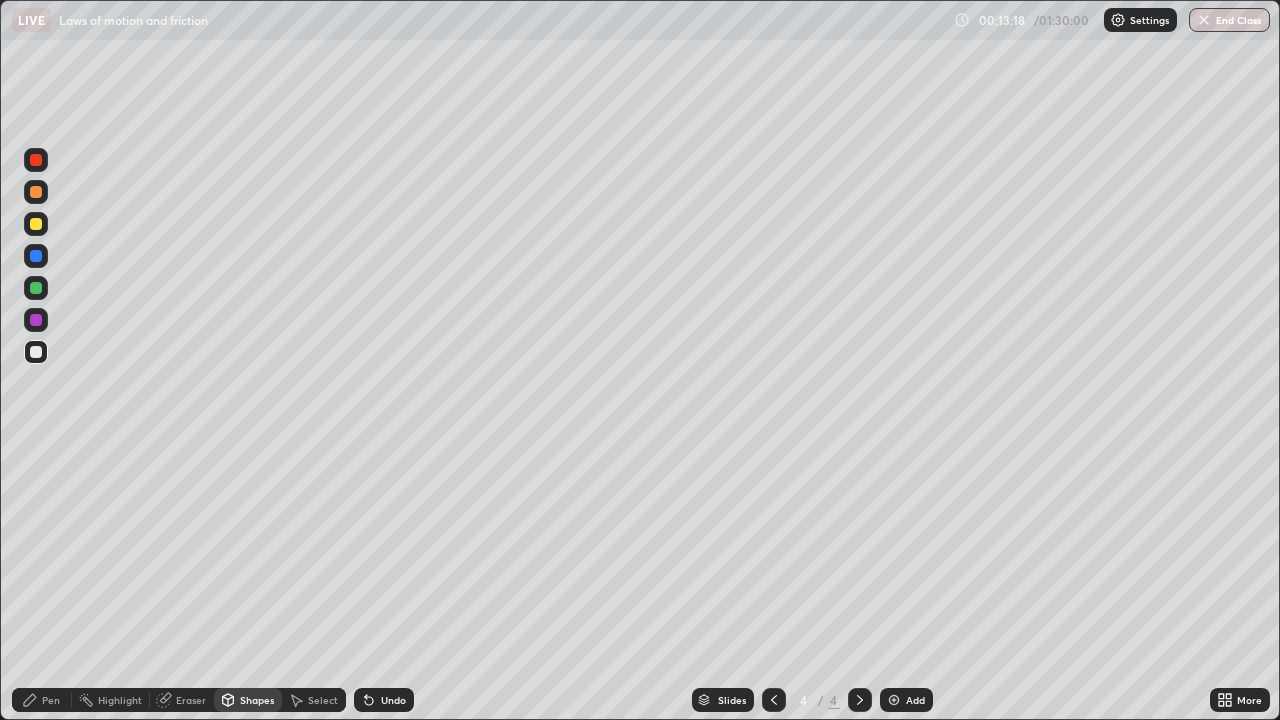 click on "Pen" at bounding box center [51, 700] 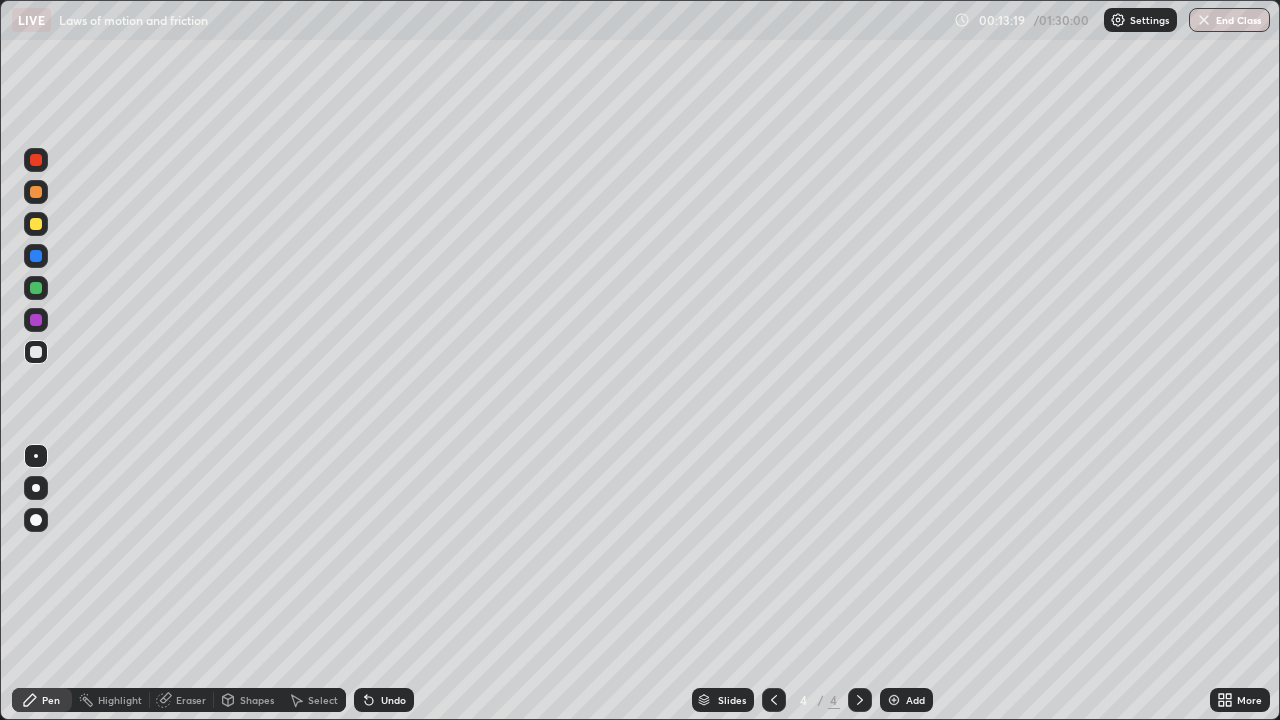 click at bounding box center (36, 224) 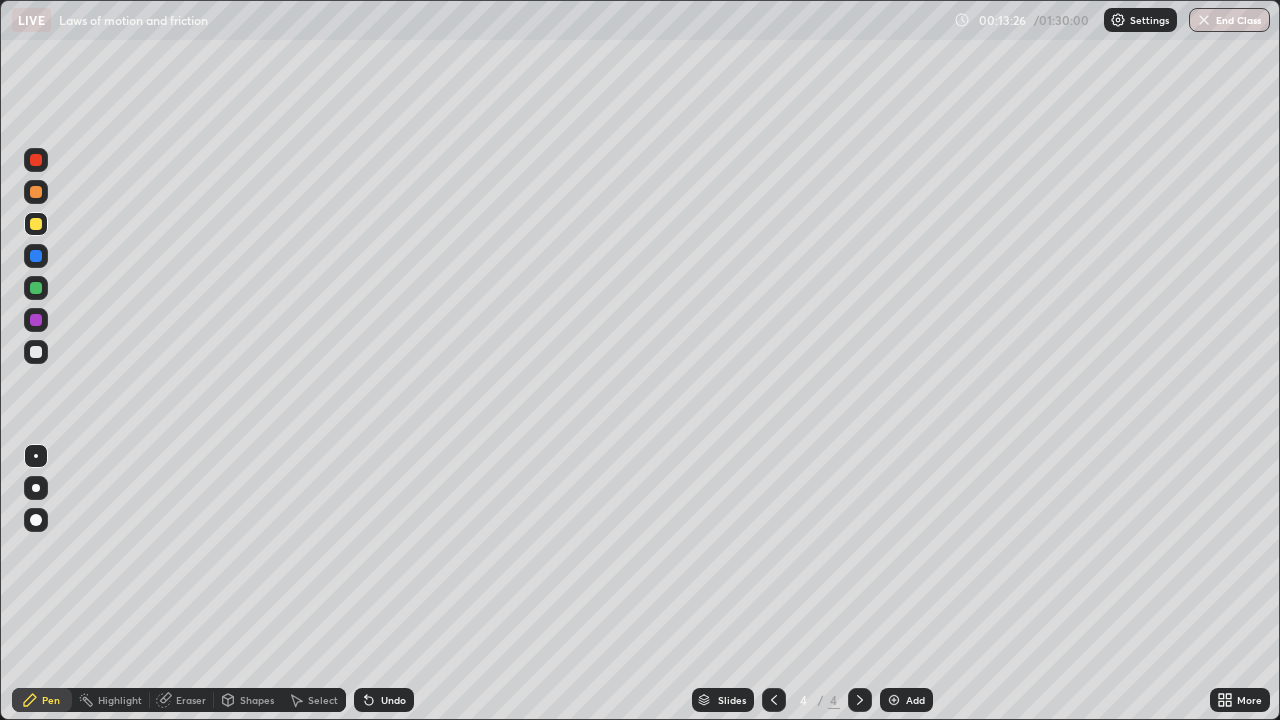 click at bounding box center (36, 288) 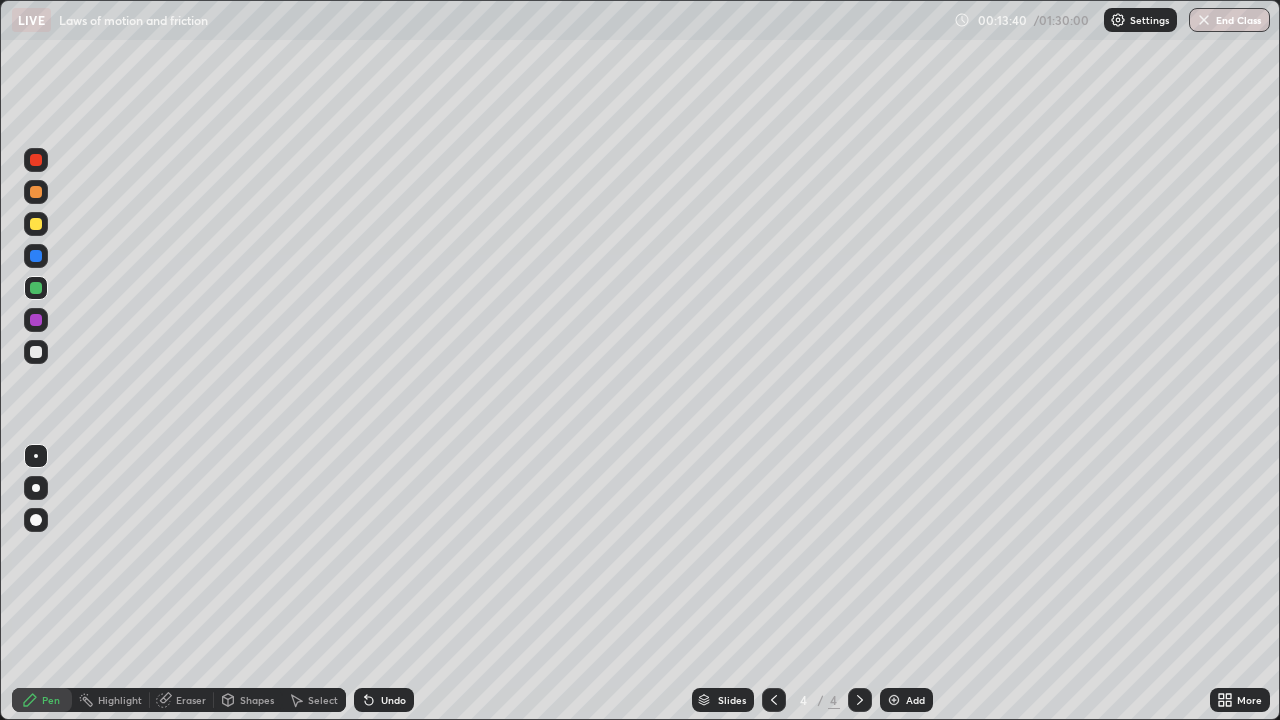 click on "Shapes" at bounding box center [248, 700] 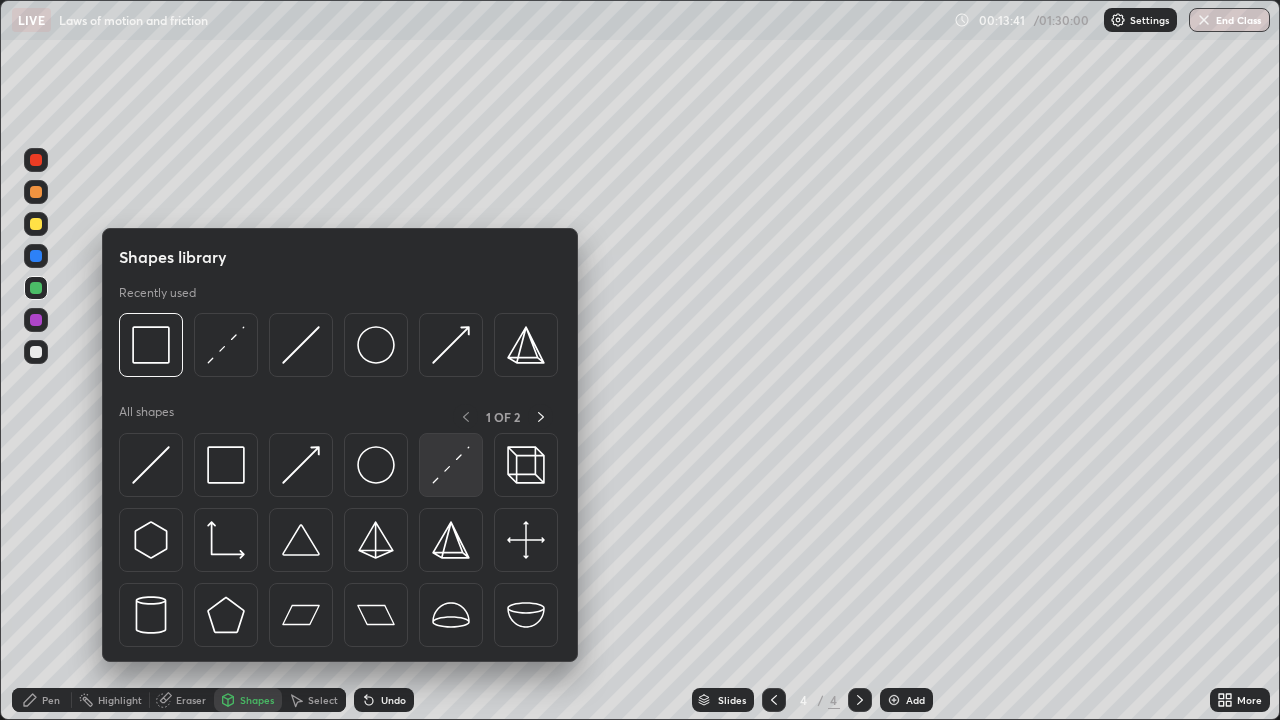 click at bounding box center (451, 465) 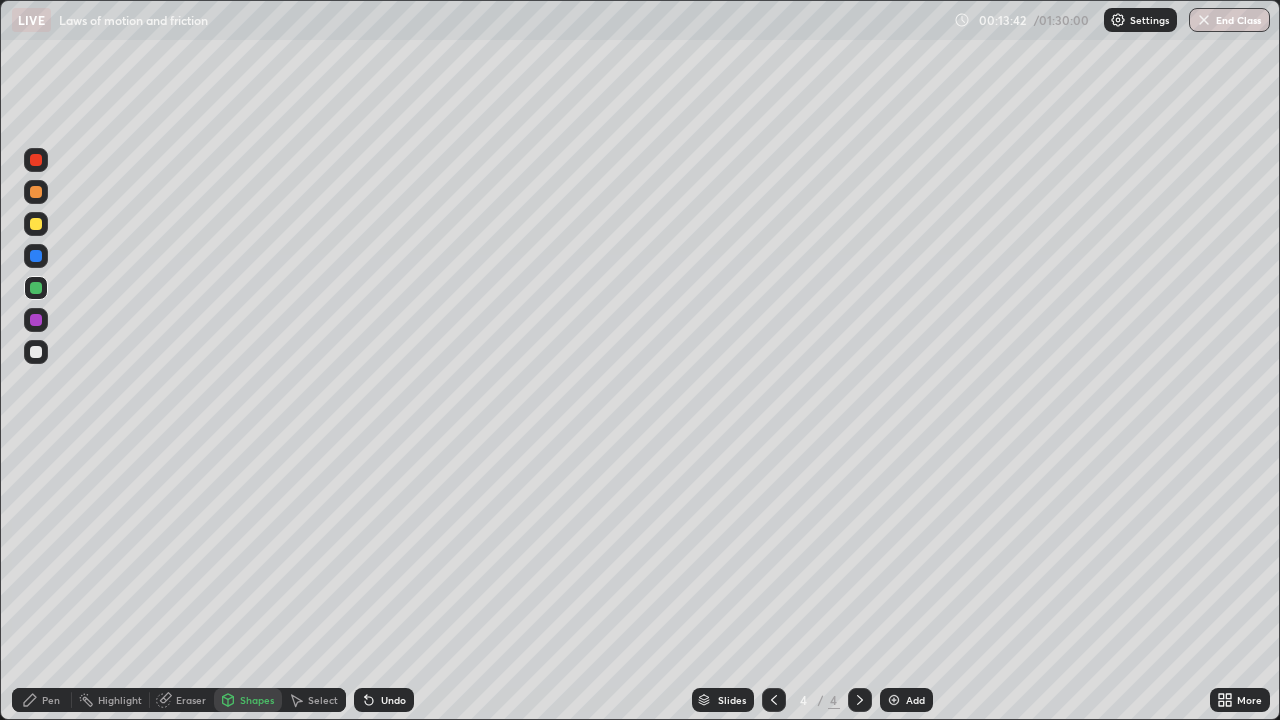 click at bounding box center [36, 320] 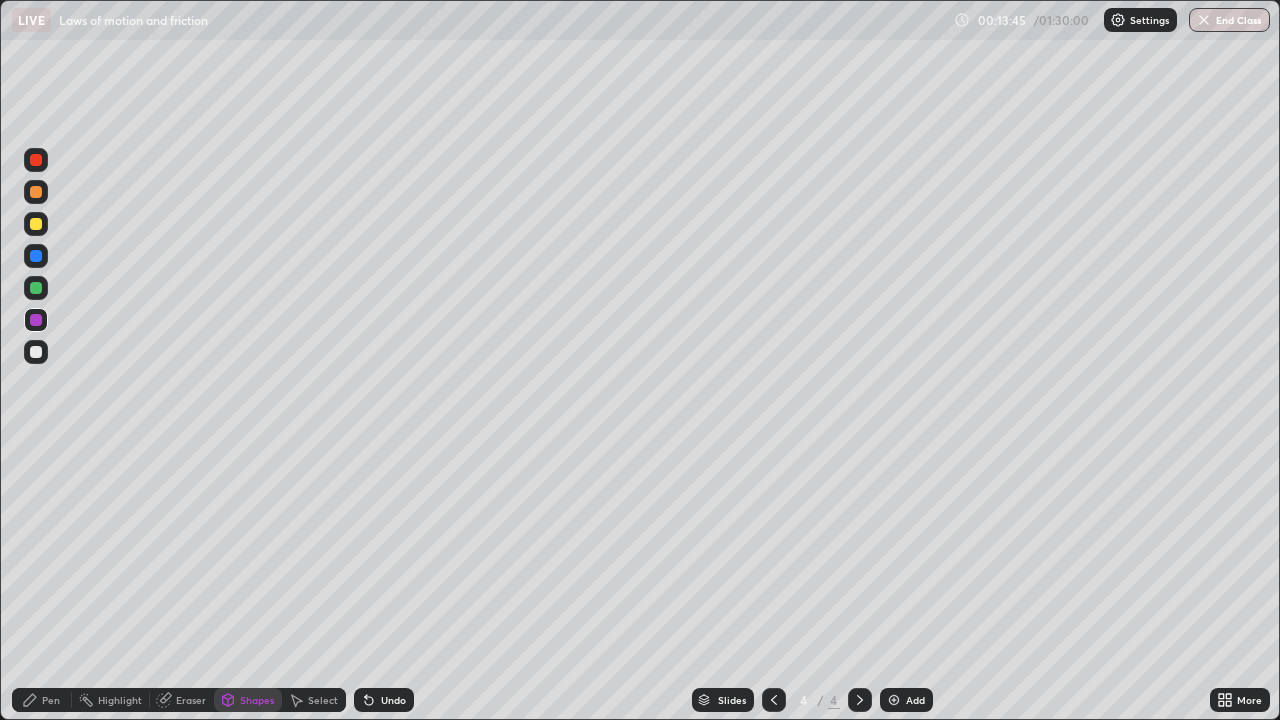 click at bounding box center [36, 256] 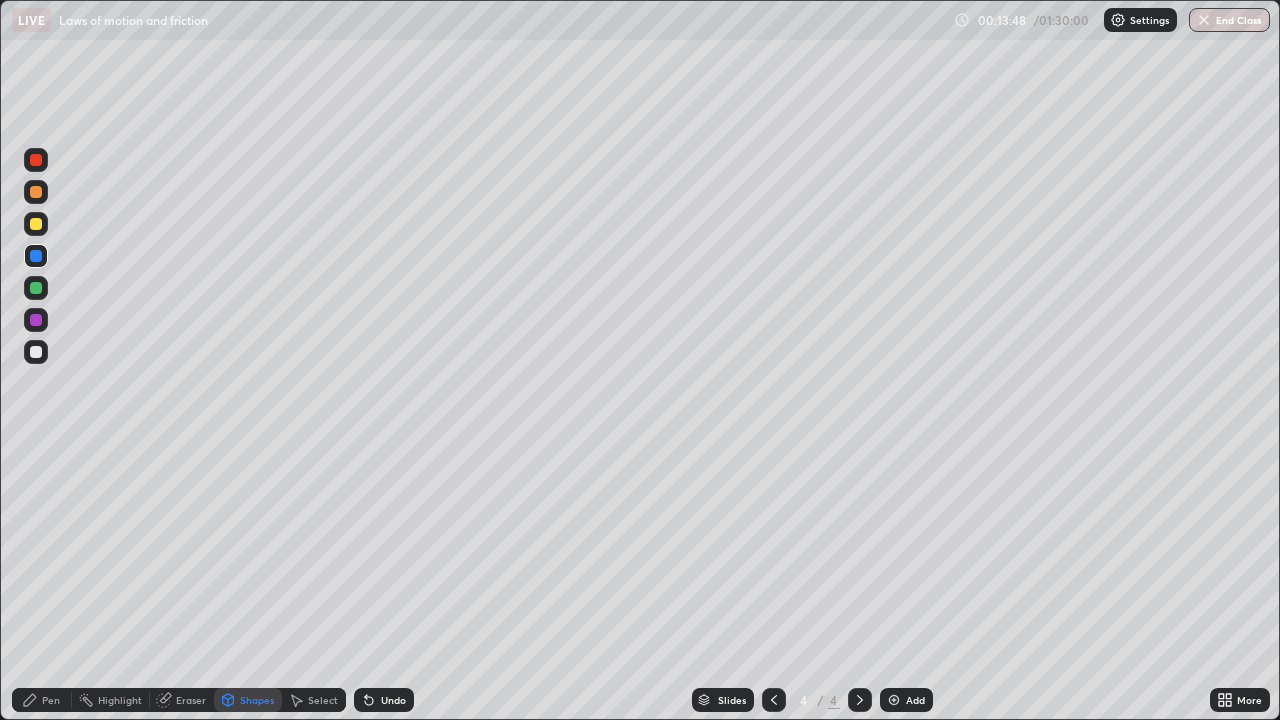click 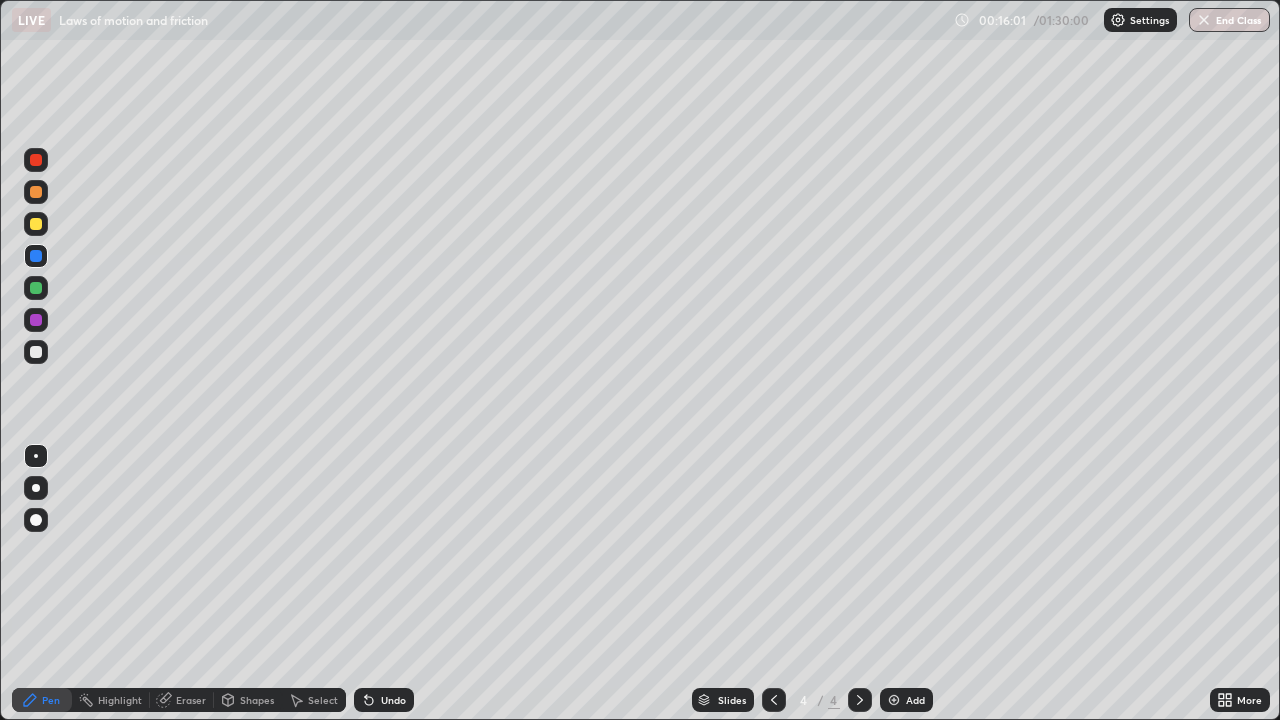 click at bounding box center [36, 224] 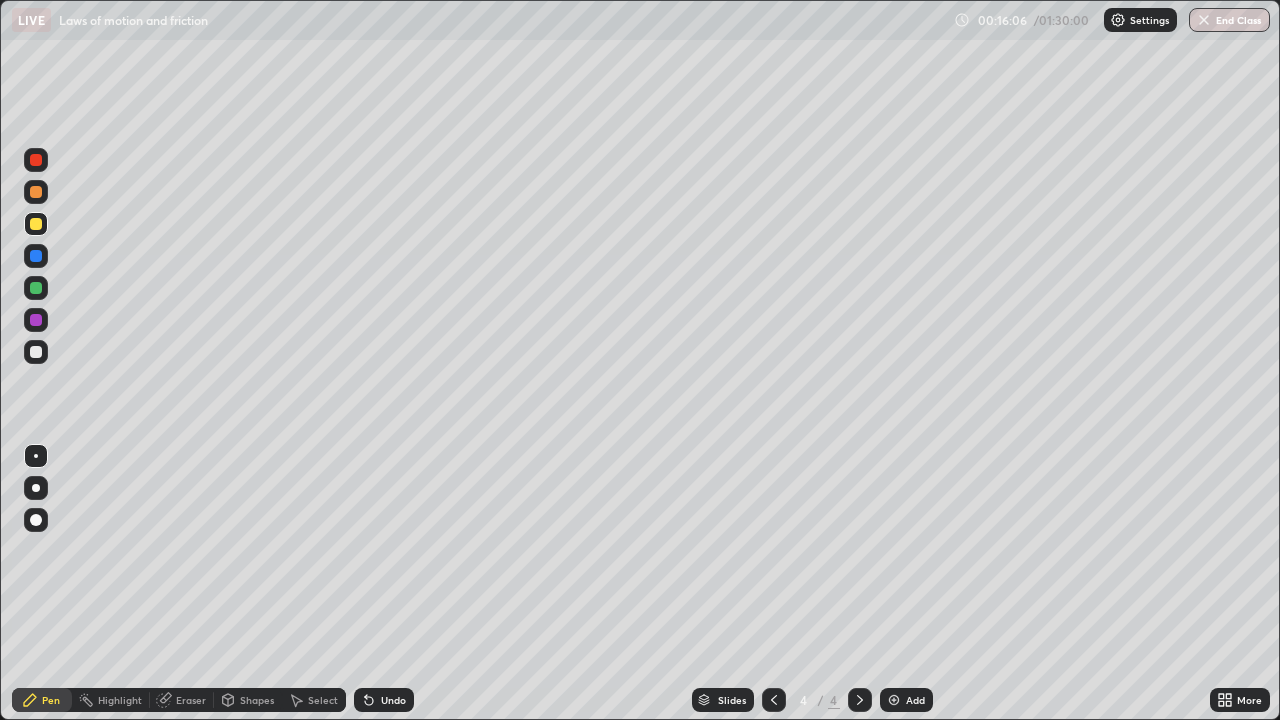click at bounding box center (36, 288) 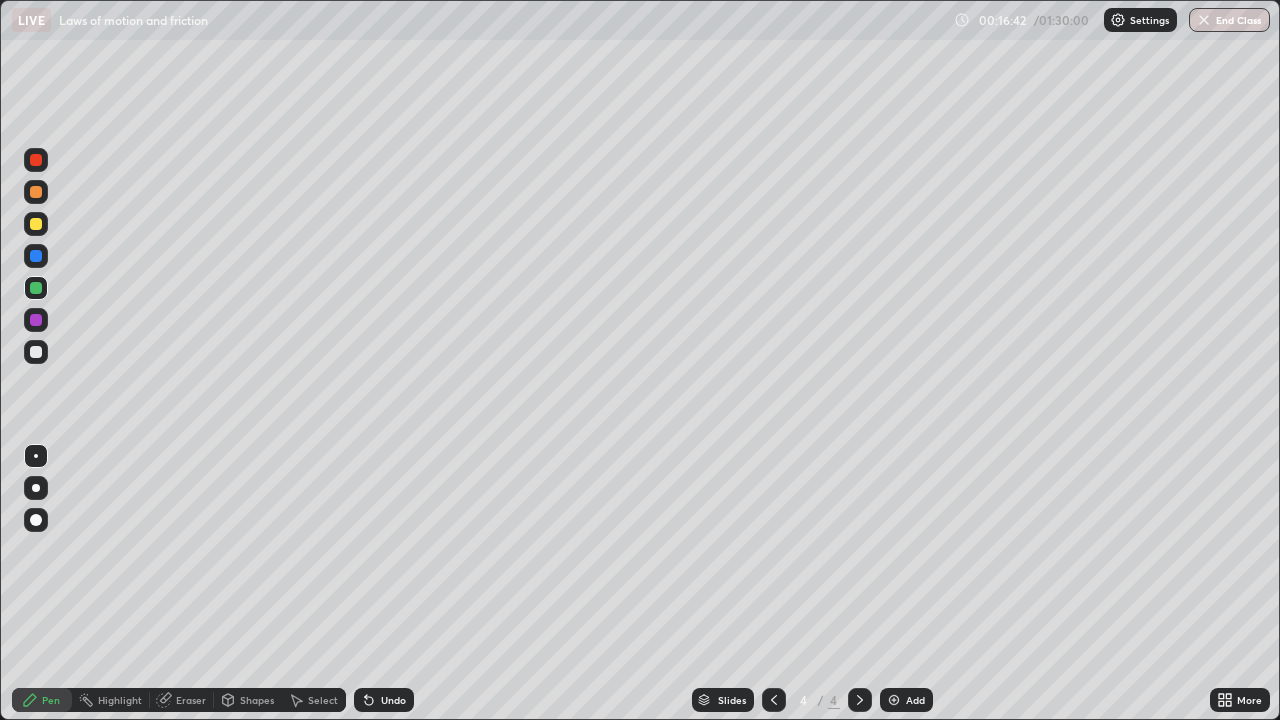 click on "Undo" at bounding box center [393, 700] 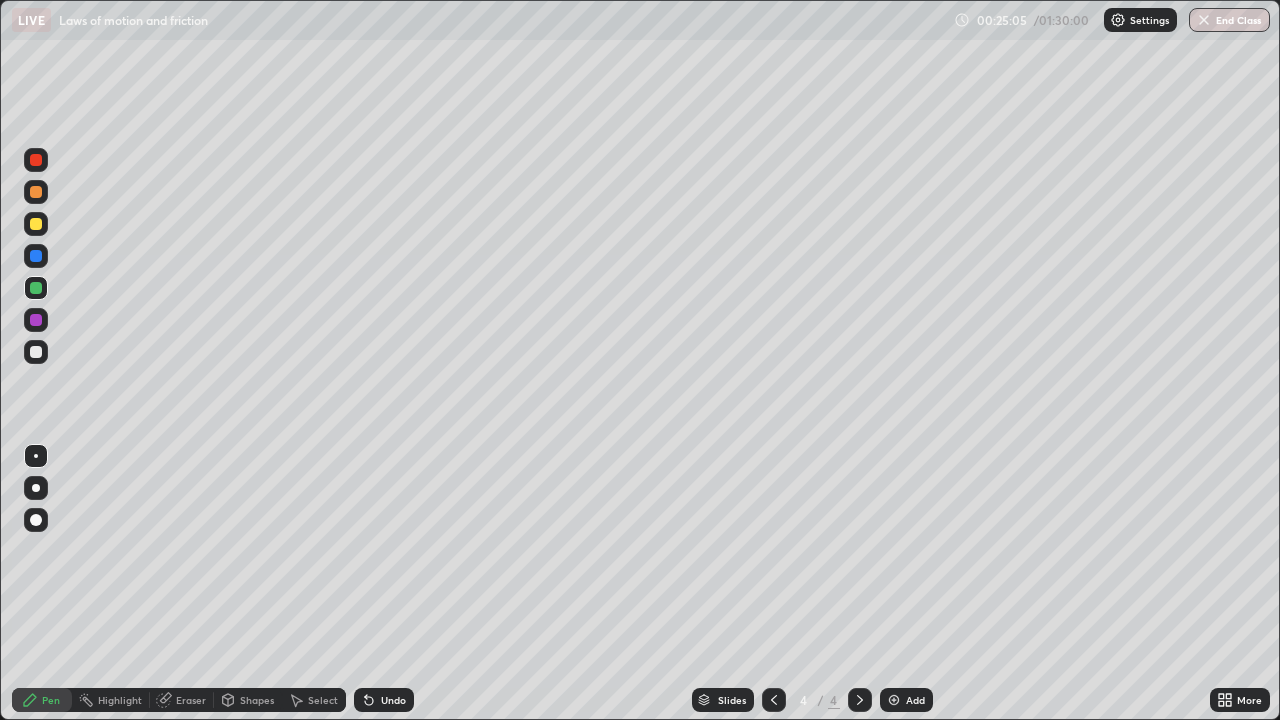 click at bounding box center (36, 352) 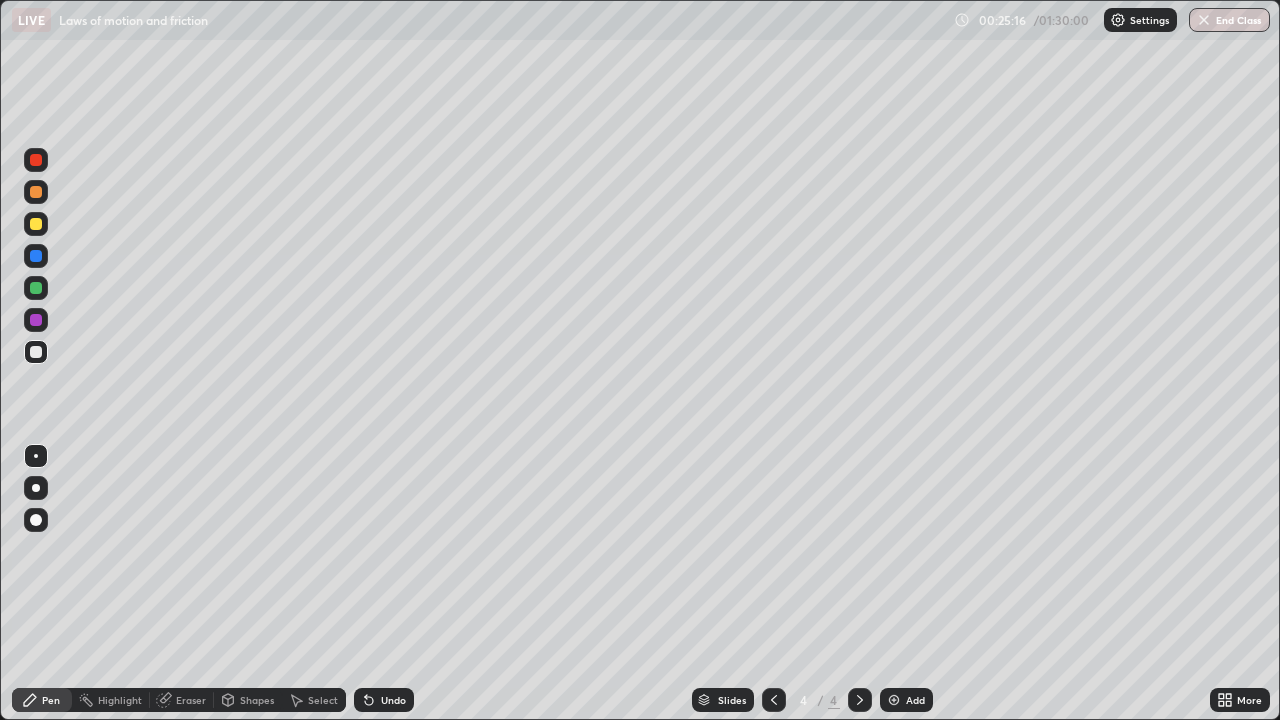 click at bounding box center (36, 224) 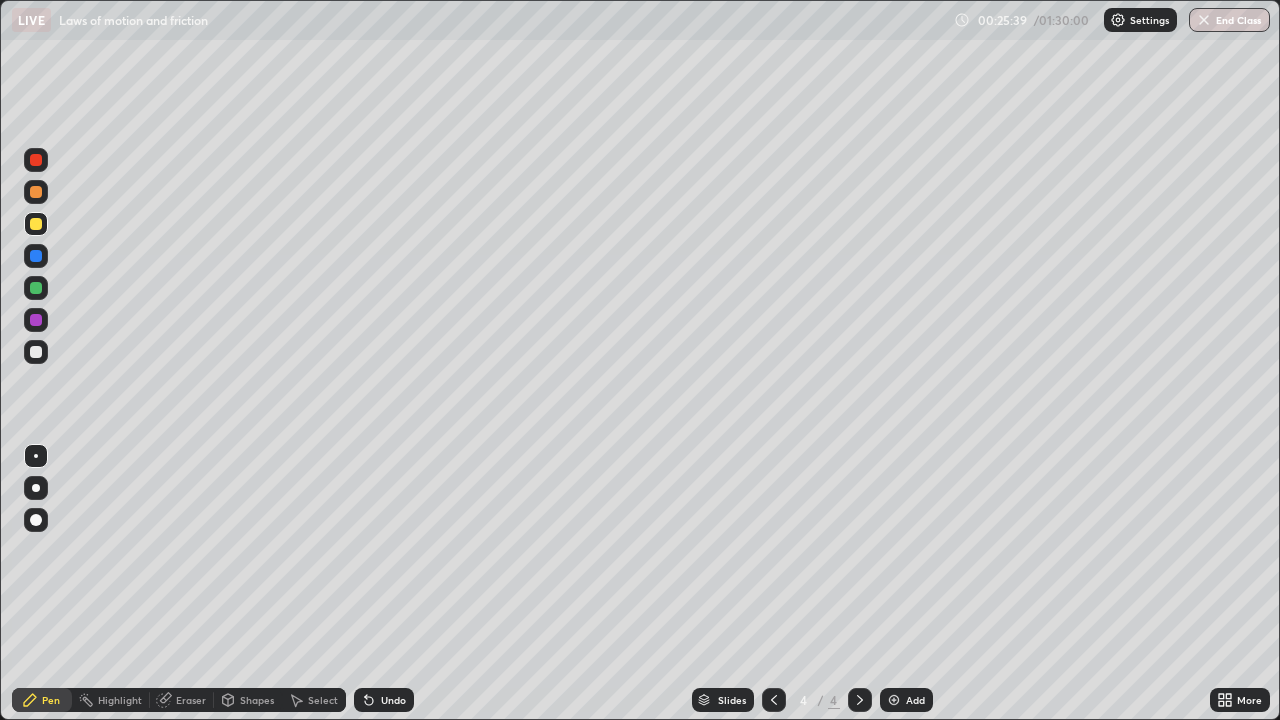 click on "Undo" at bounding box center (393, 700) 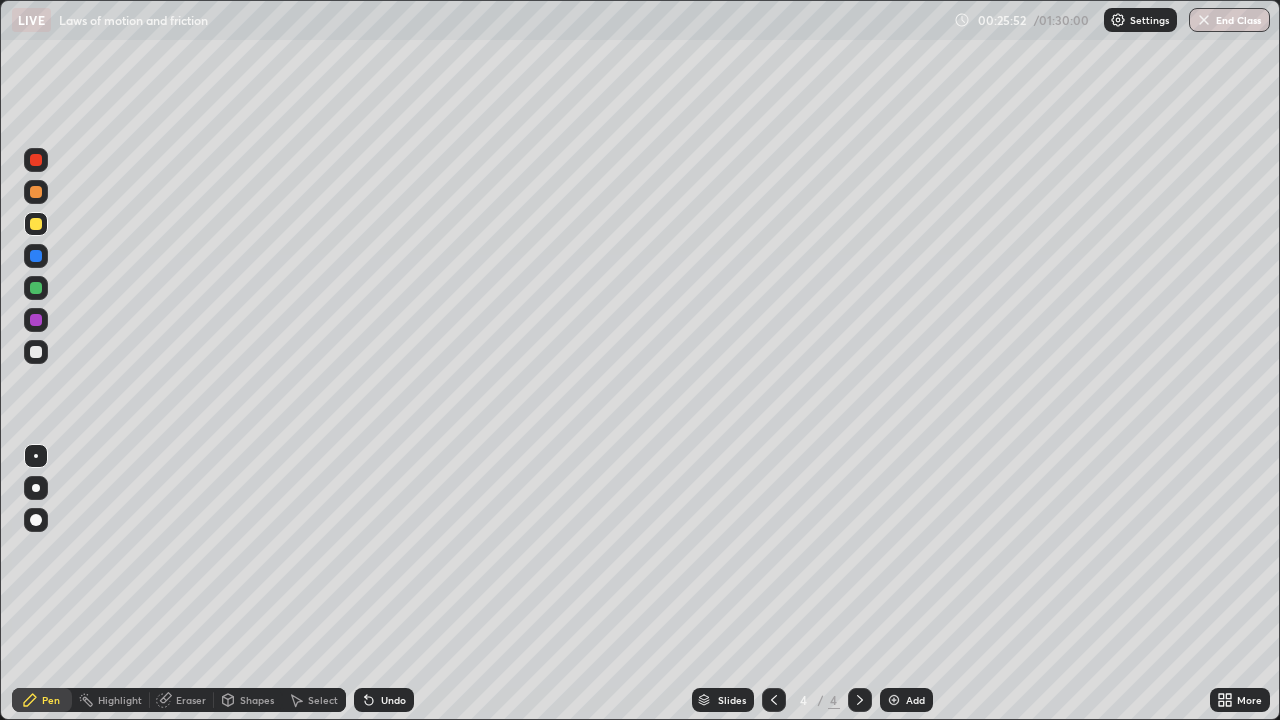 click at bounding box center (36, 352) 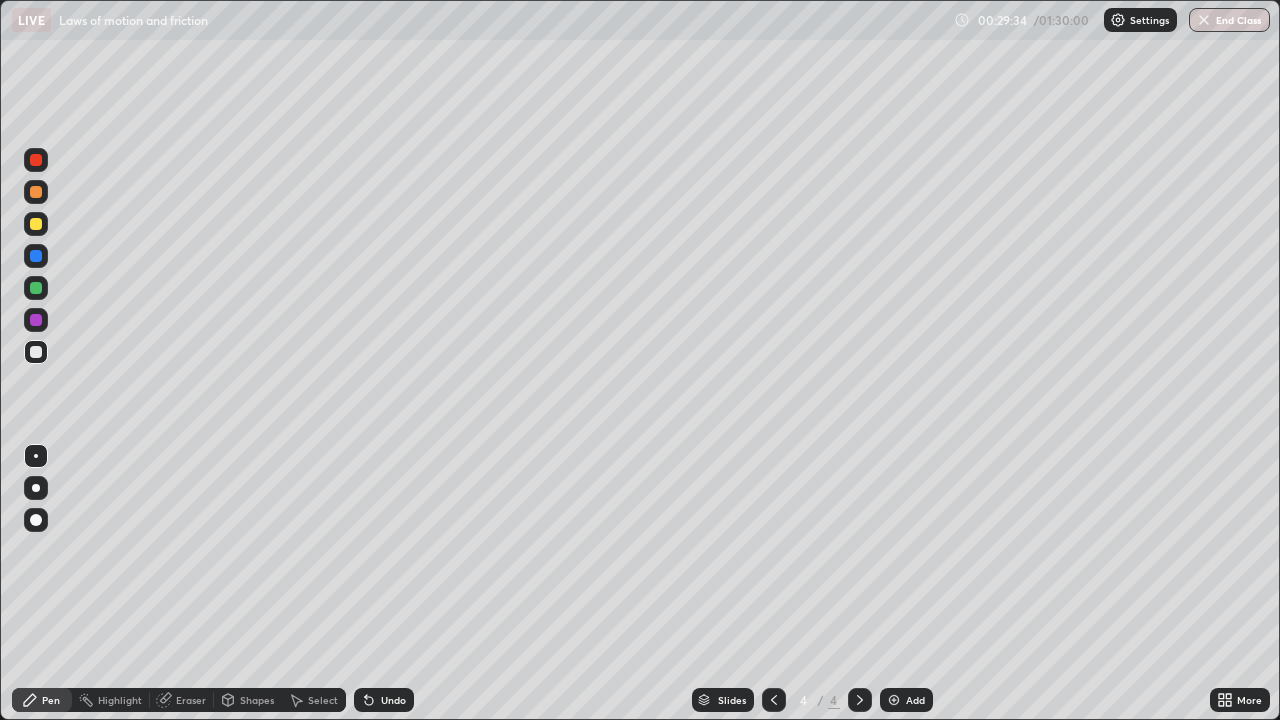 click at bounding box center [894, 700] 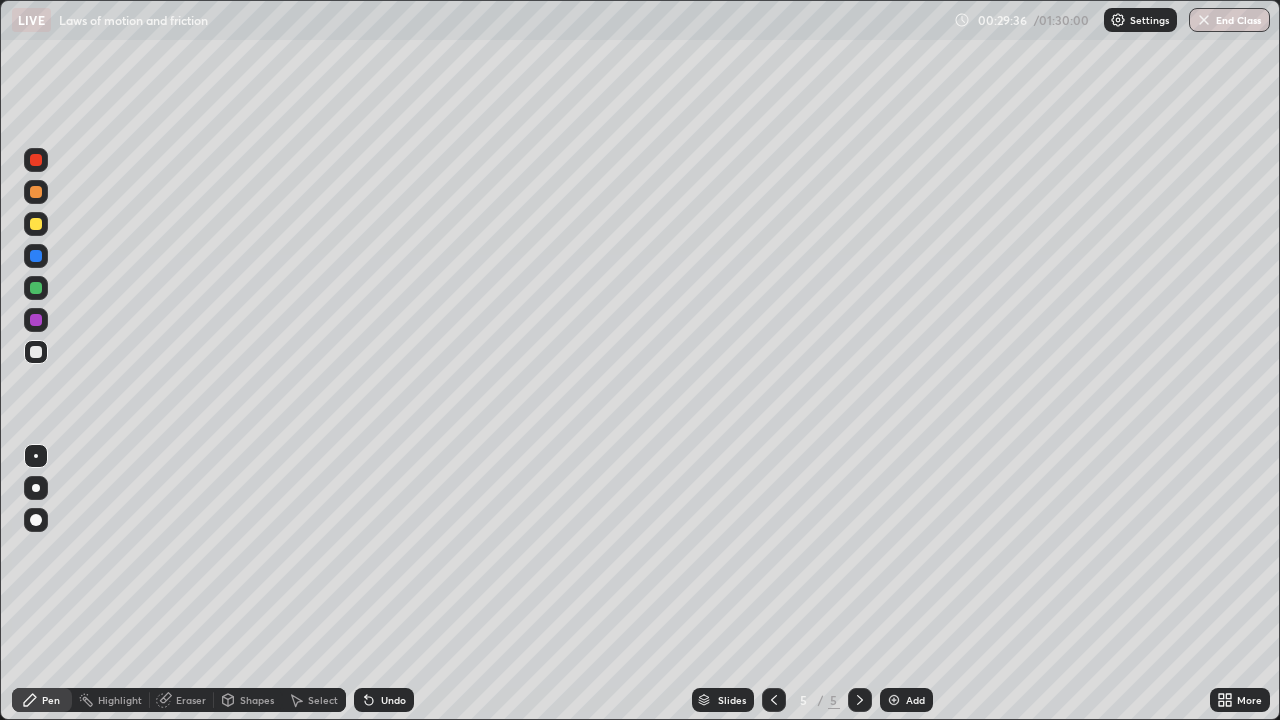 click 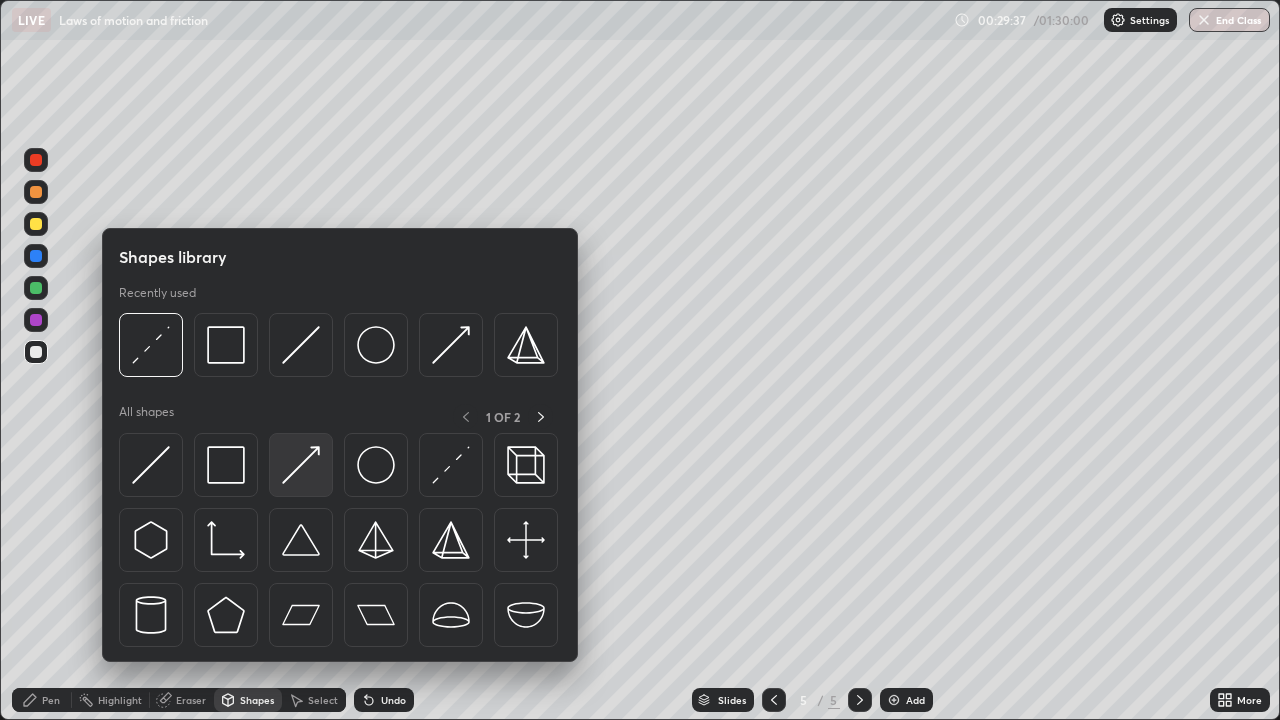 click at bounding box center [301, 465] 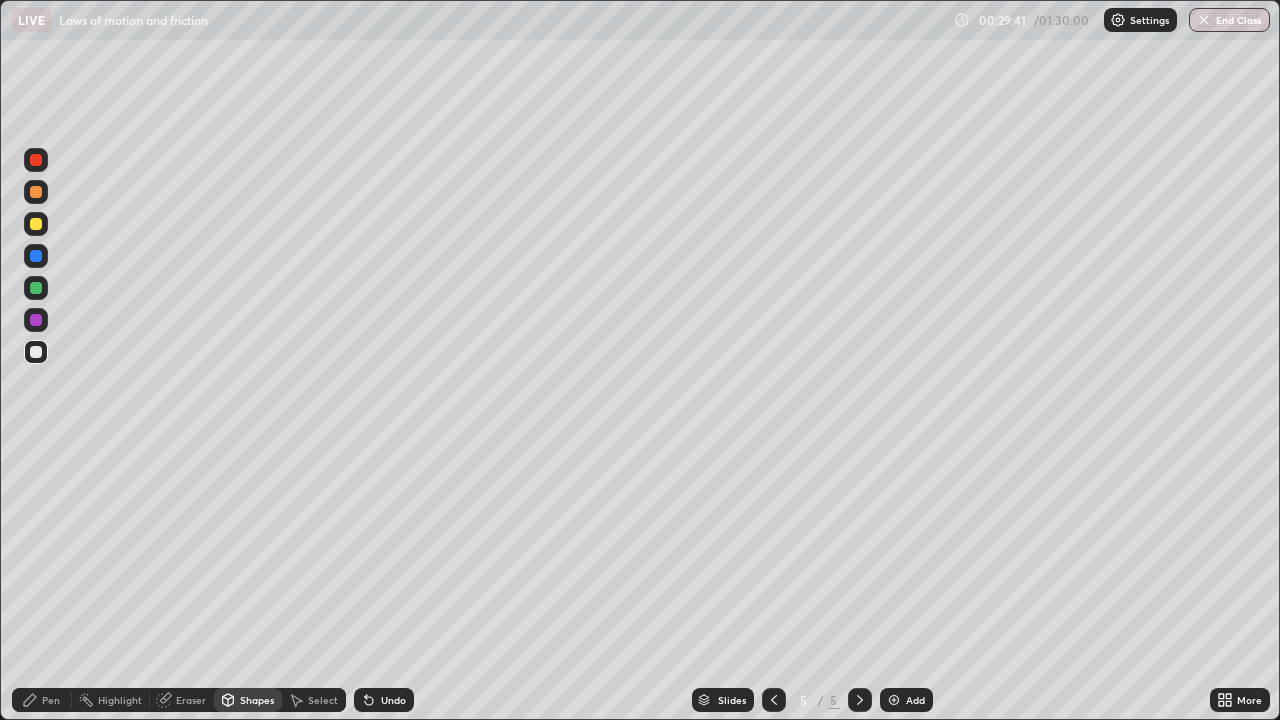 click at bounding box center [36, 224] 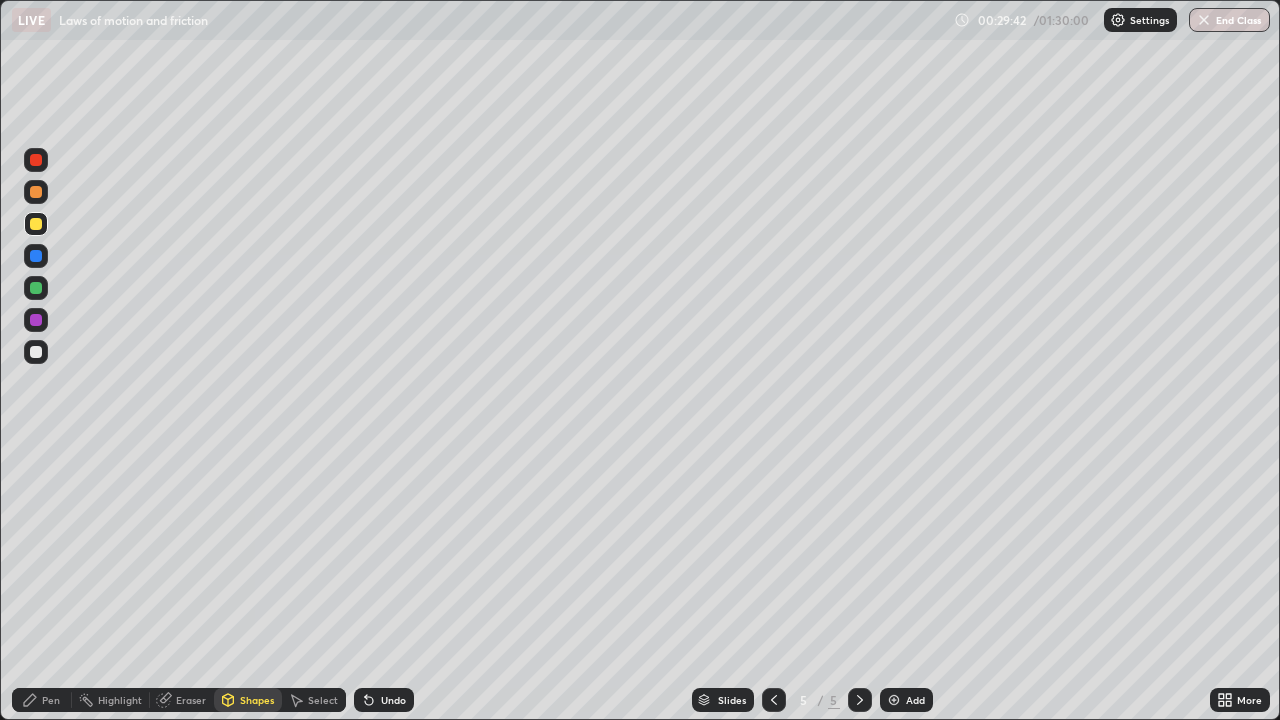 click on "Pen" at bounding box center [51, 700] 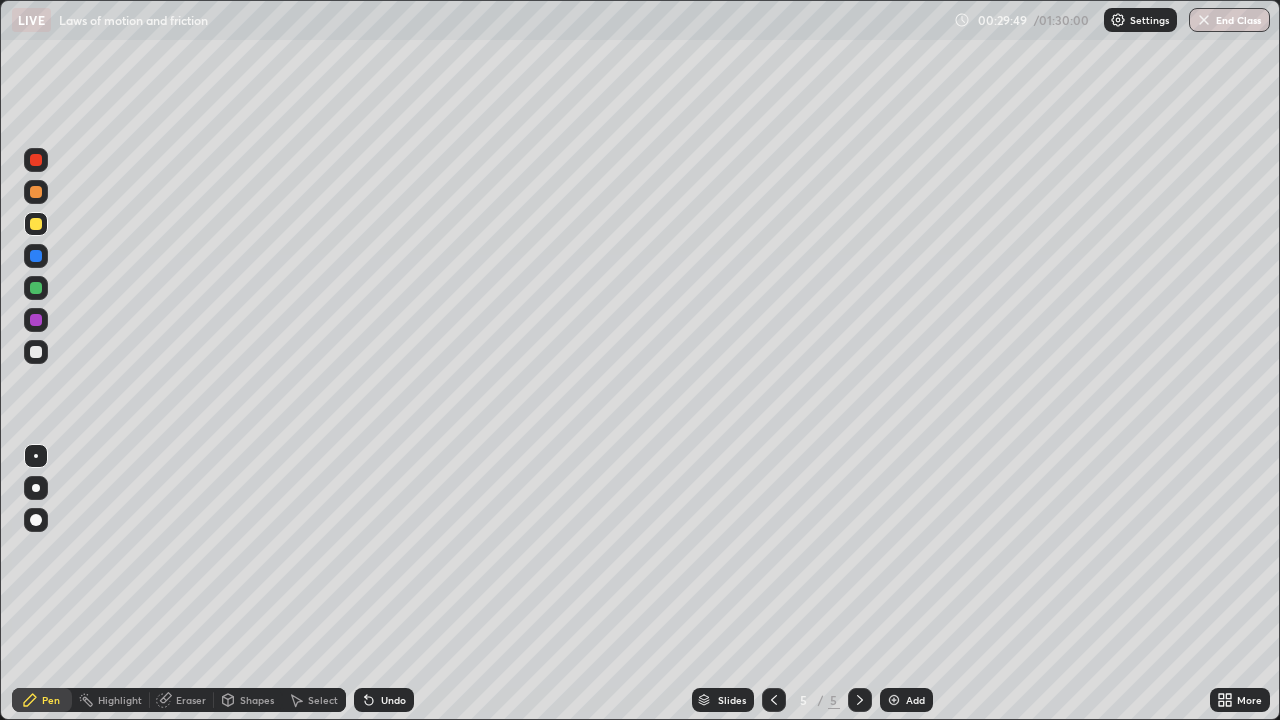 click on "Shapes" at bounding box center (257, 700) 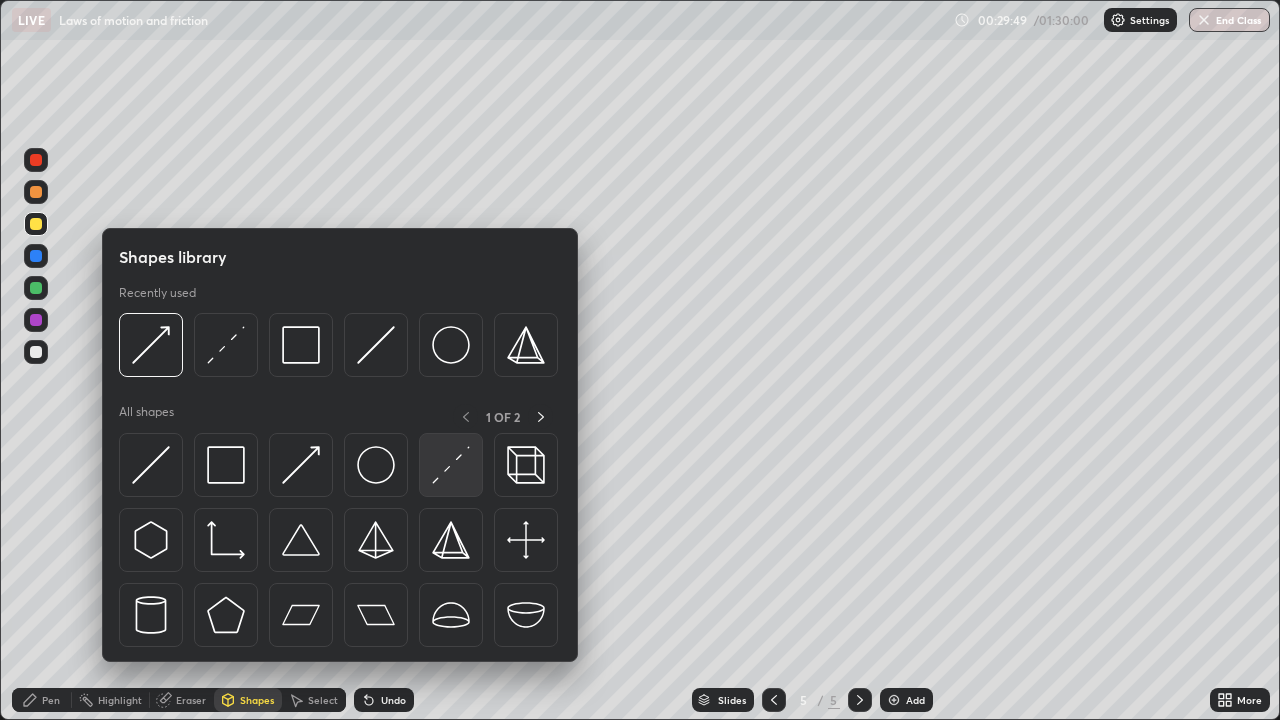 click at bounding box center [451, 465] 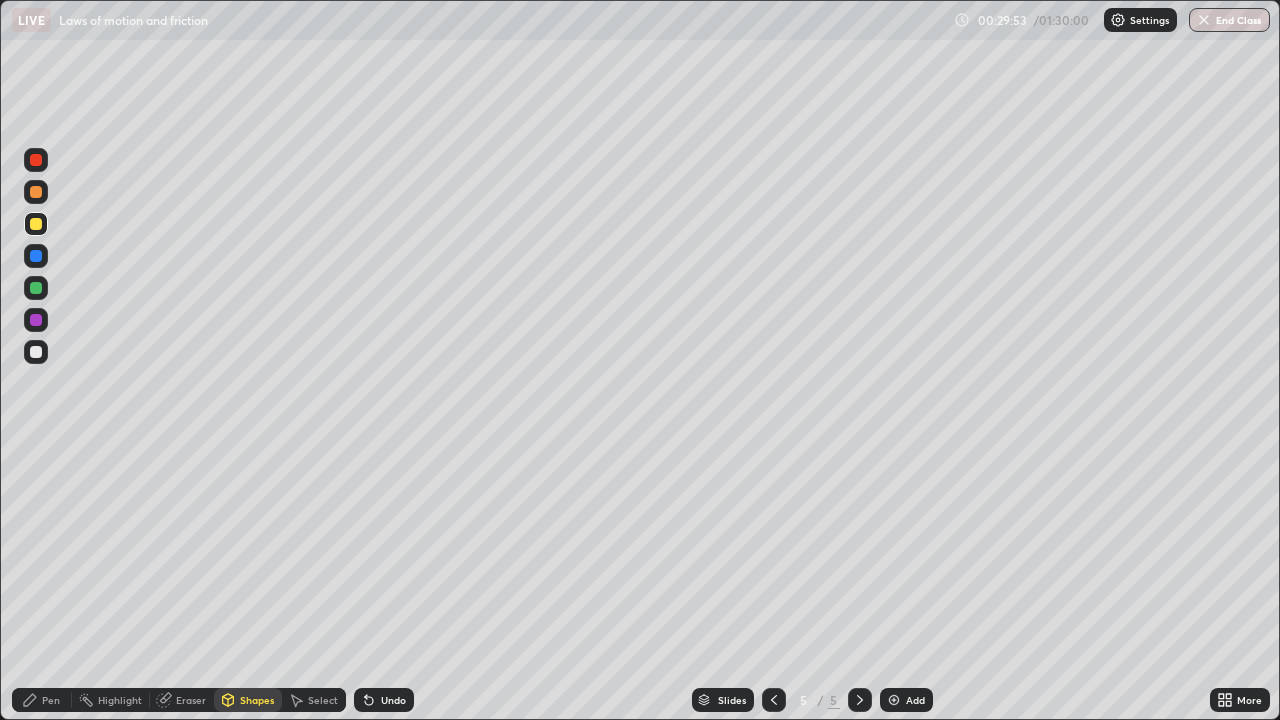 click at bounding box center [36, 288] 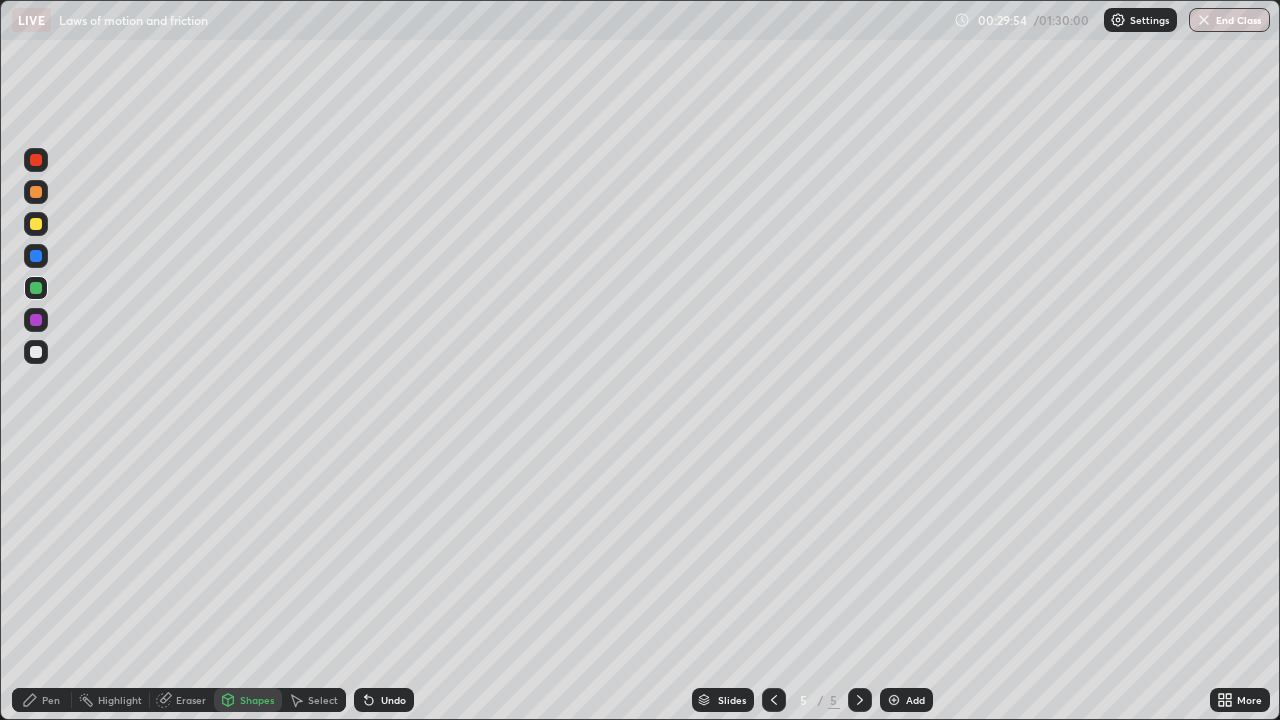 click on "Pen" at bounding box center [42, 700] 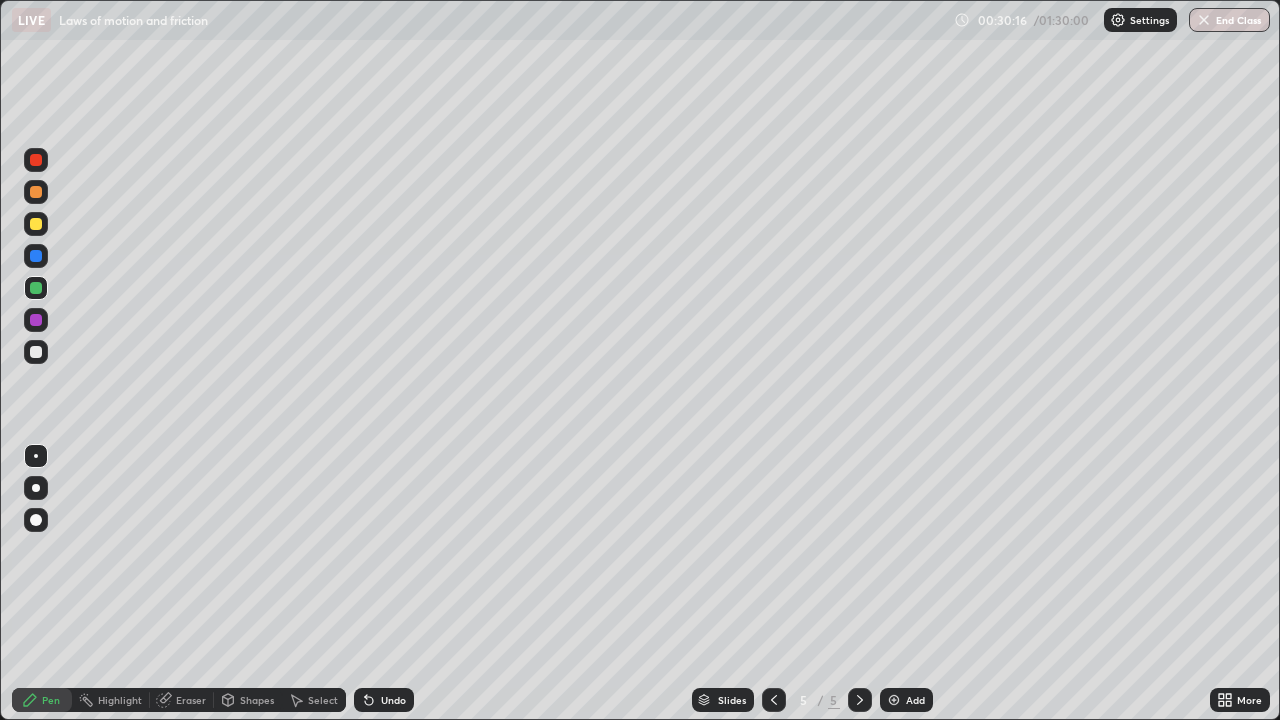 click on "Shapes" at bounding box center [257, 700] 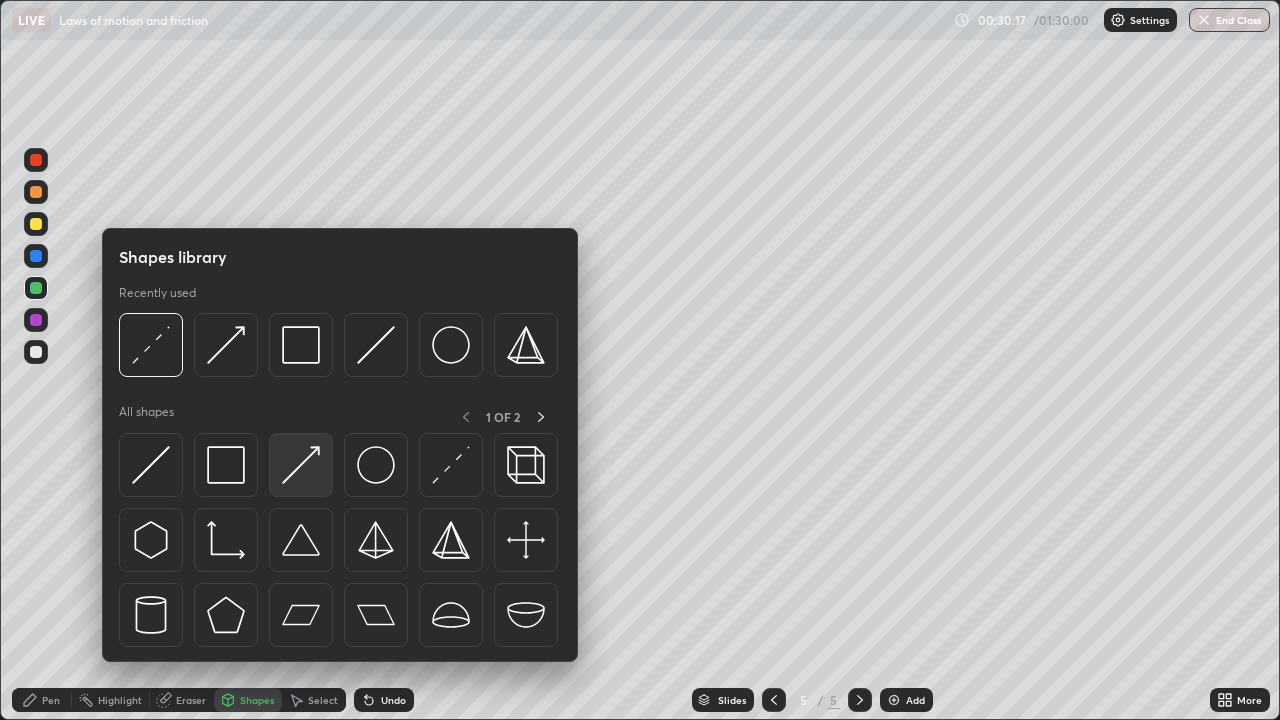 click at bounding box center [301, 465] 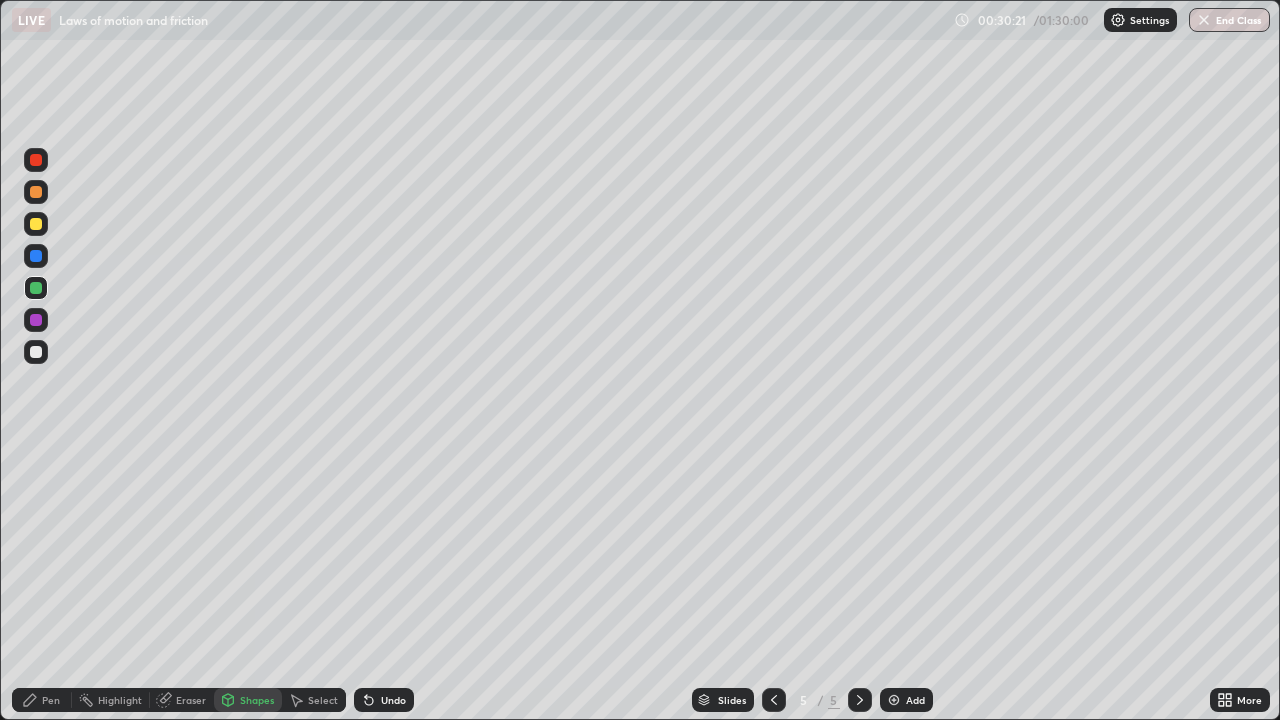 click on "Pen" at bounding box center [42, 700] 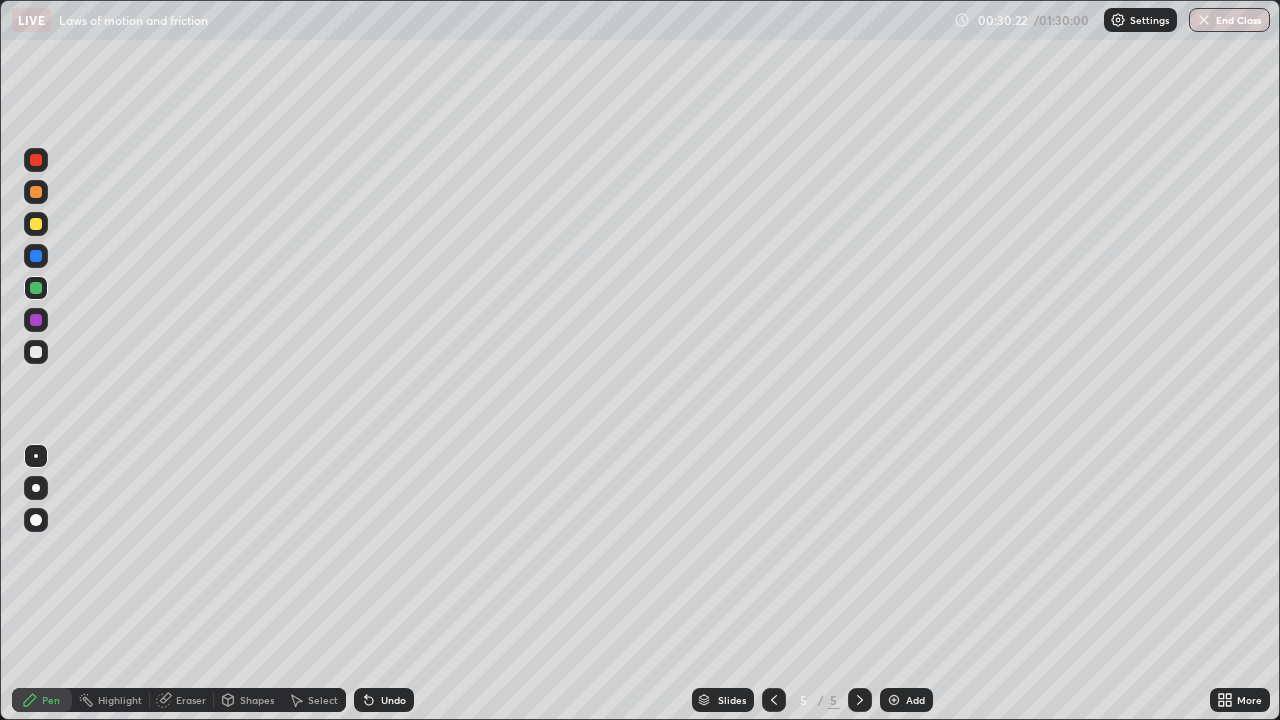 click at bounding box center (36, 352) 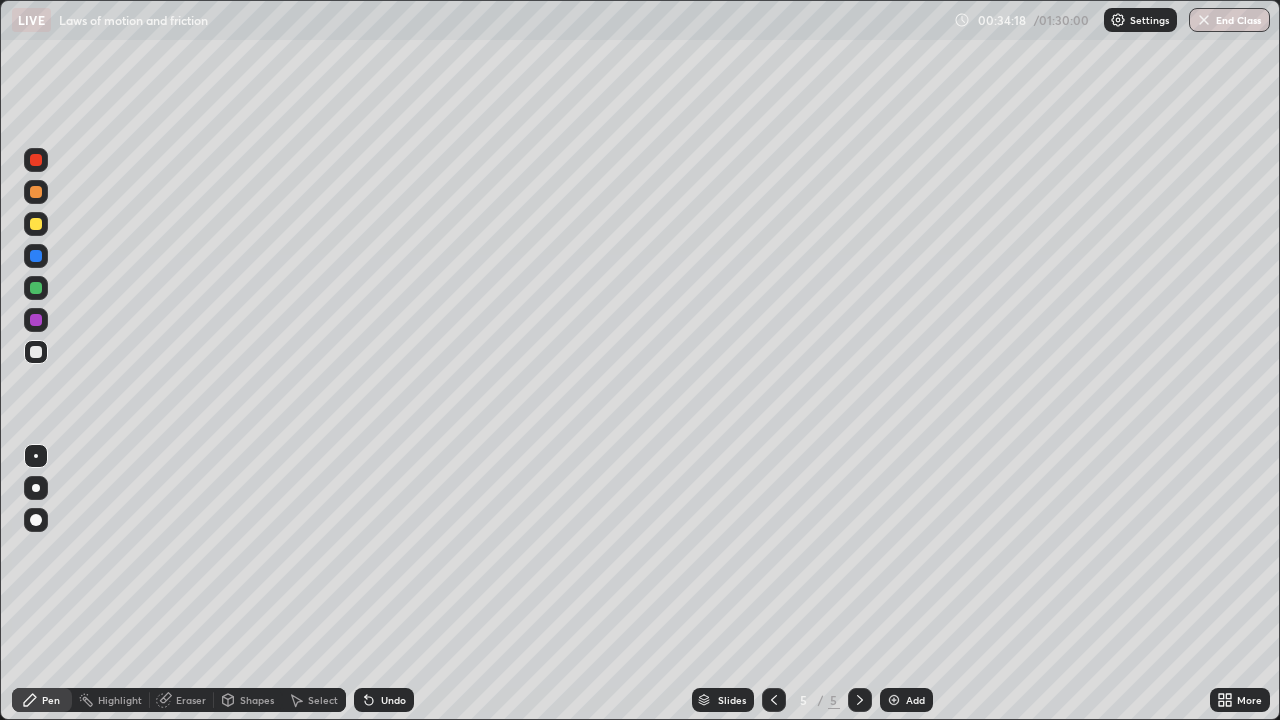 click 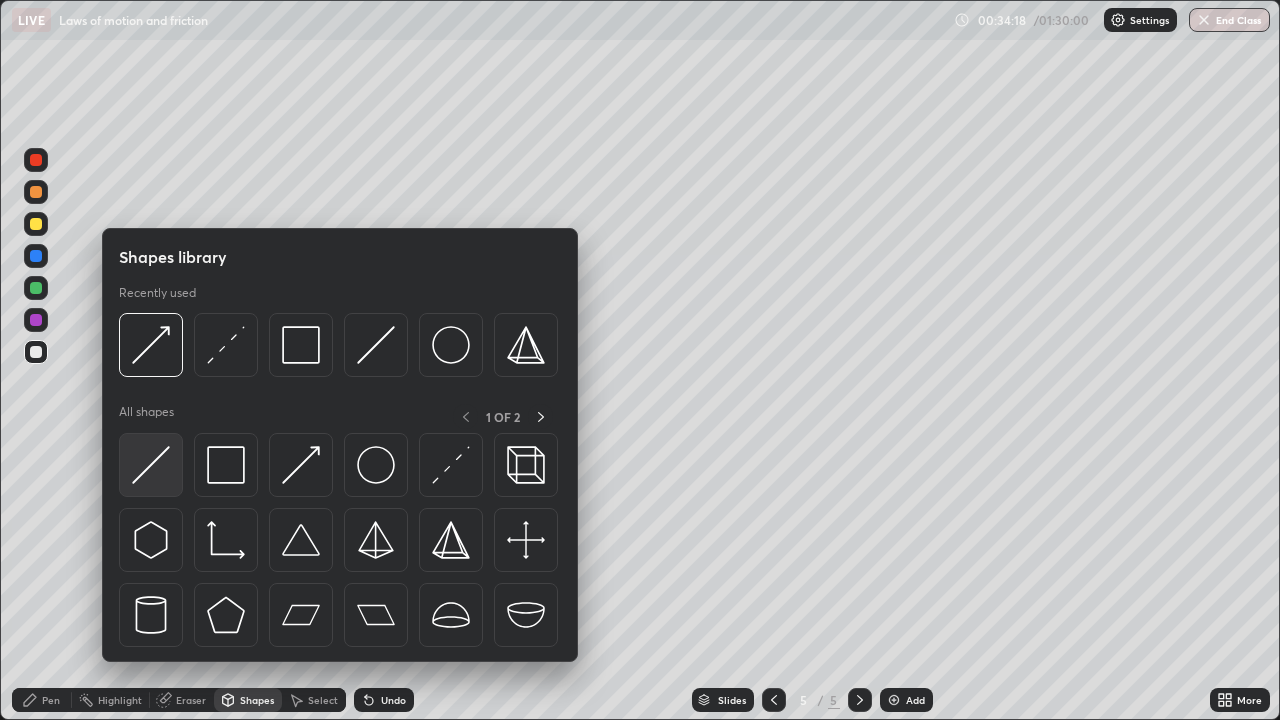 click at bounding box center (151, 465) 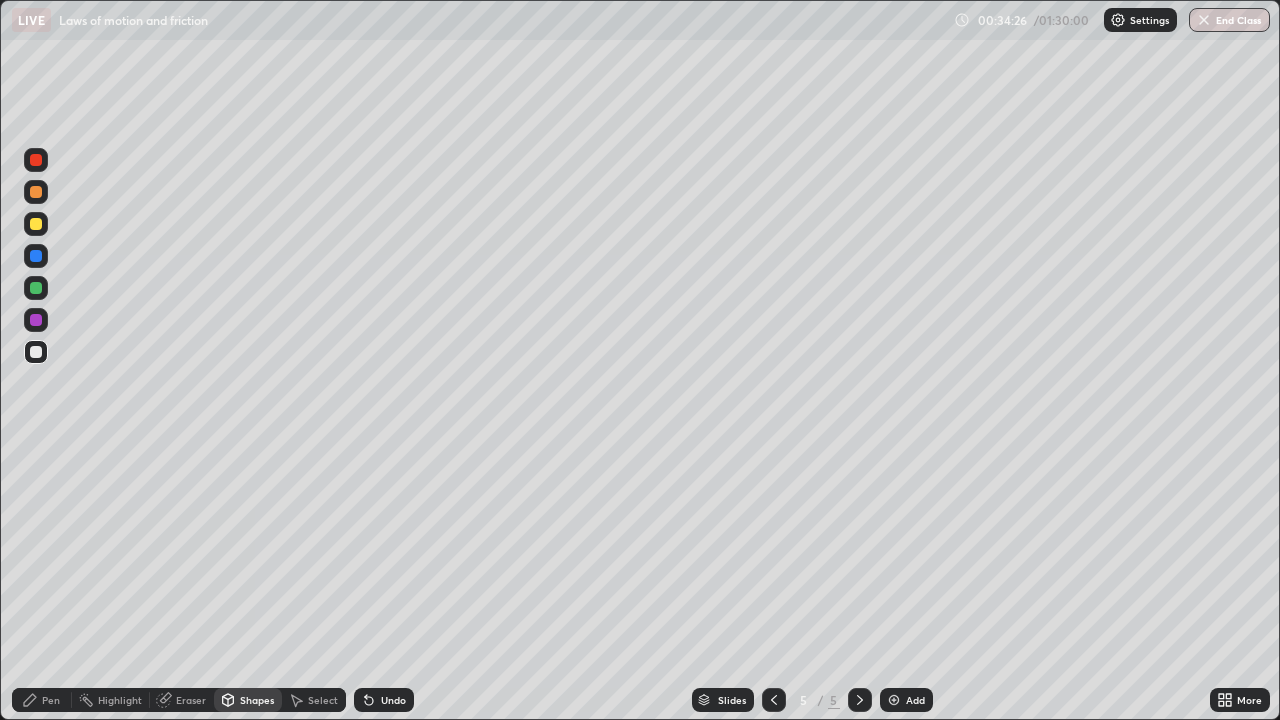 click 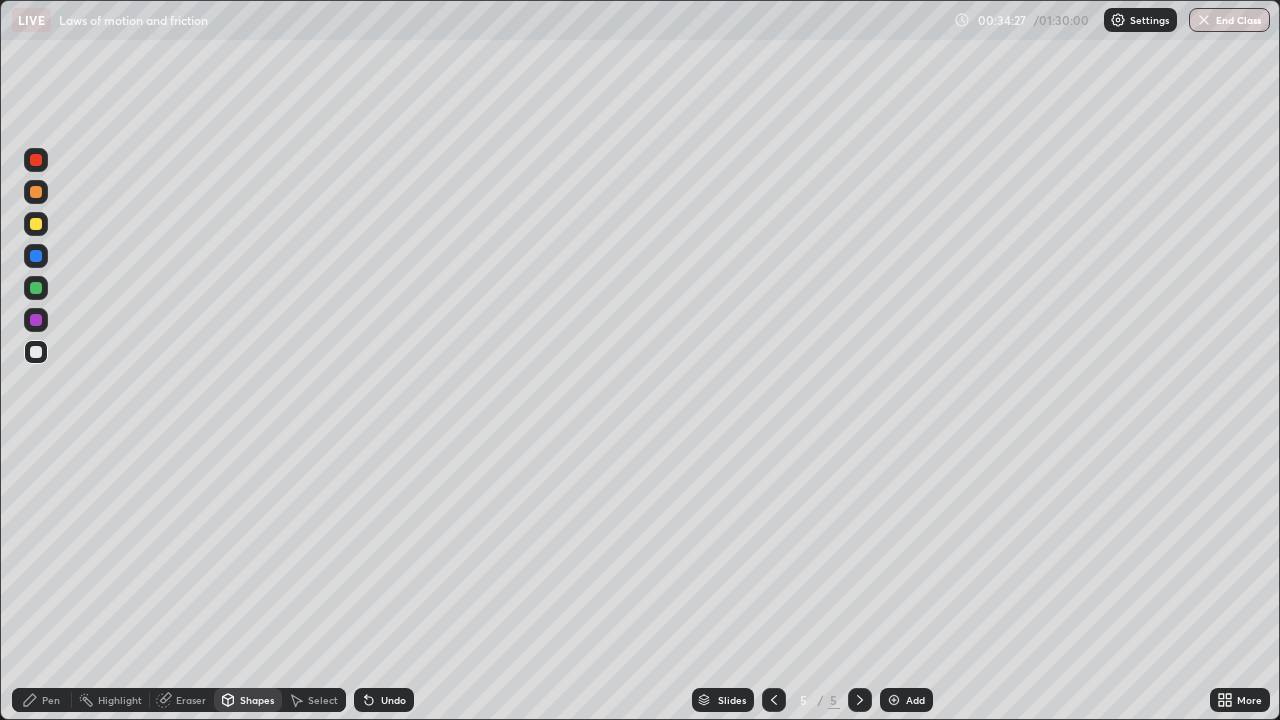 click on "Shapes" at bounding box center [257, 700] 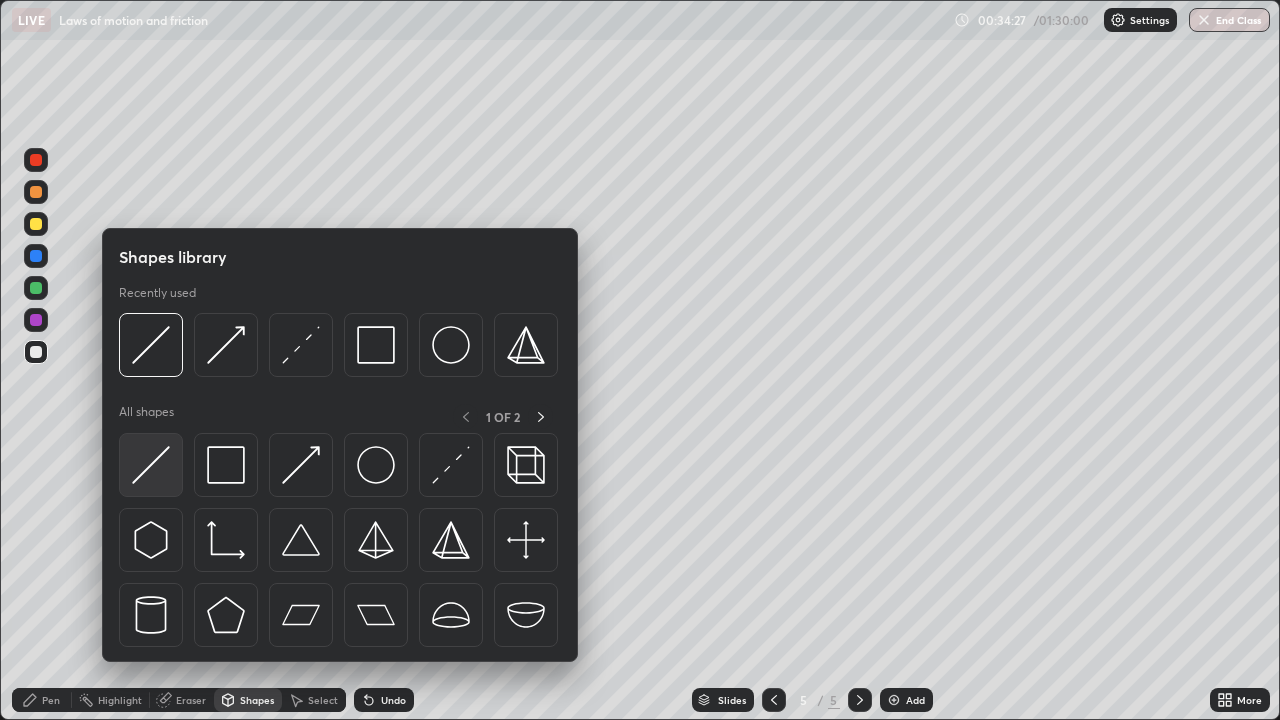 click at bounding box center (151, 465) 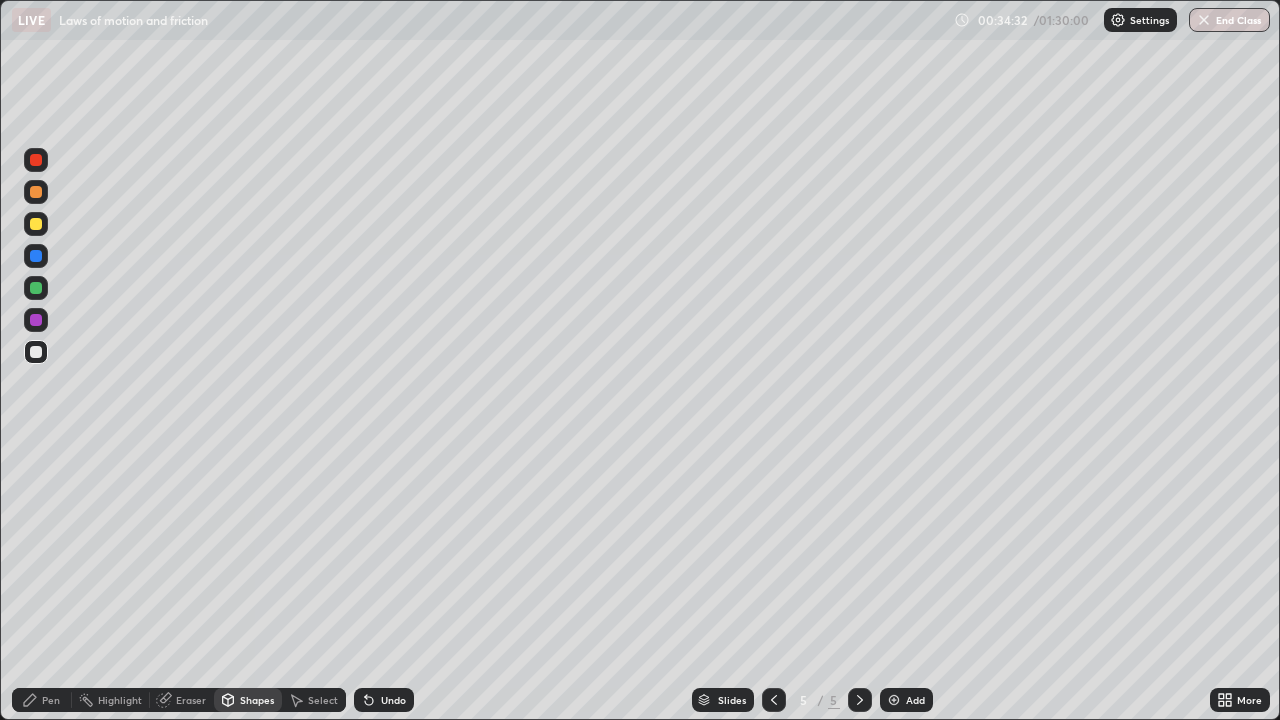 click at bounding box center (36, 288) 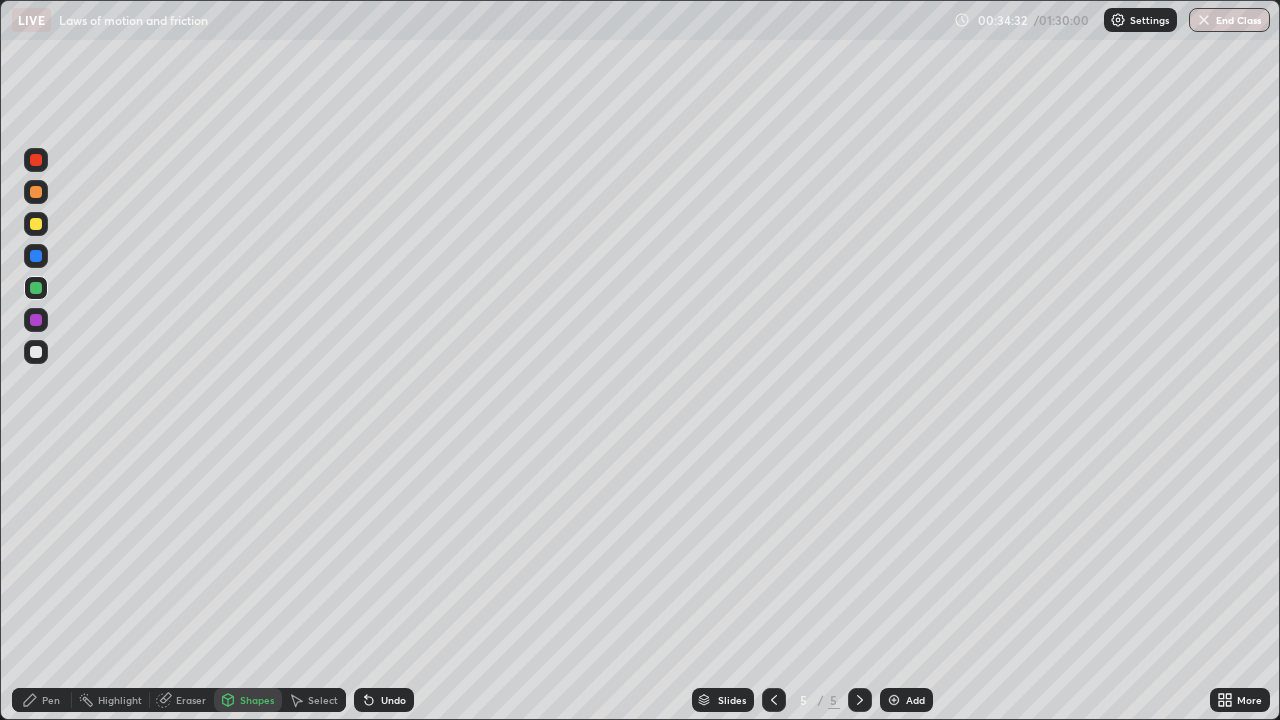 click on "Pen" at bounding box center (51, 700) 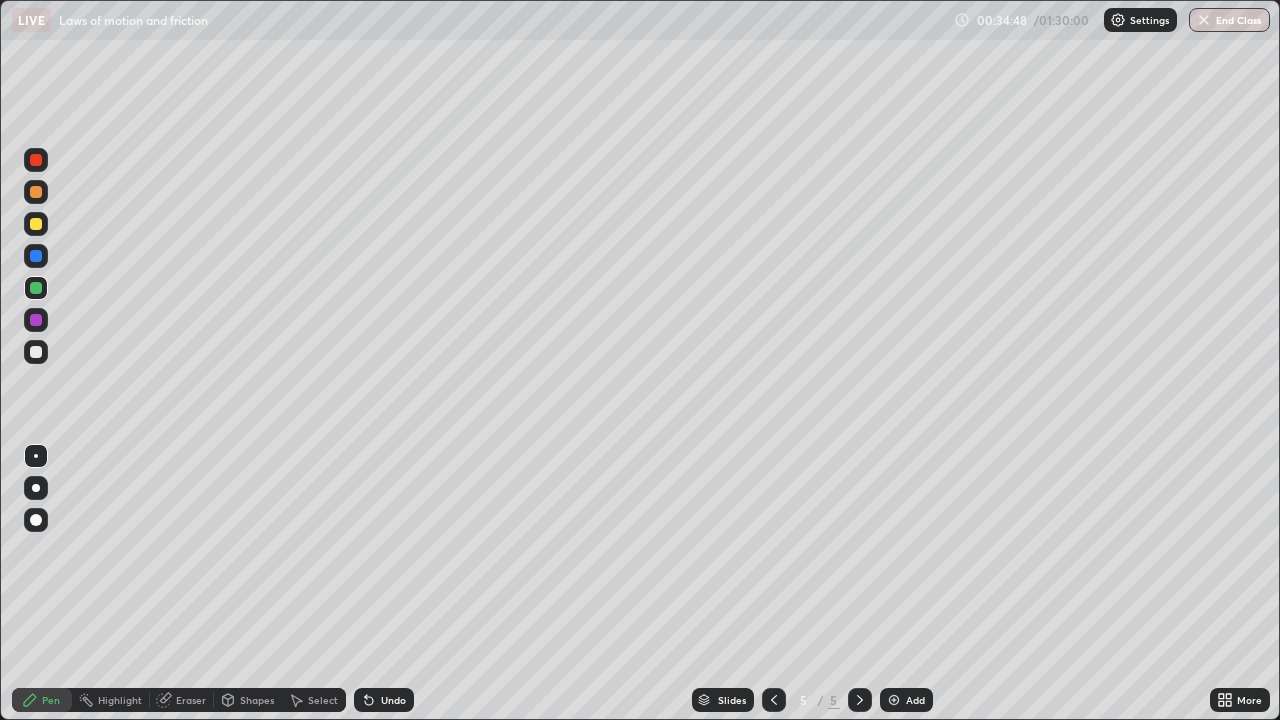click at bounding box center (36, 320) 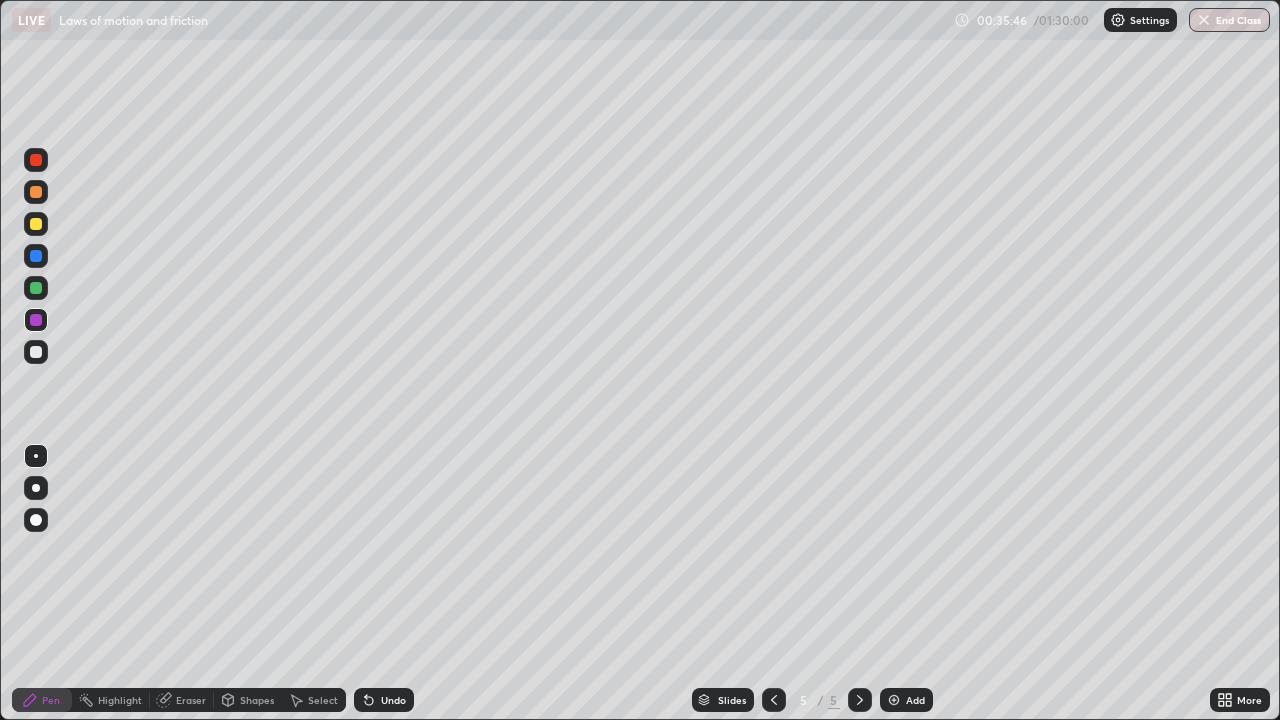 click at bounding box center [36, 224] 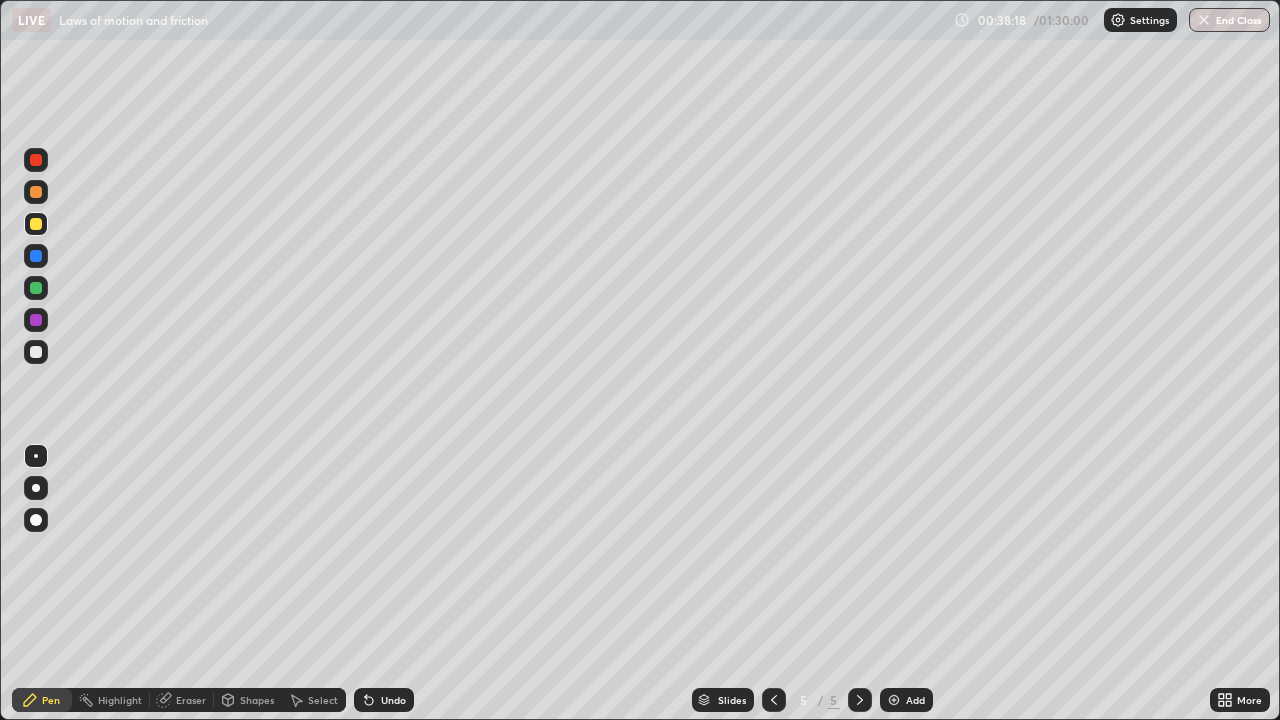 click at bounding box center (36, 288) 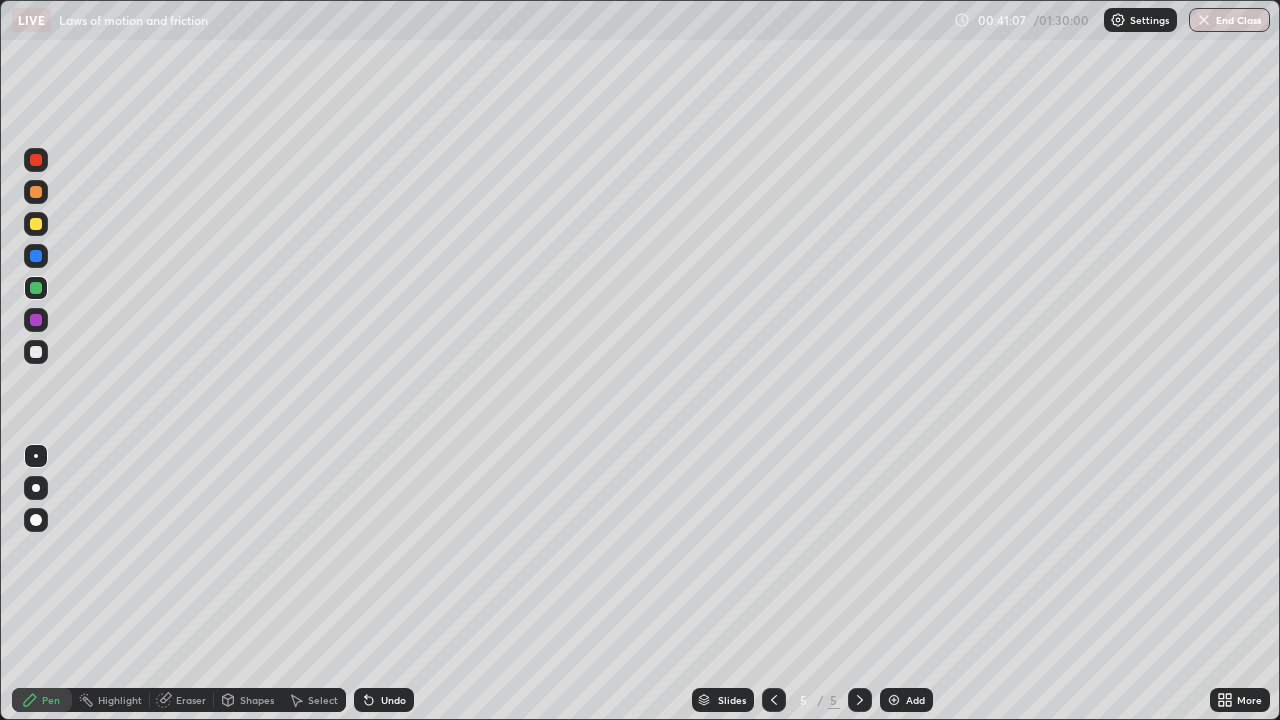 click at bounding box center (36, 256) 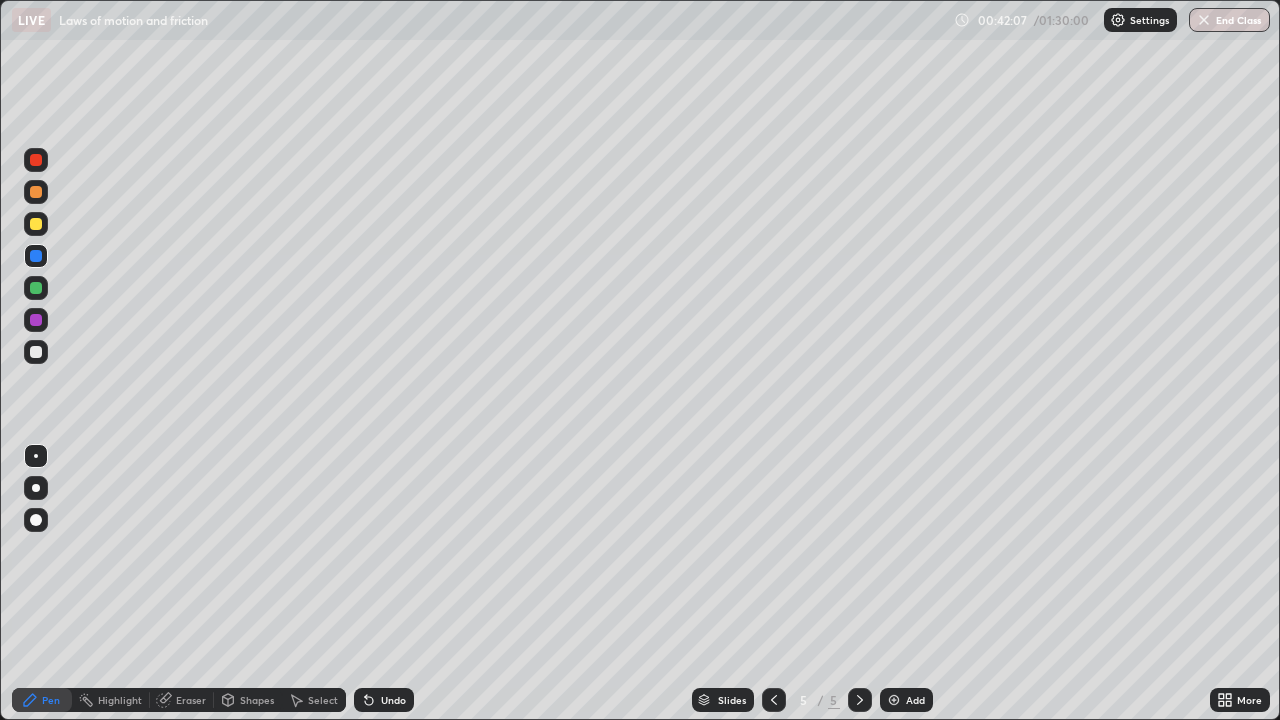 click 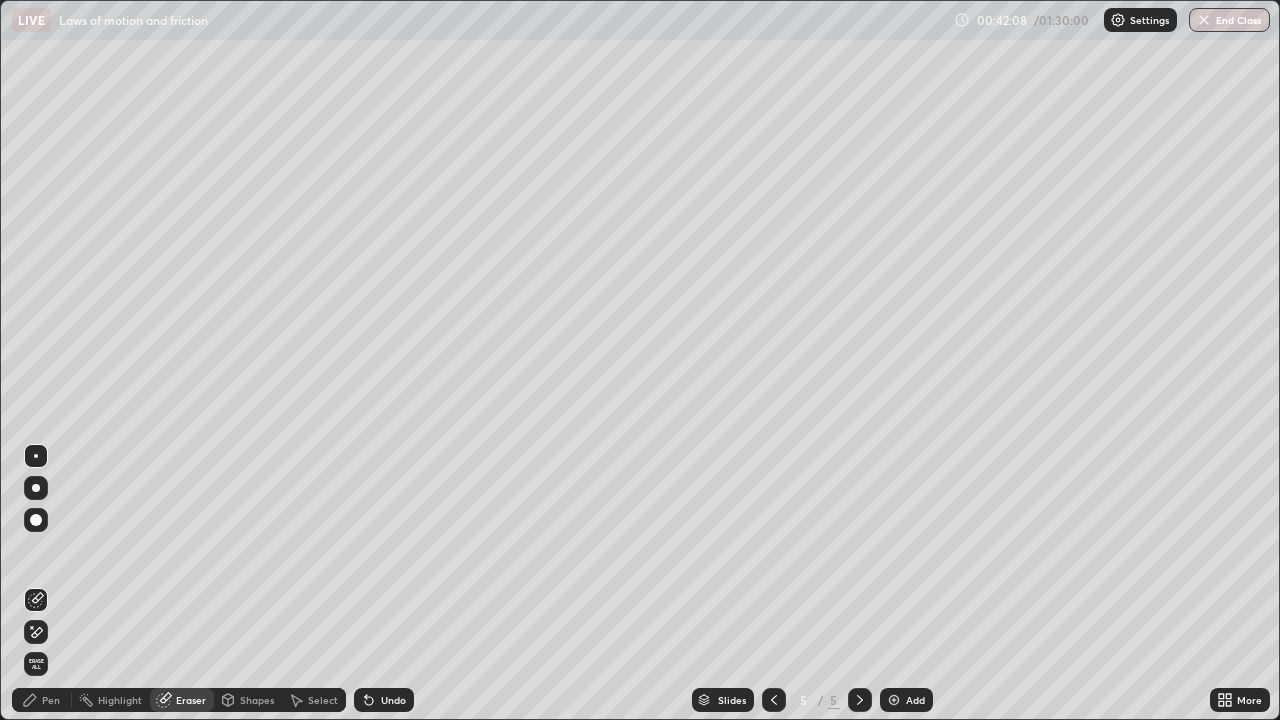 click 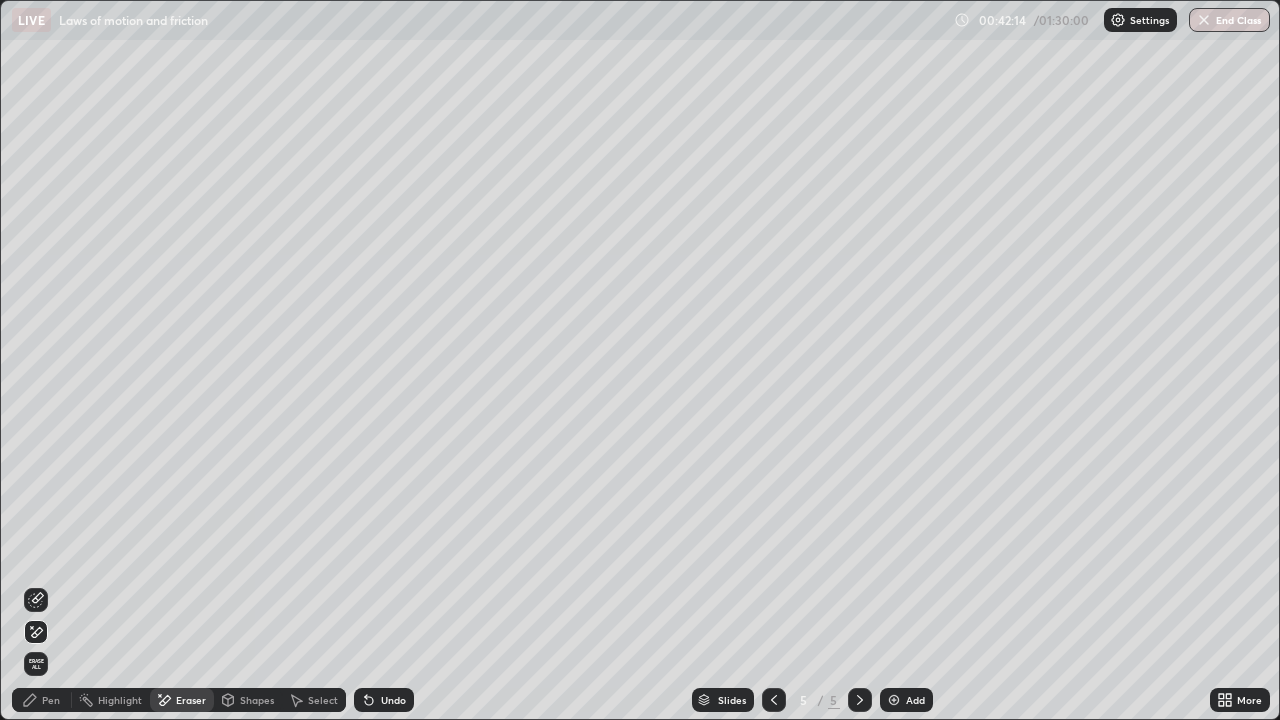 click on "Pen" at bounding box center (42, 700) 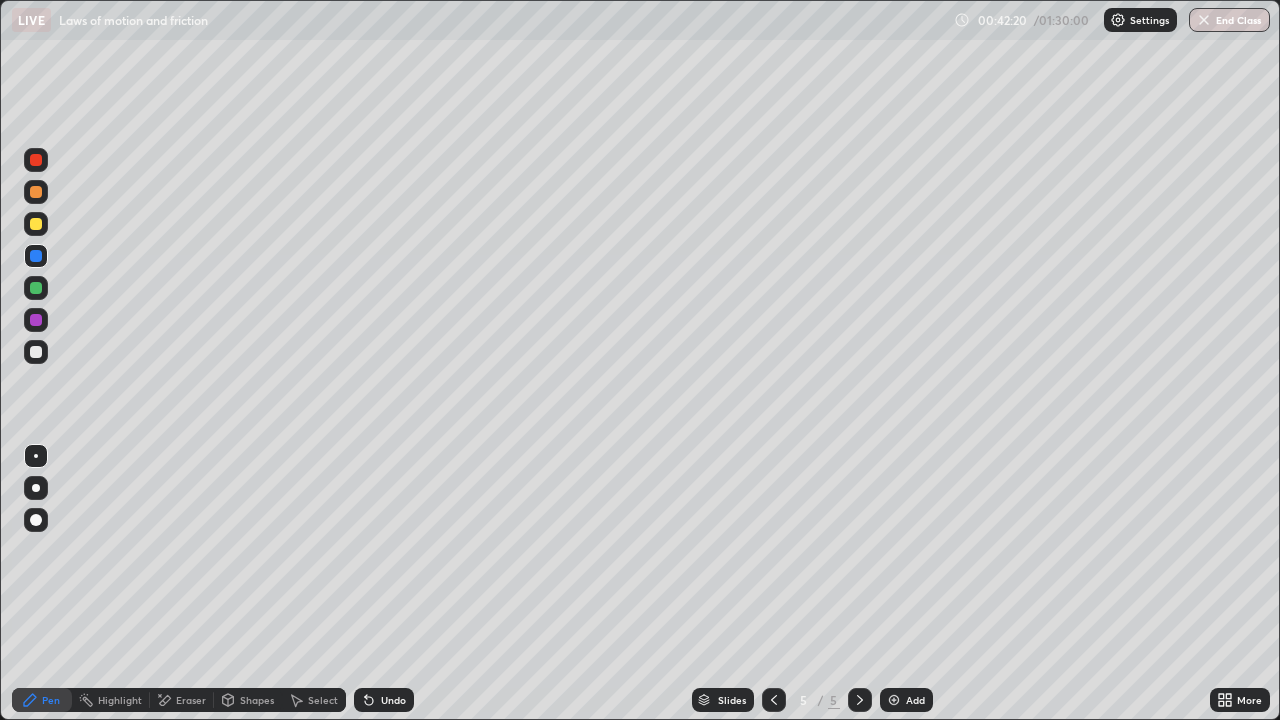 click at bounding box center [36, 224] 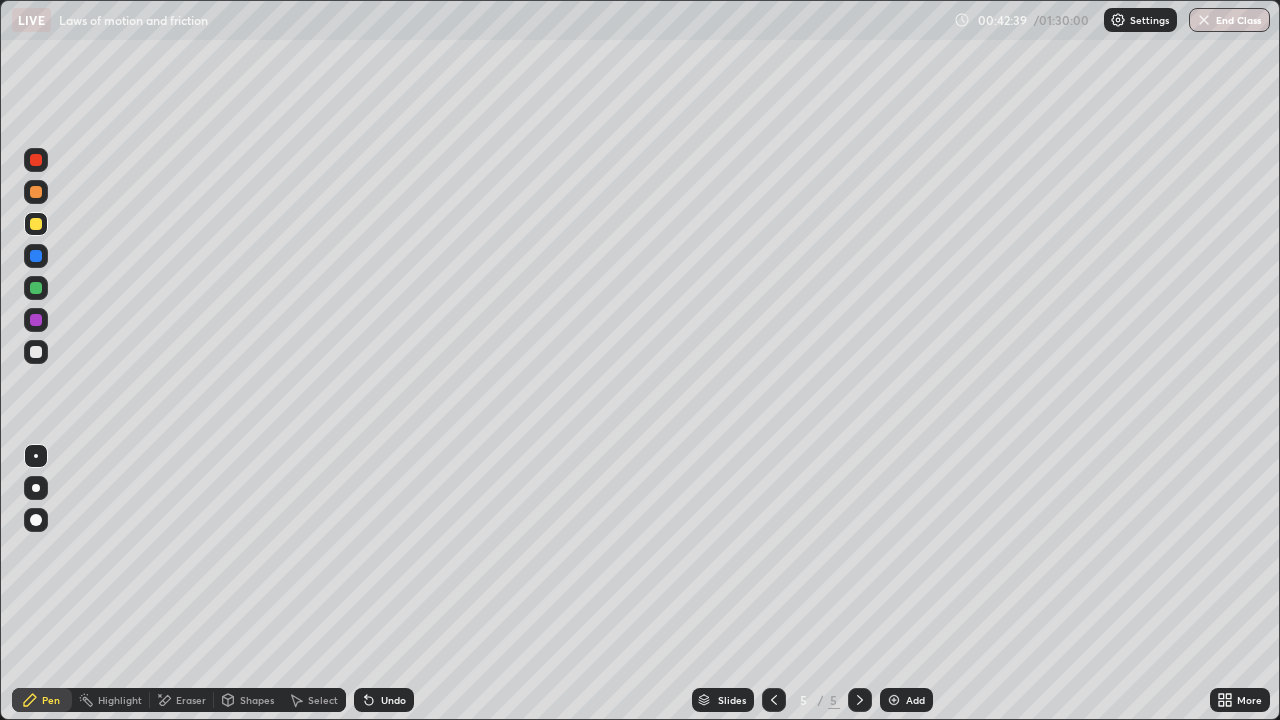 click at bounding box center (36, 192) 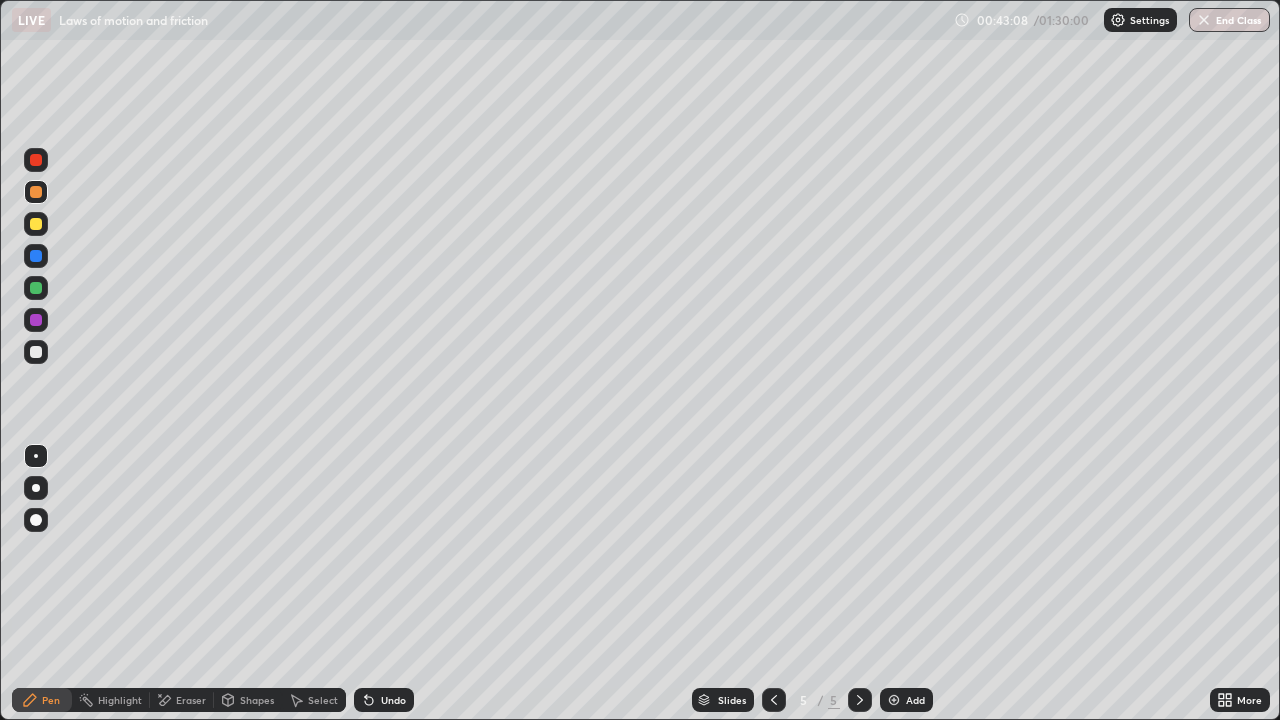 click at bounding box center [36, 288] 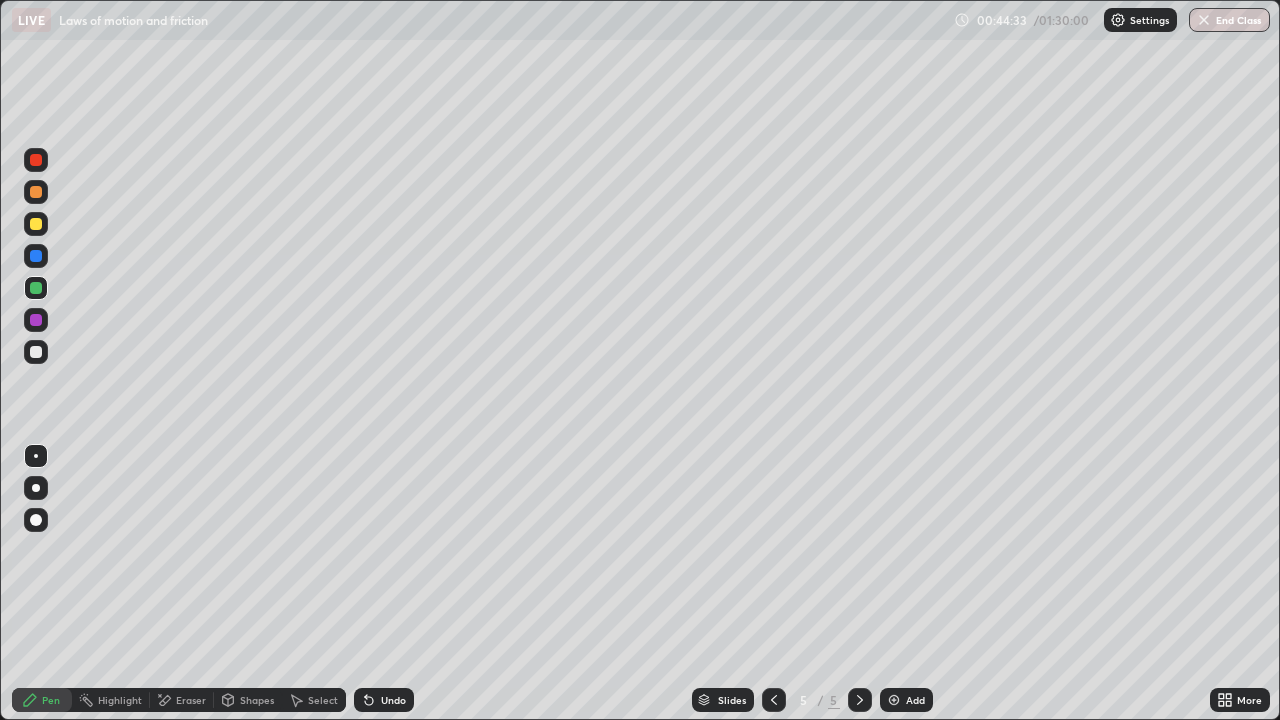 click at bounding box center [36, 352] 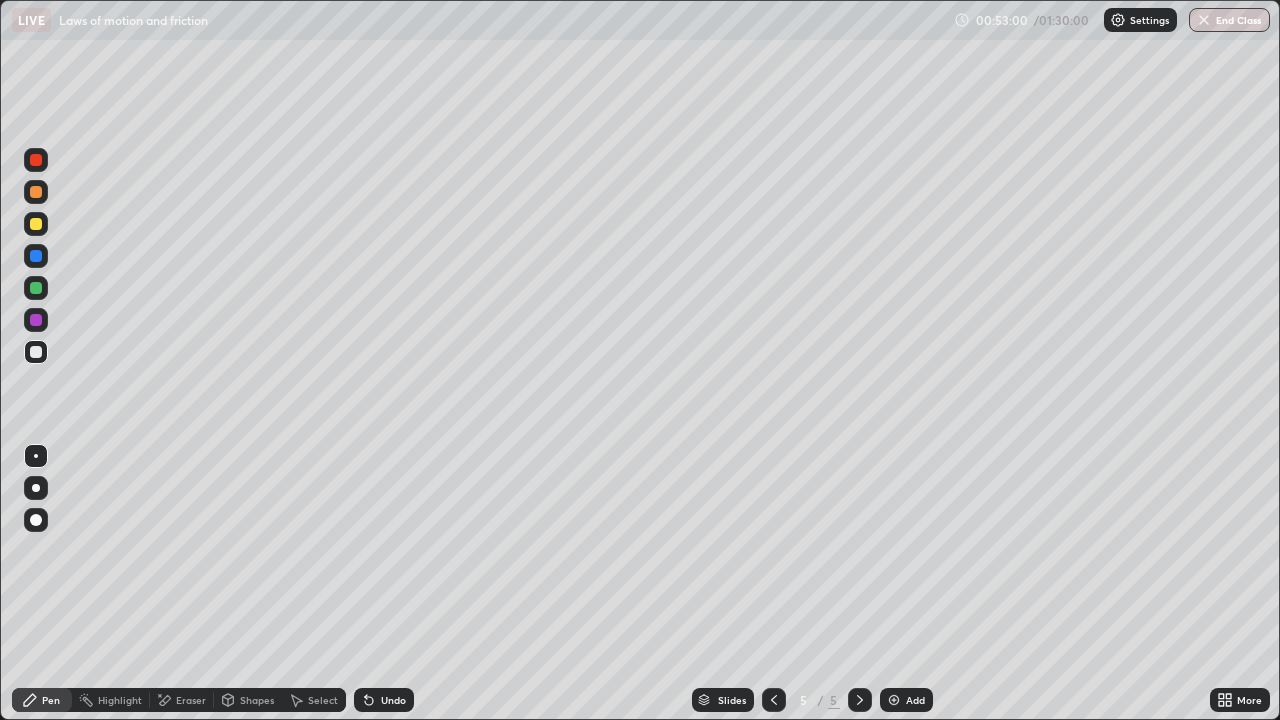 click at bounding box center (894, 700) 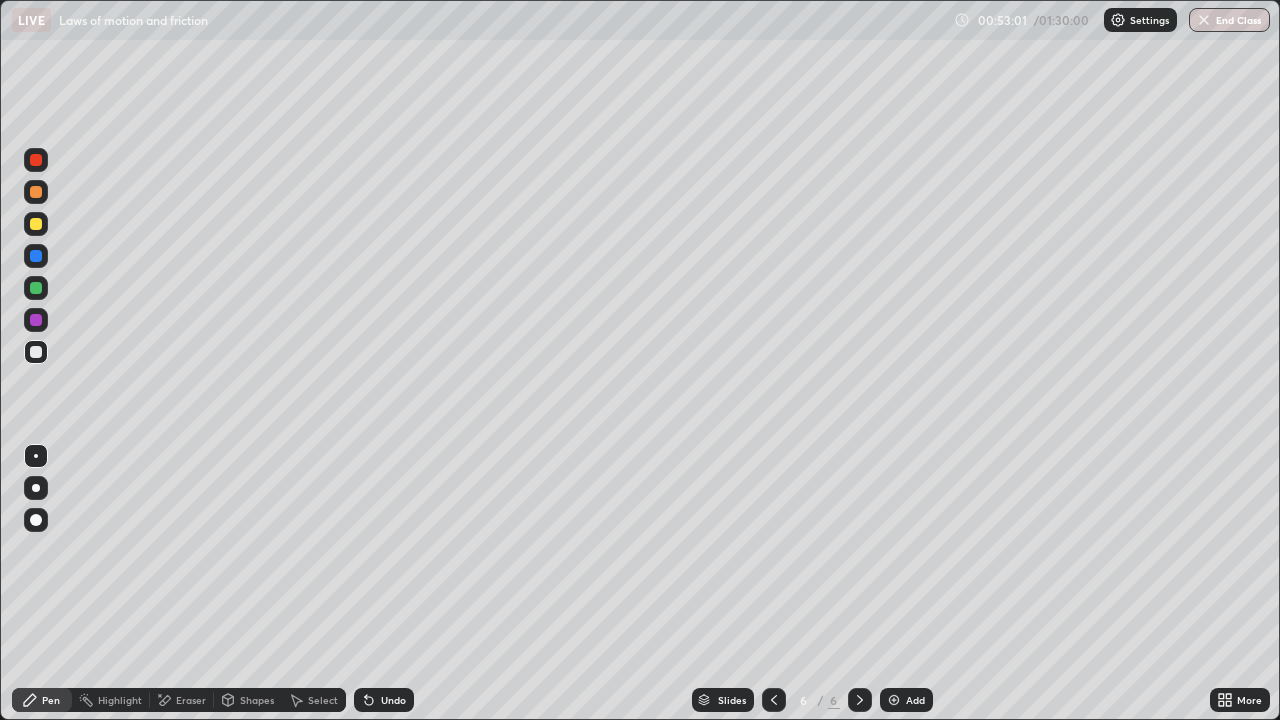 click on "Shapes" at bounding box center [257, 700] 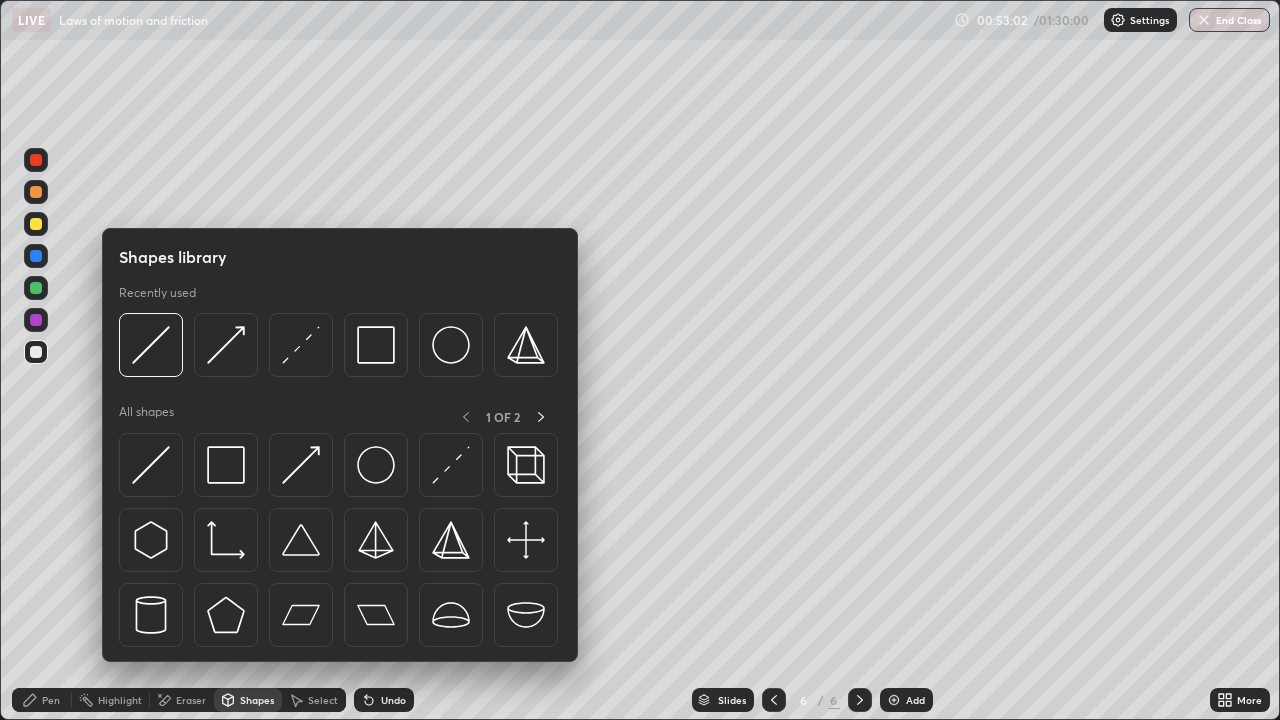 click at bounding box center [376, 465] 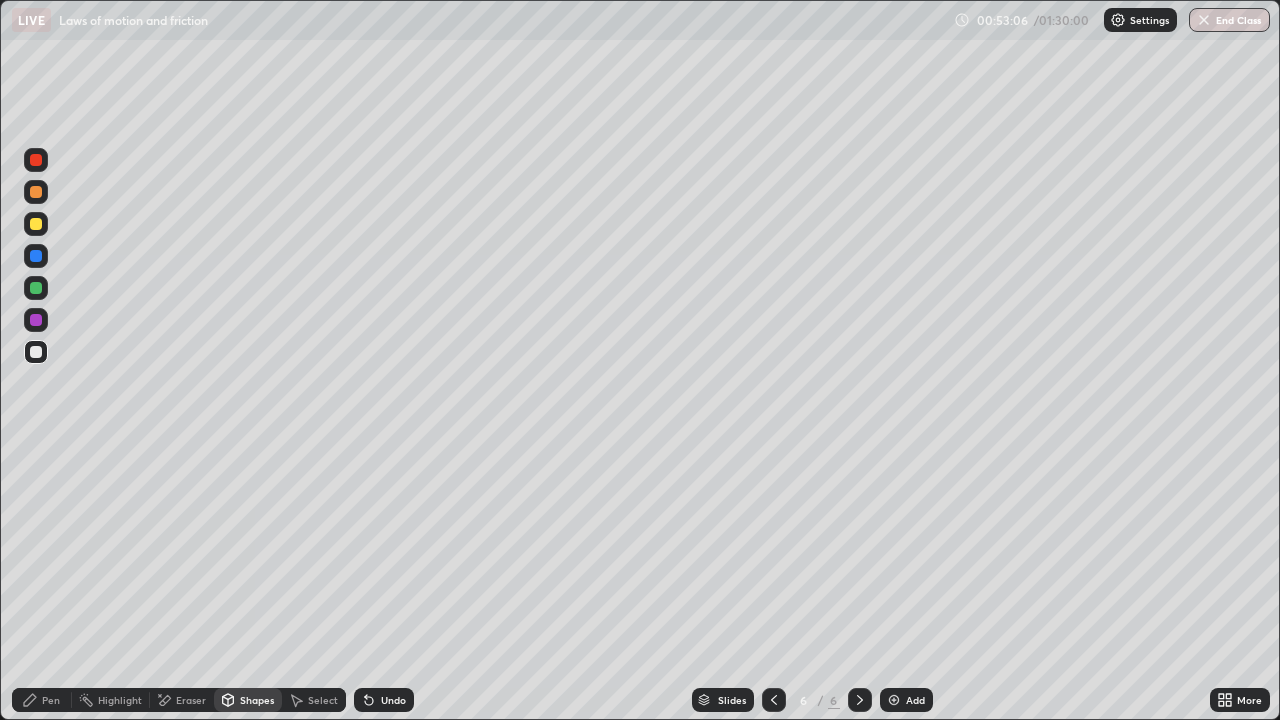 click at bounding box center [36, 224] 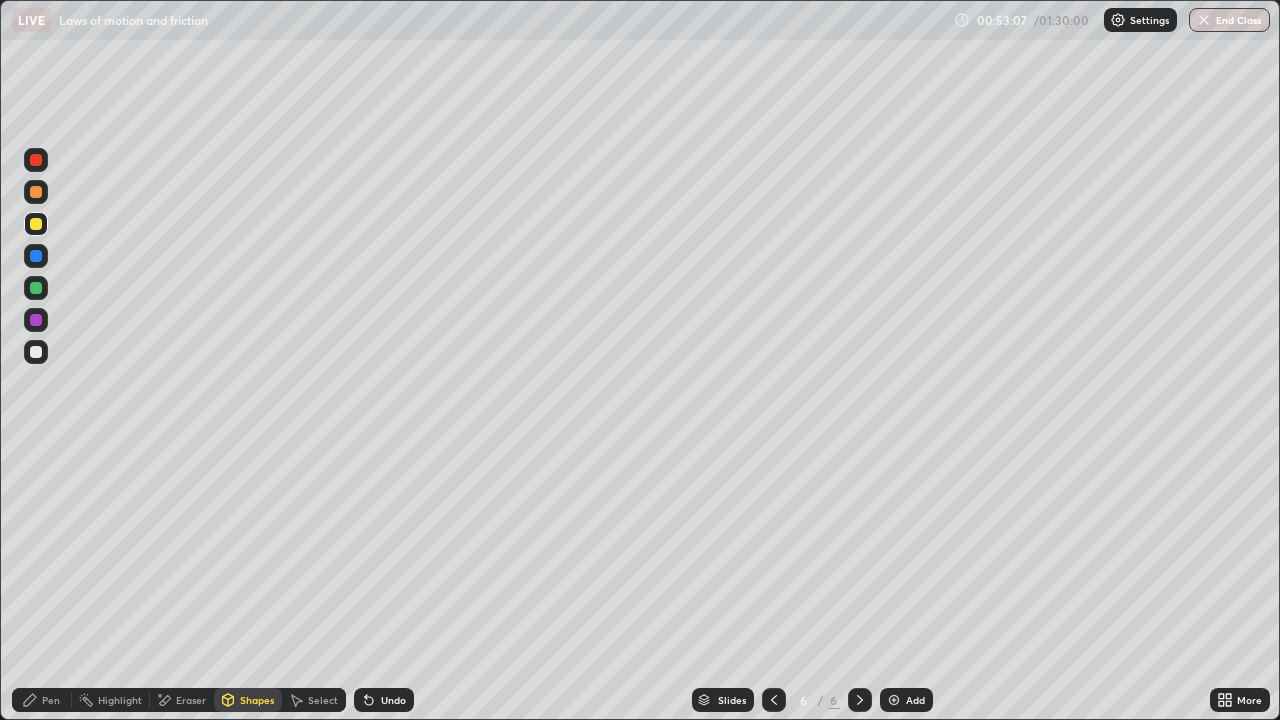 click on "Shapes" at bounding box center (257, 700) 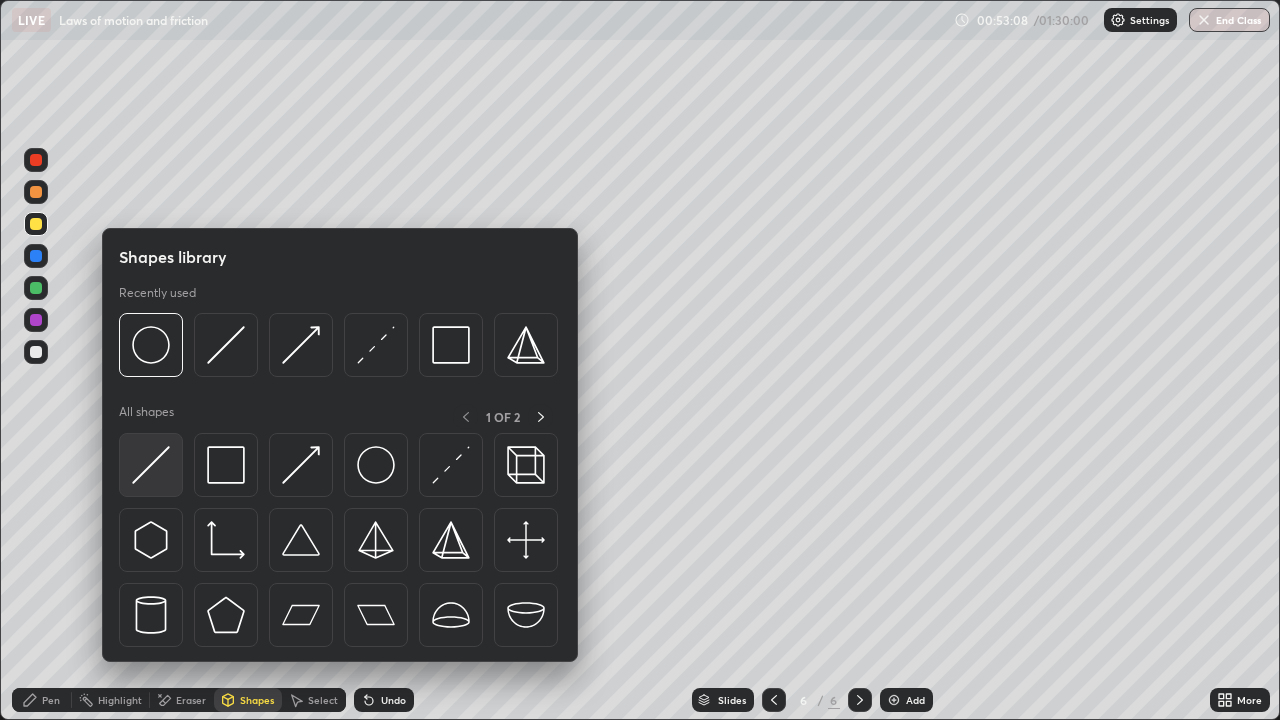 click at bounding box center (151, 465) 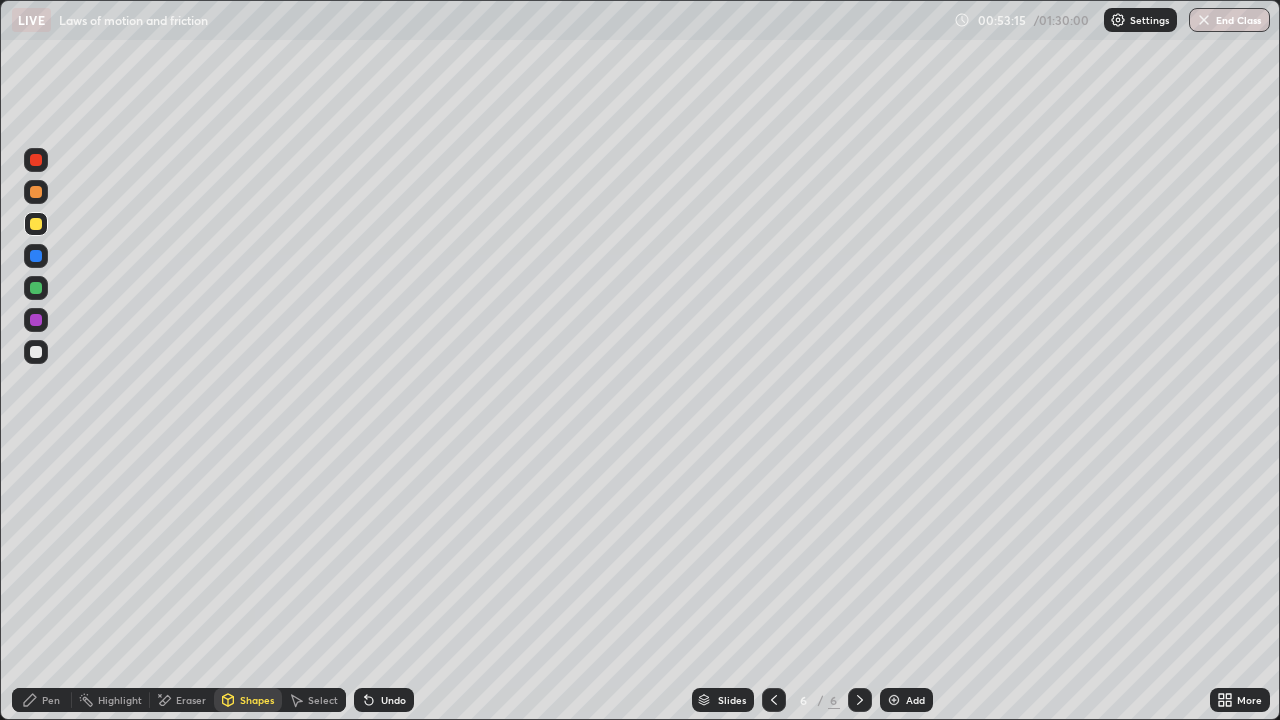 click on "Pen" at bounding box center [42, 700] 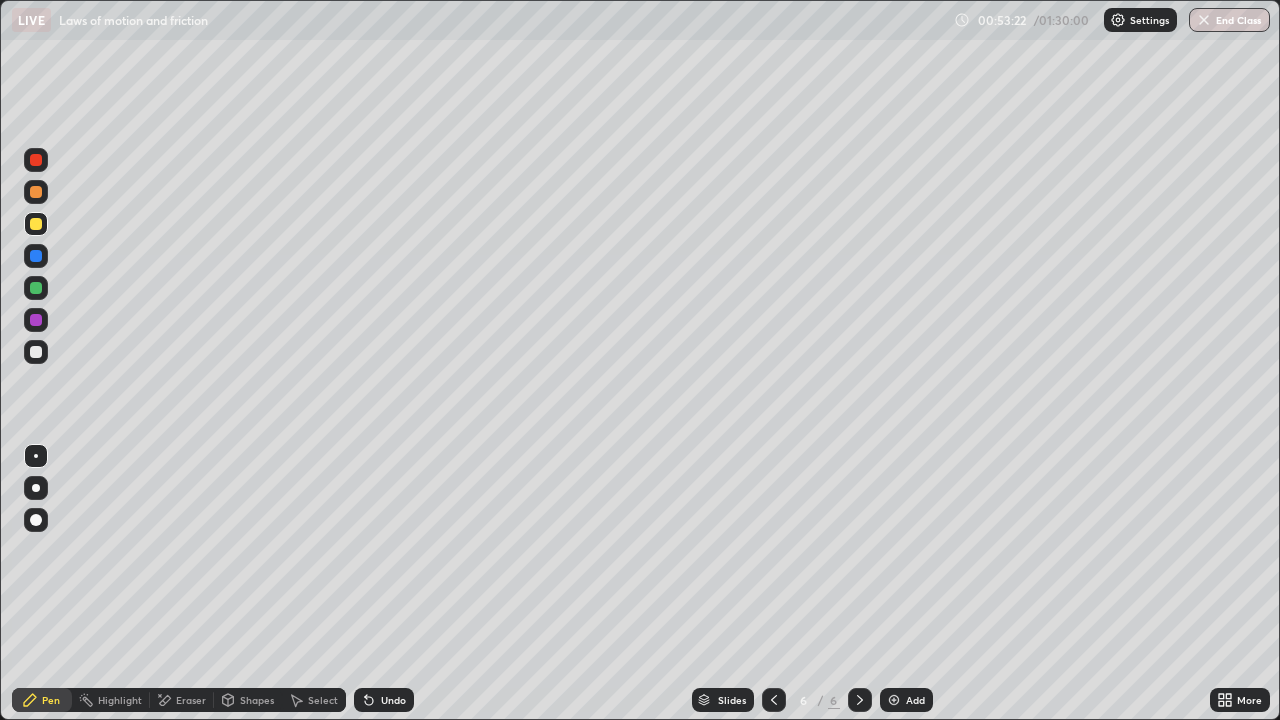 click on "Undo" at bounding box center [393, 700] 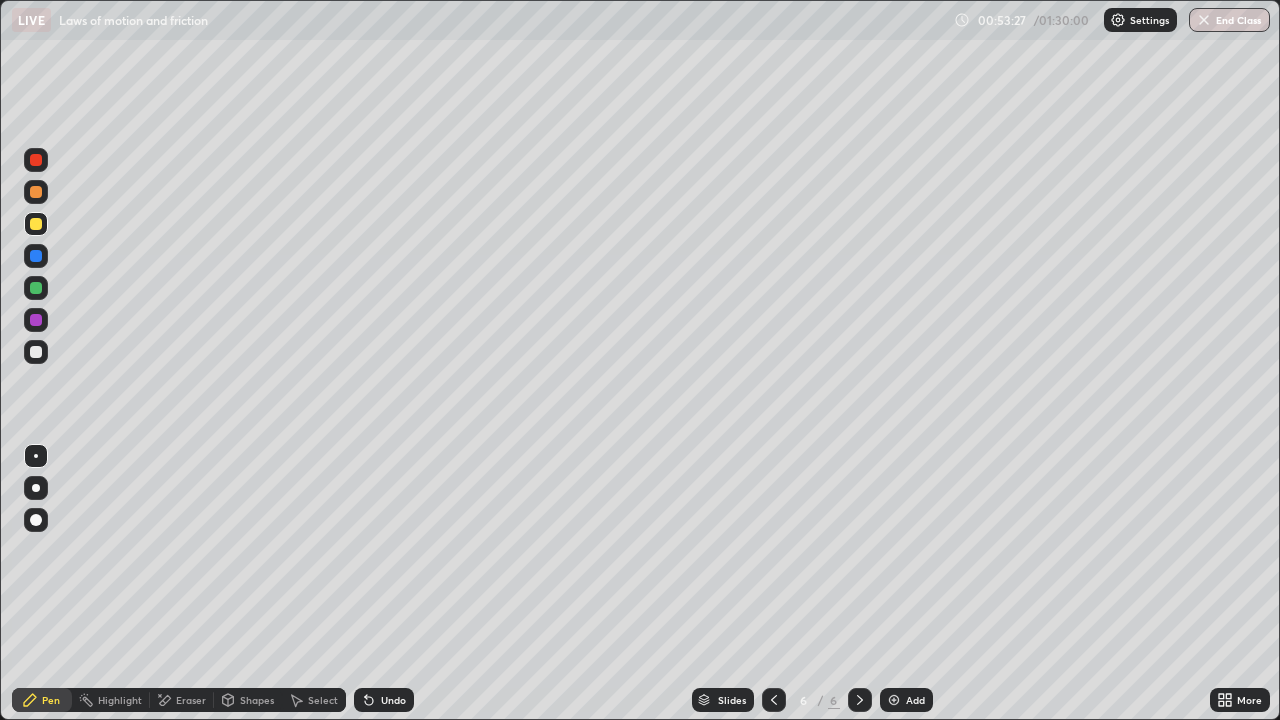 click at bounding box center (36, 288) 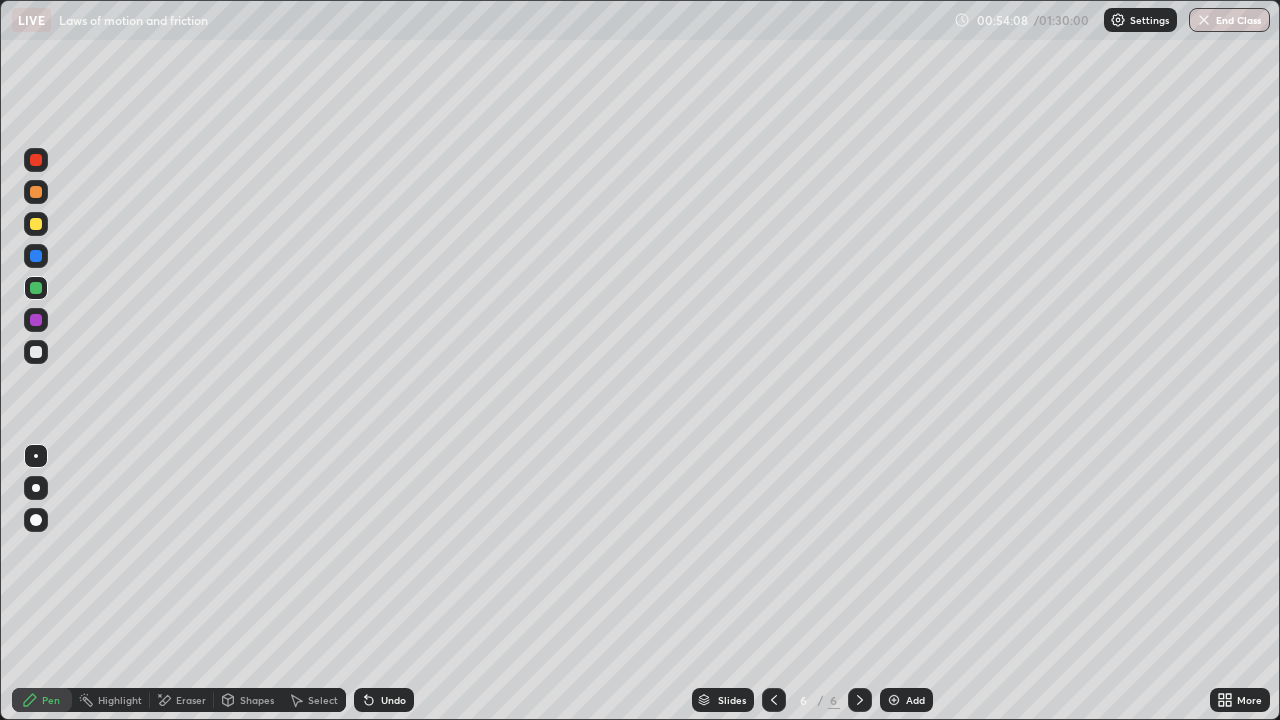click at bounding box center (36, 192) 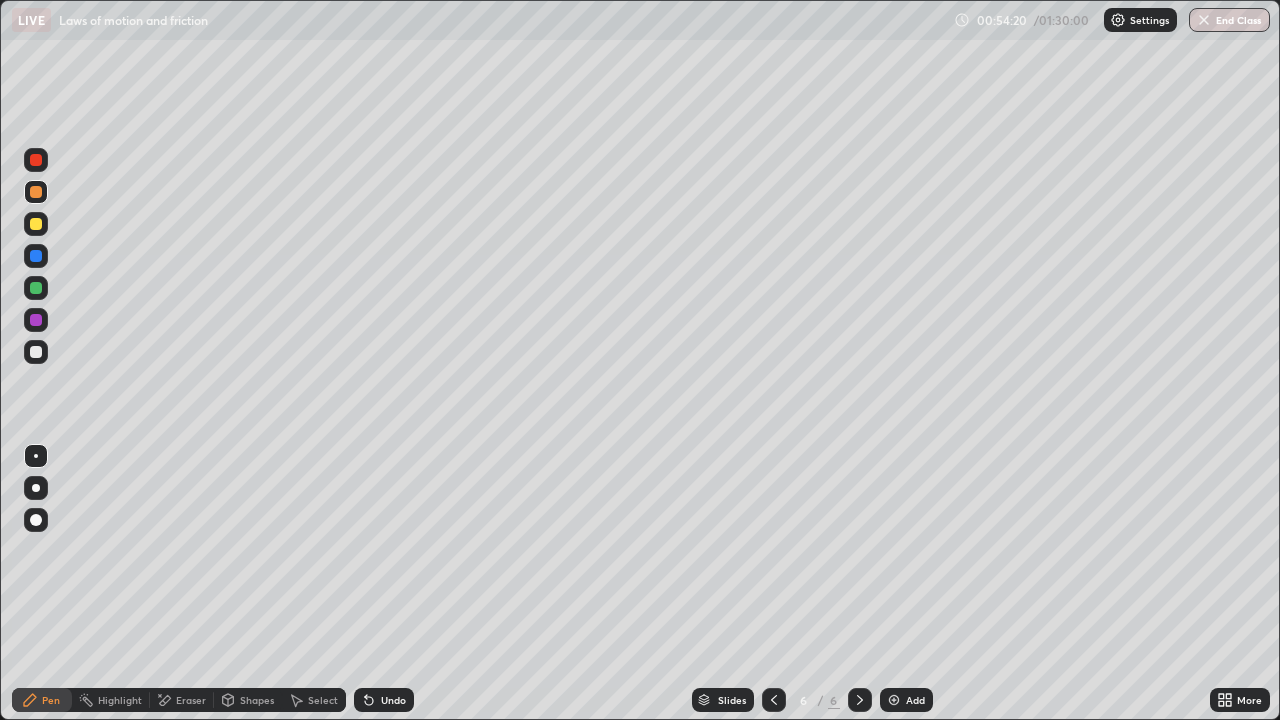 click 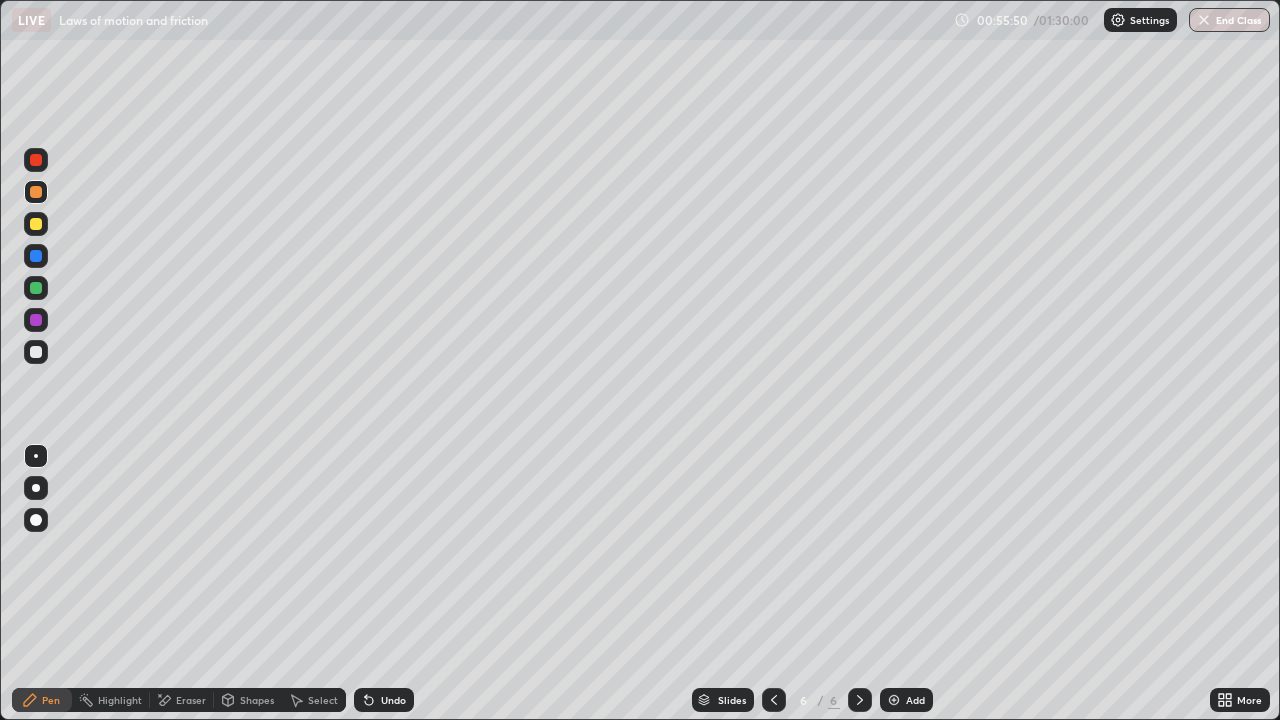 click at bounding box center (36, 288) 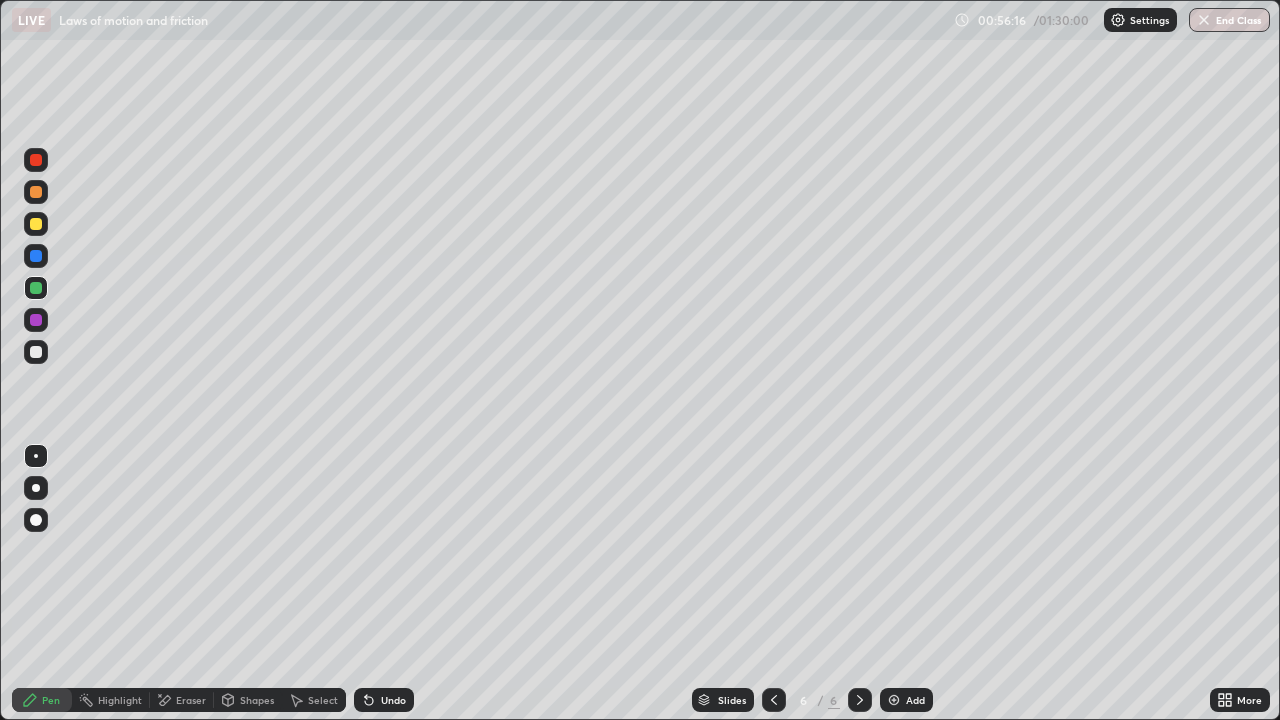 click on "Undo" at bounding box center [384, 700] 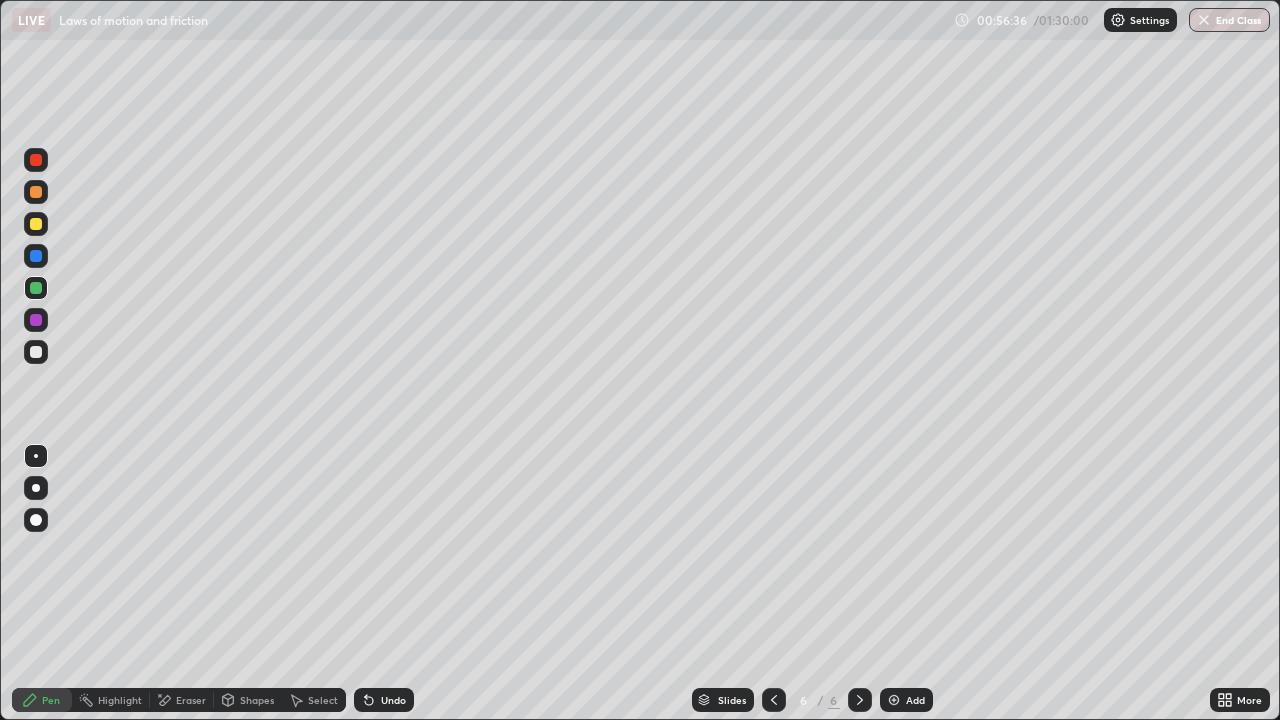 click at bounding box center [36, 224] 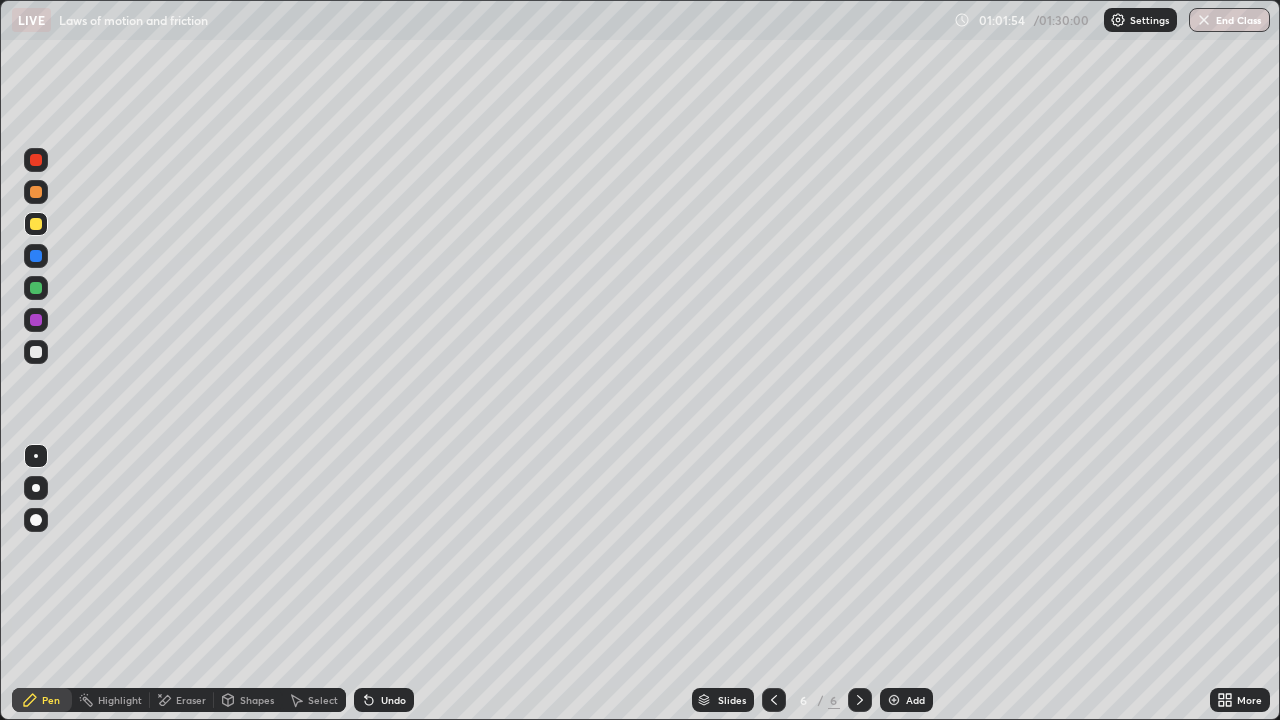 click at bounding box center [894, 700] 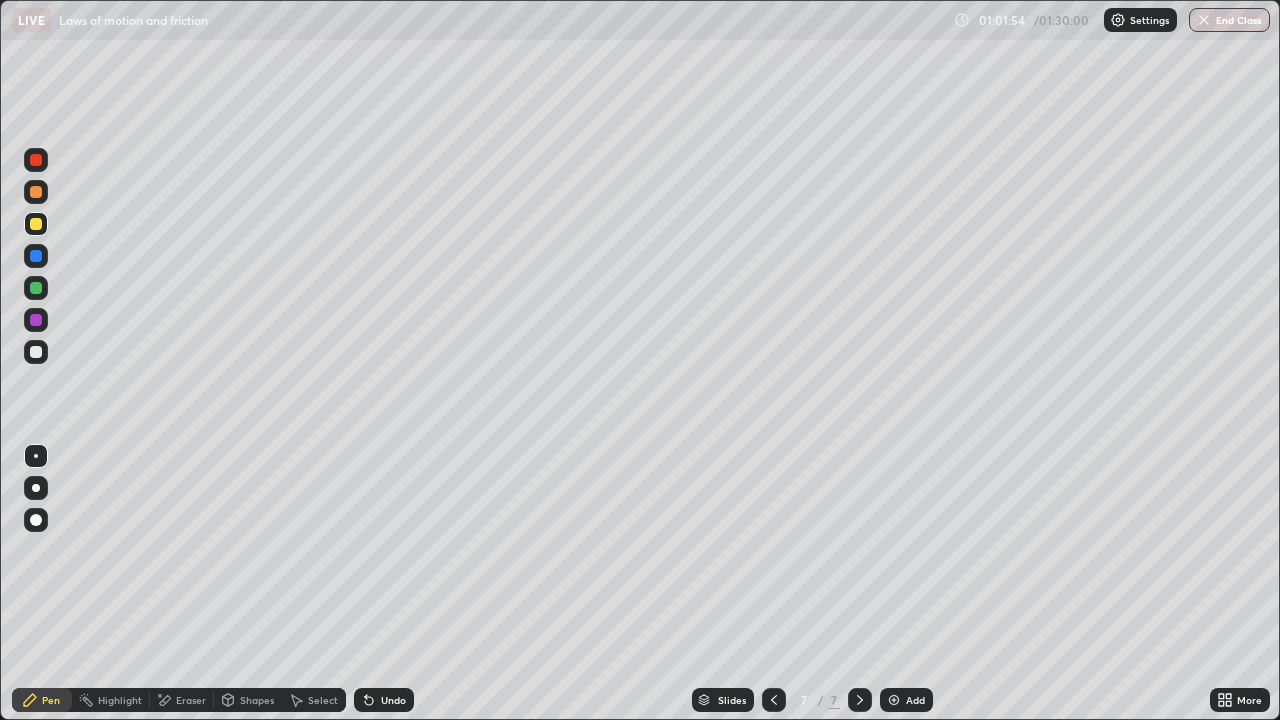 click on "Shapes" at bounding box center [257, 700] 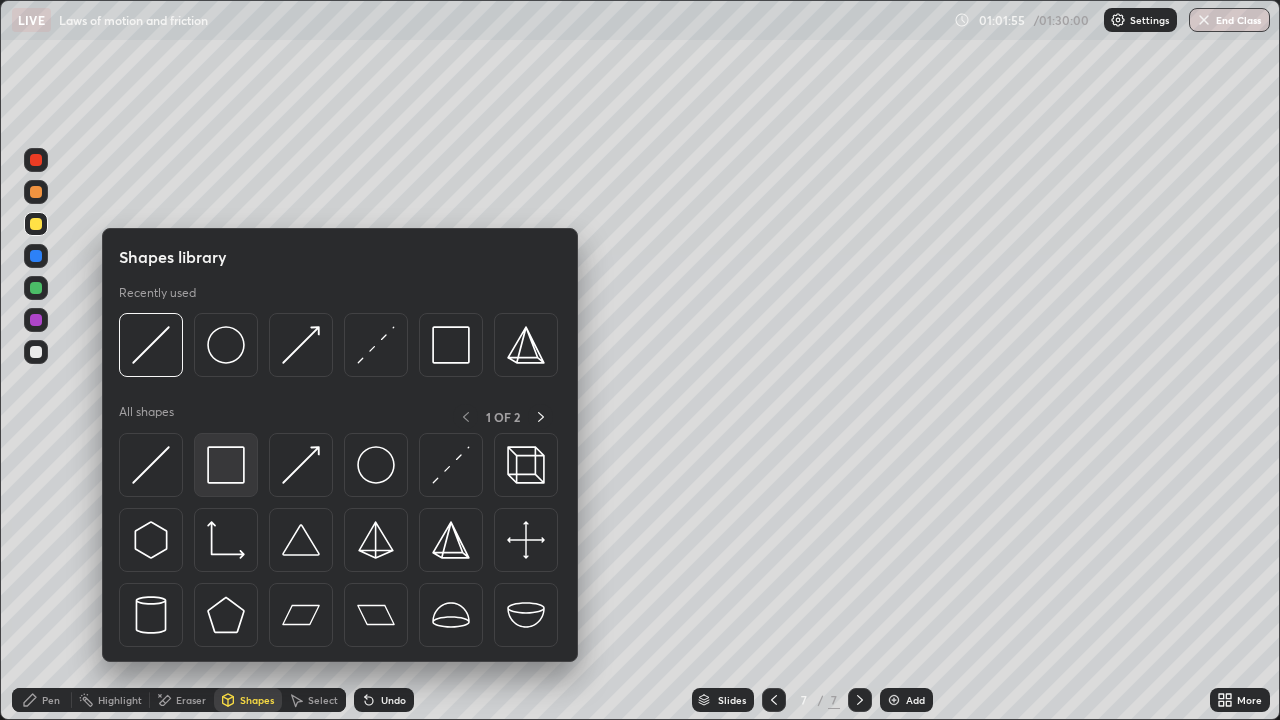 click at bounding box center [226, 465] 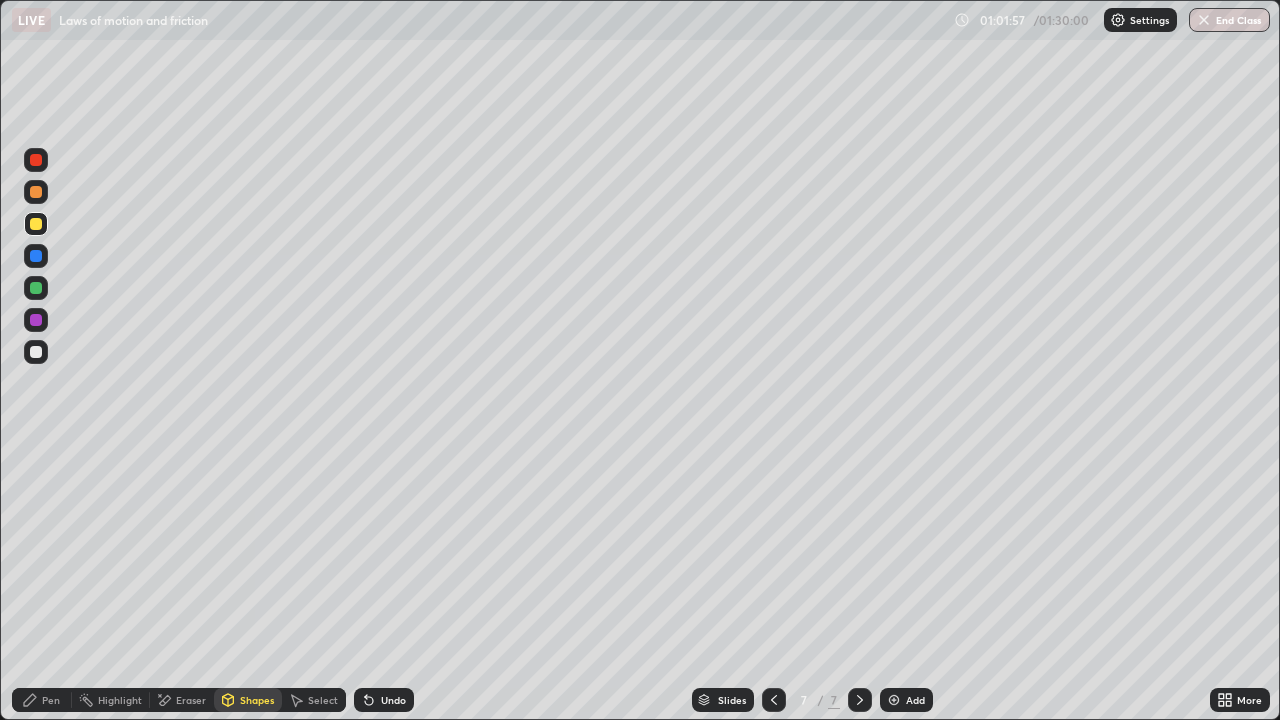 click at bounding box center (36, 256) 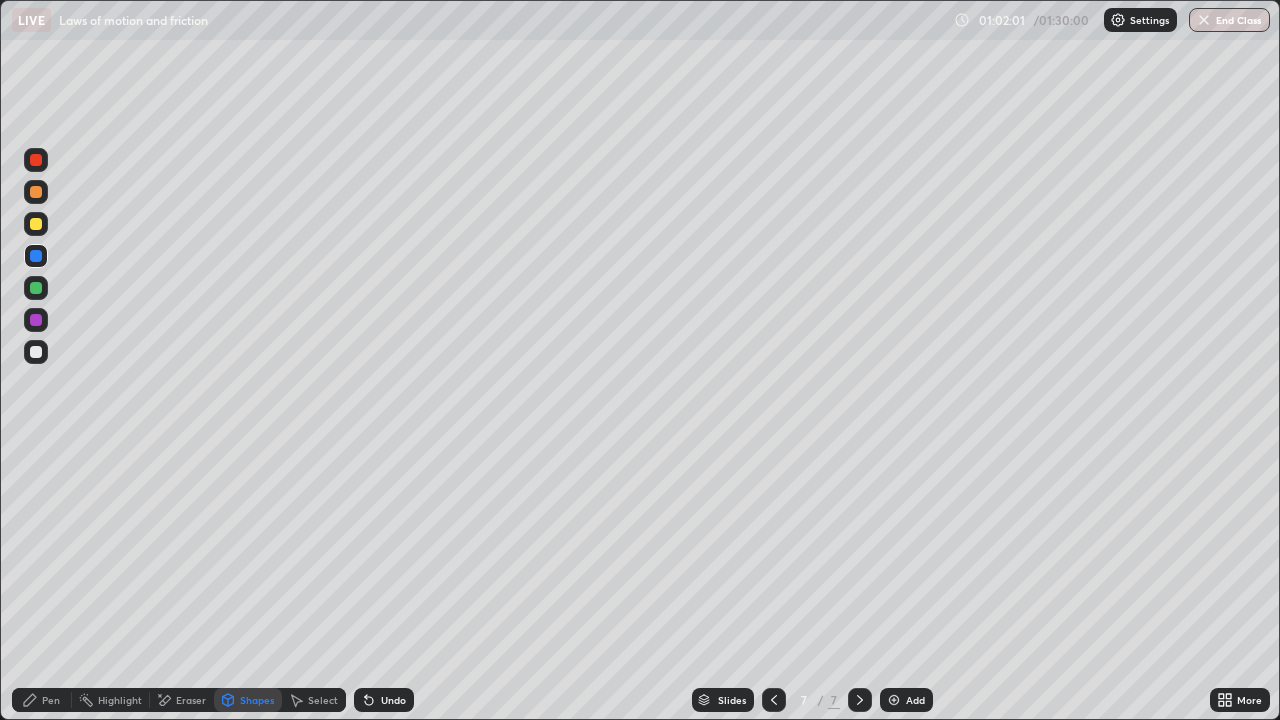 click on "Shapes" at bounding box center (257, 700) 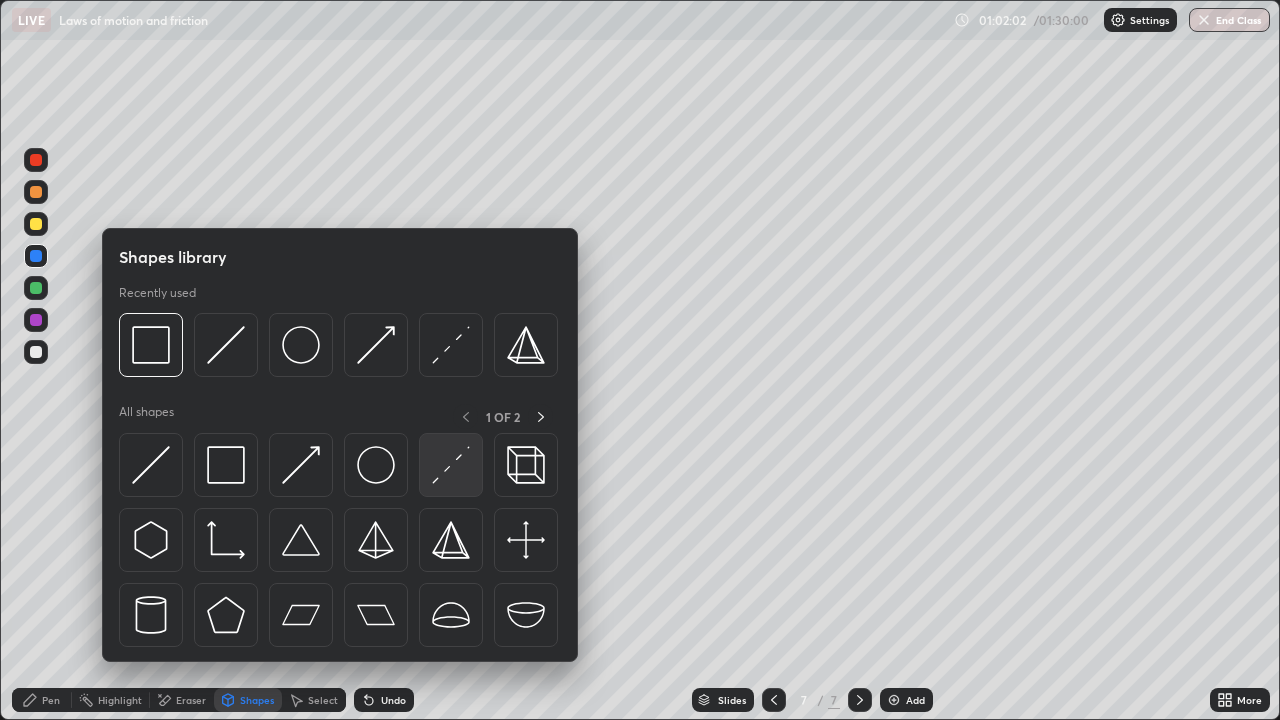 click at bounding box center (451, 465) 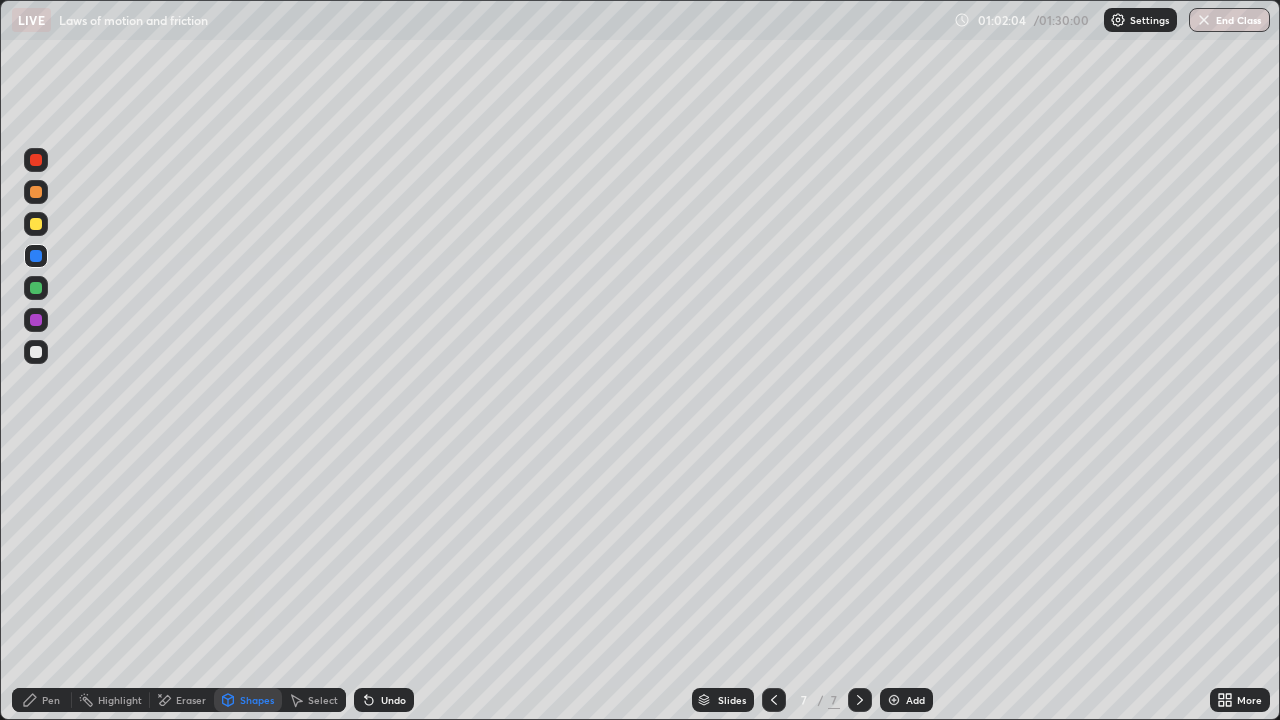 click on "Pen" at bounding box center [51, 700] 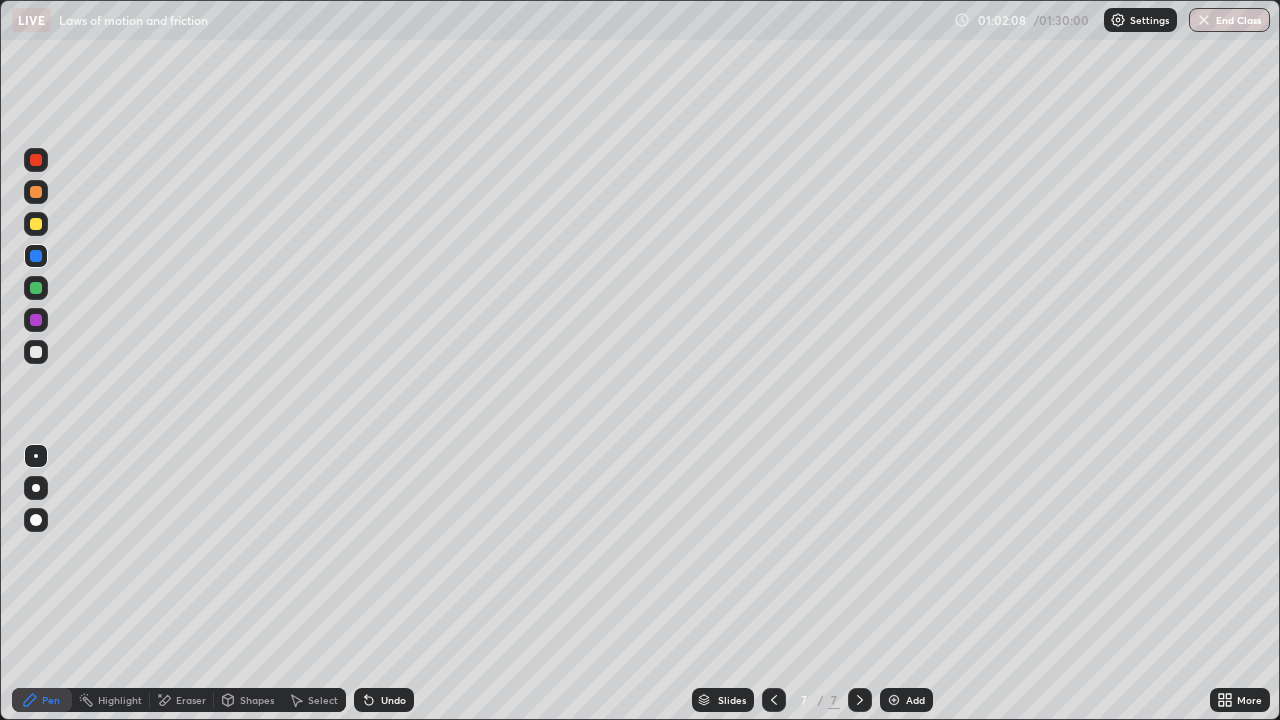 click at bounding box center (36, 352) 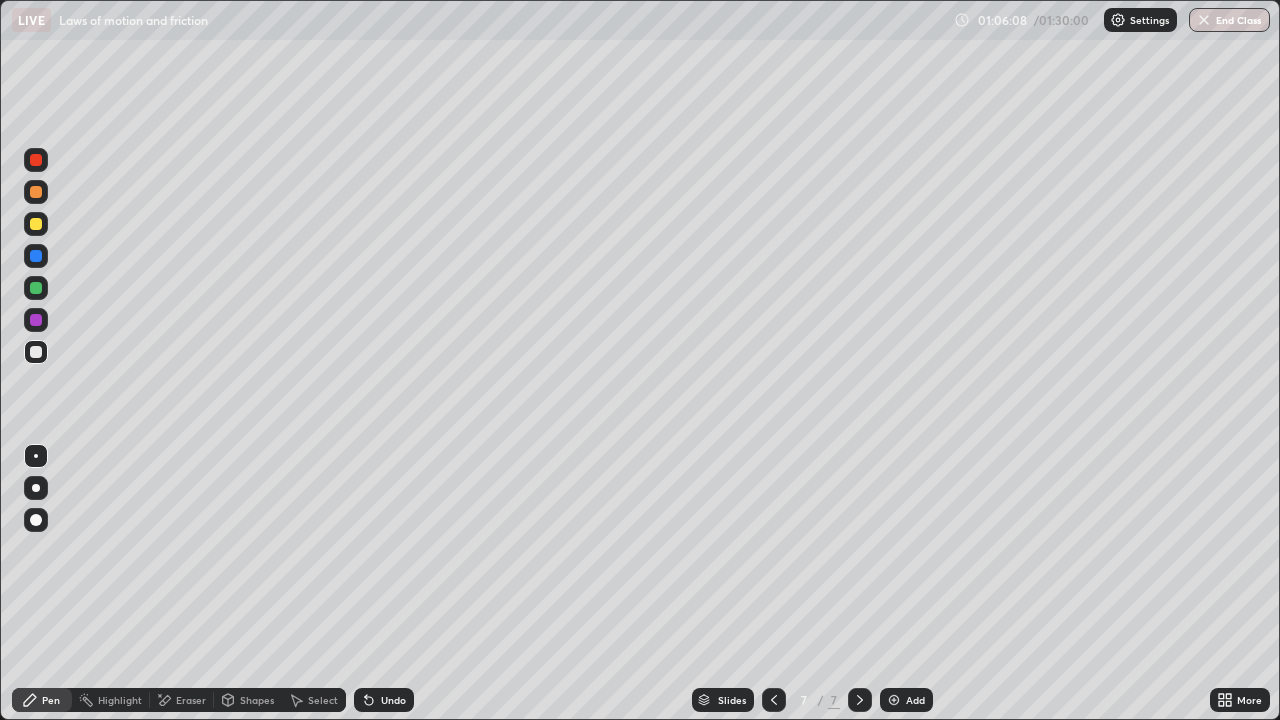 click 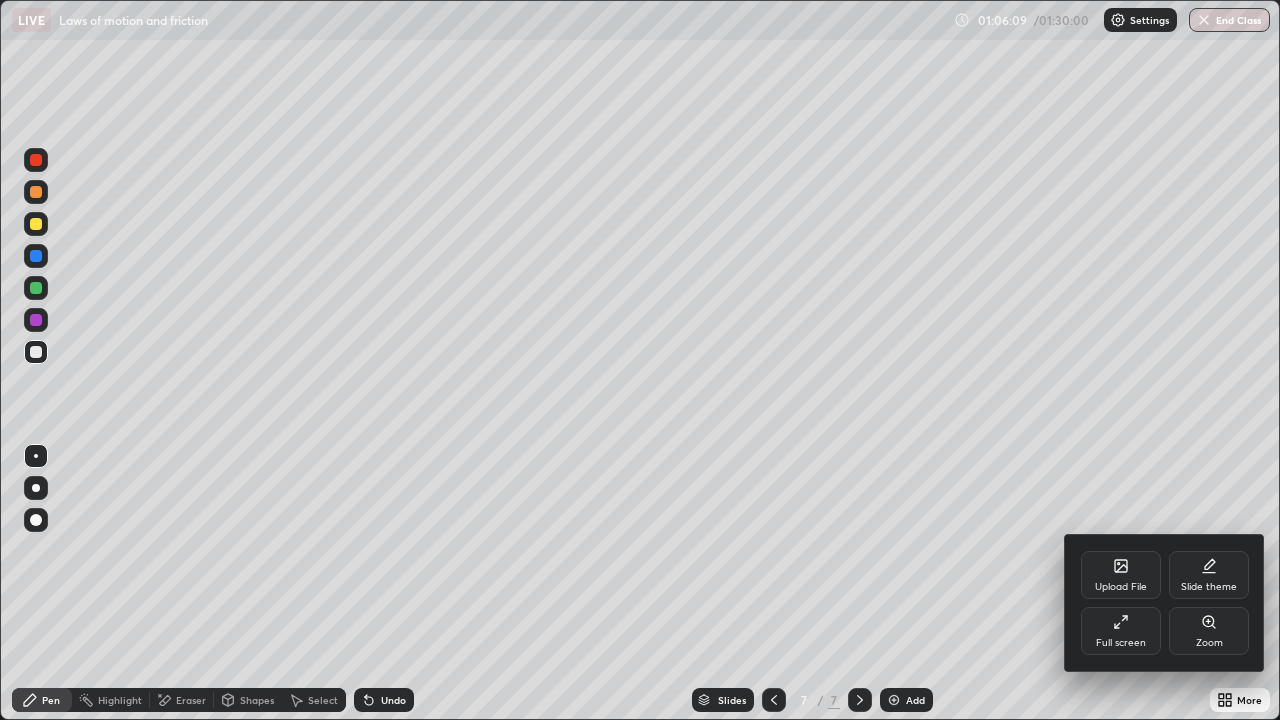 click on "Full screen" at bounding box center [1121, 631] 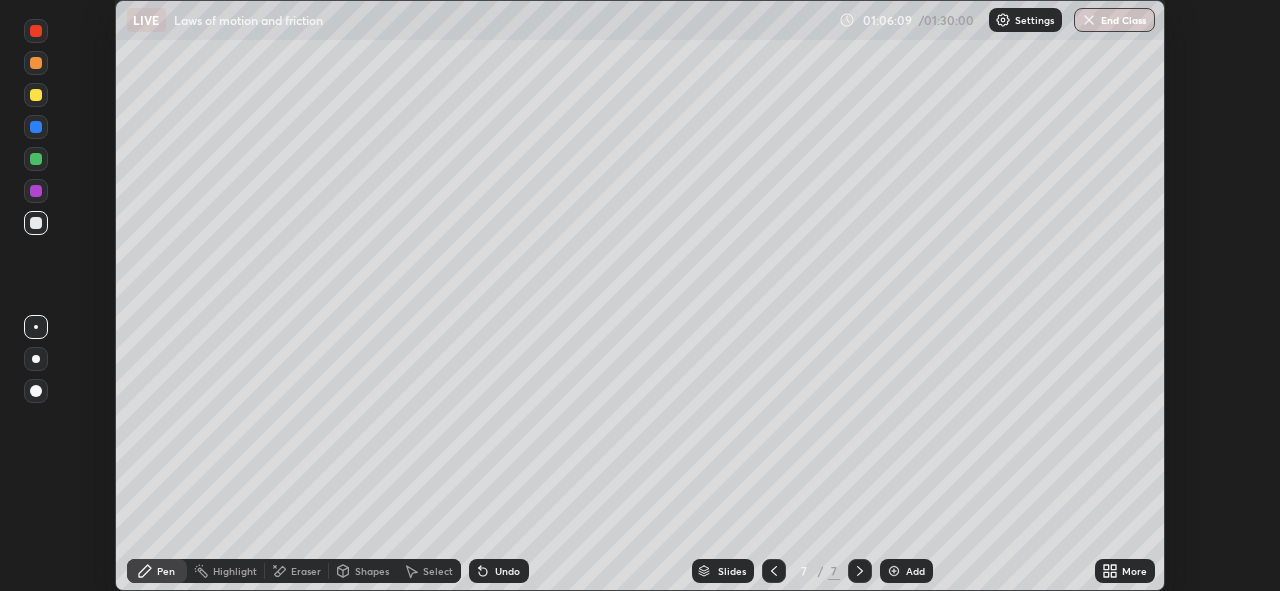 scroll, scrollTop: 591, scrollLeft: 1280, axis: both 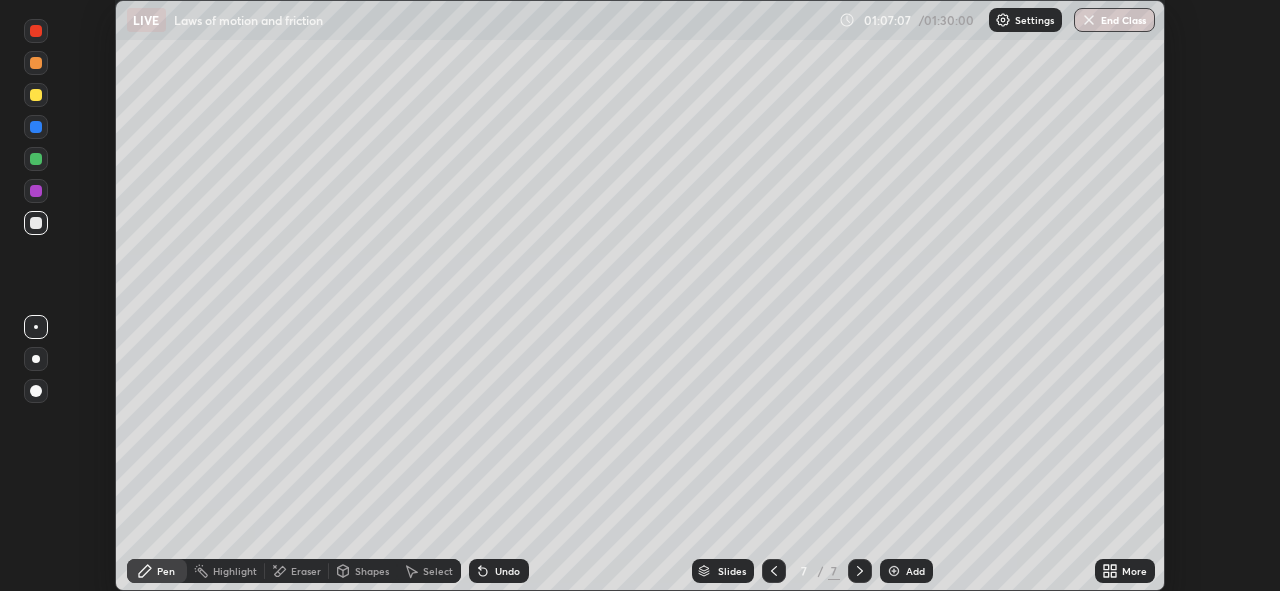 click at bounding box center (36, 95) 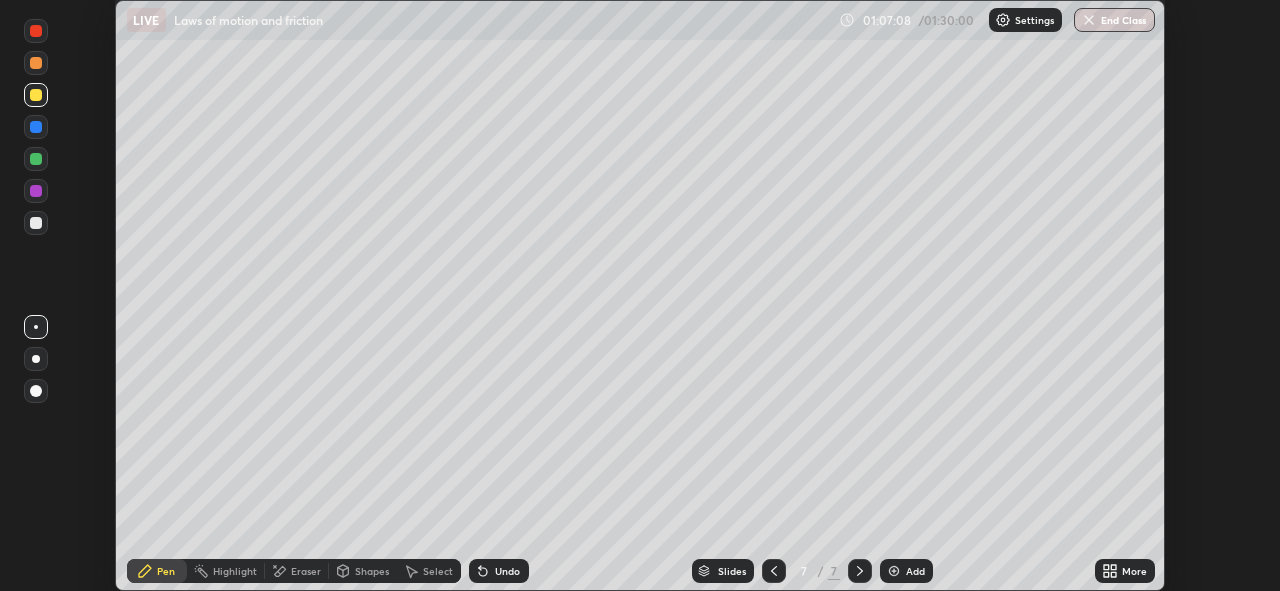 click at bounding box center (36, 63) 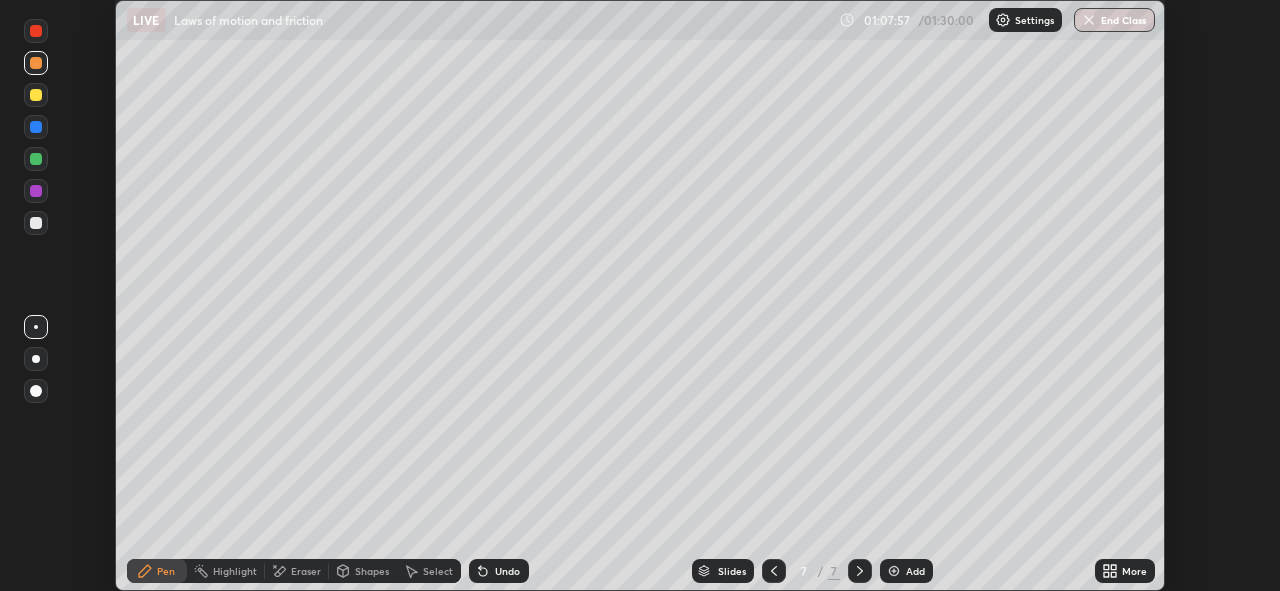 click at bounding box center (36, 223) 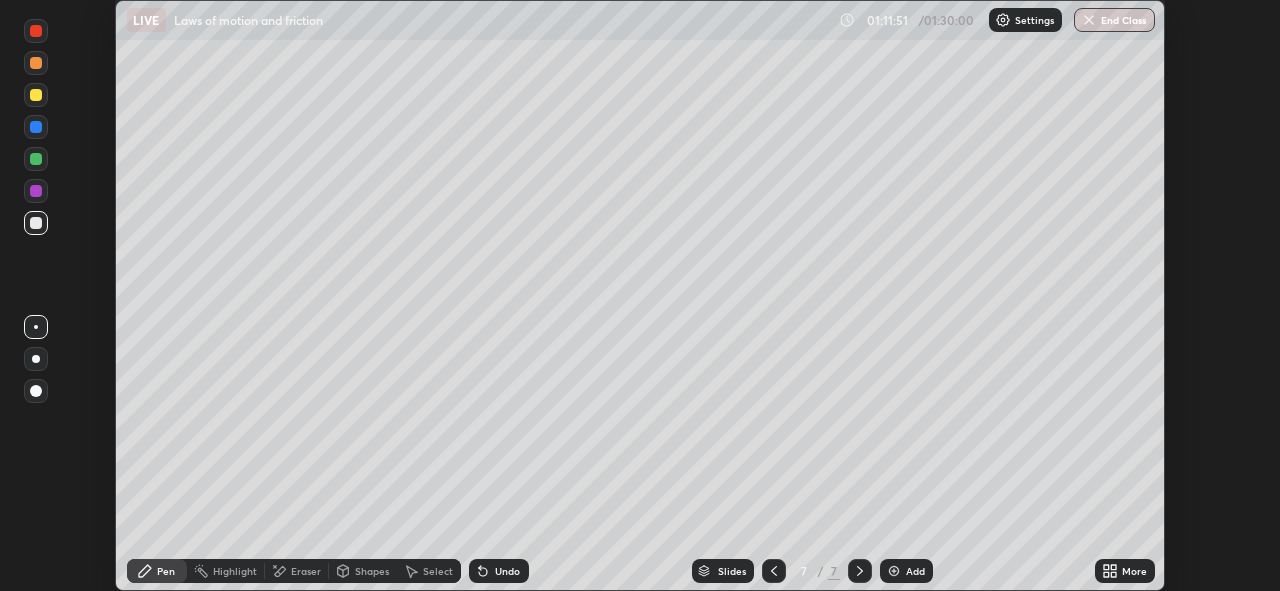 click on "End Class" at bounding box center [1114, 20] 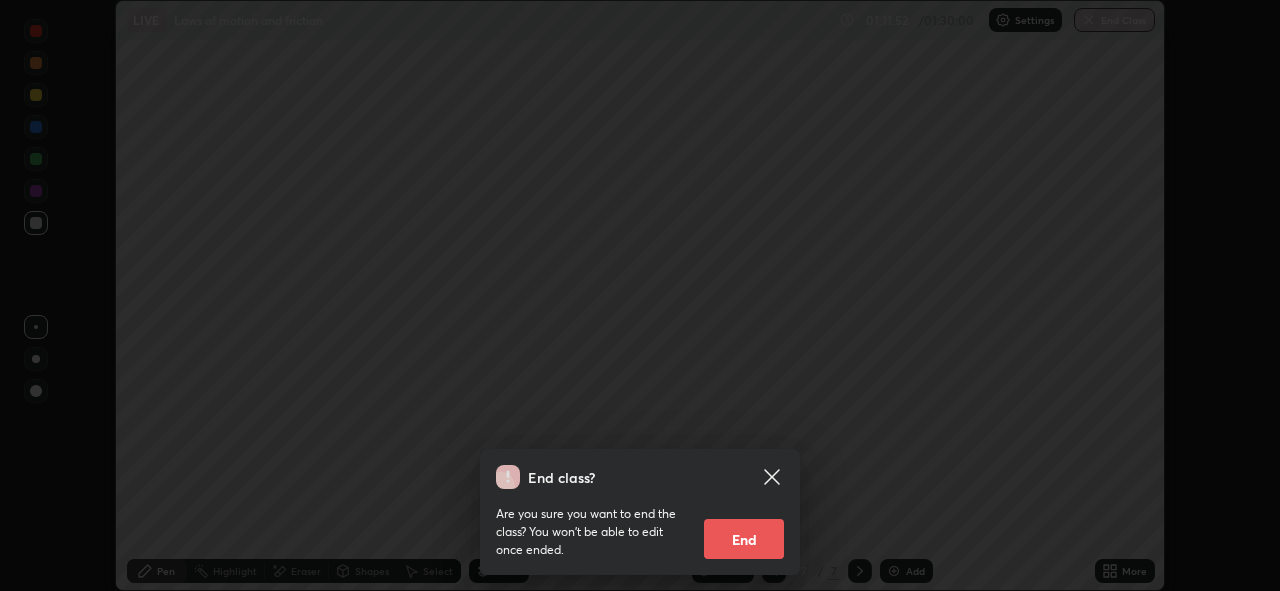 click on "End" at bounding box center (744, 539) 